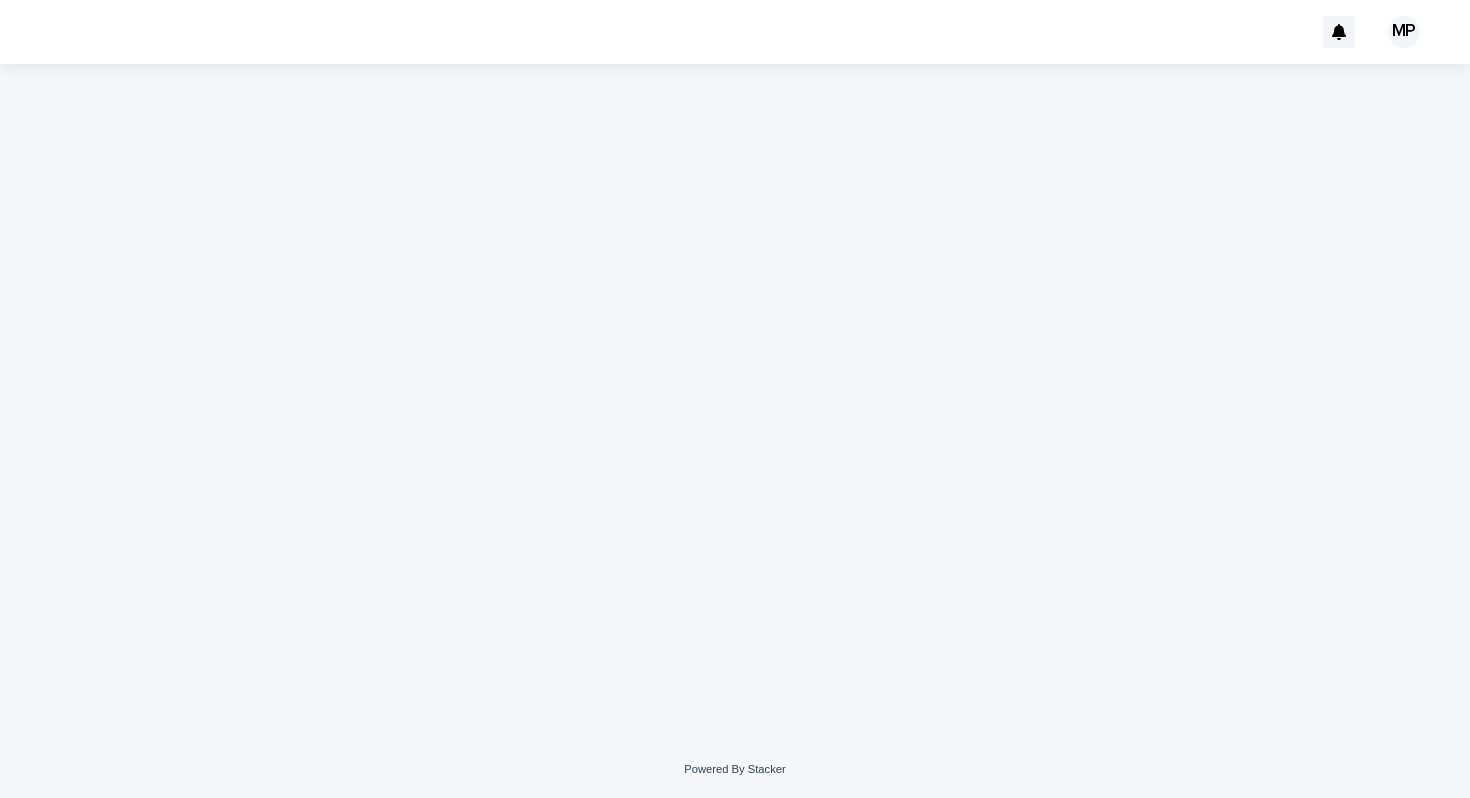 scroll, scrollTop: 0, scrollLeft: 0, axis: both 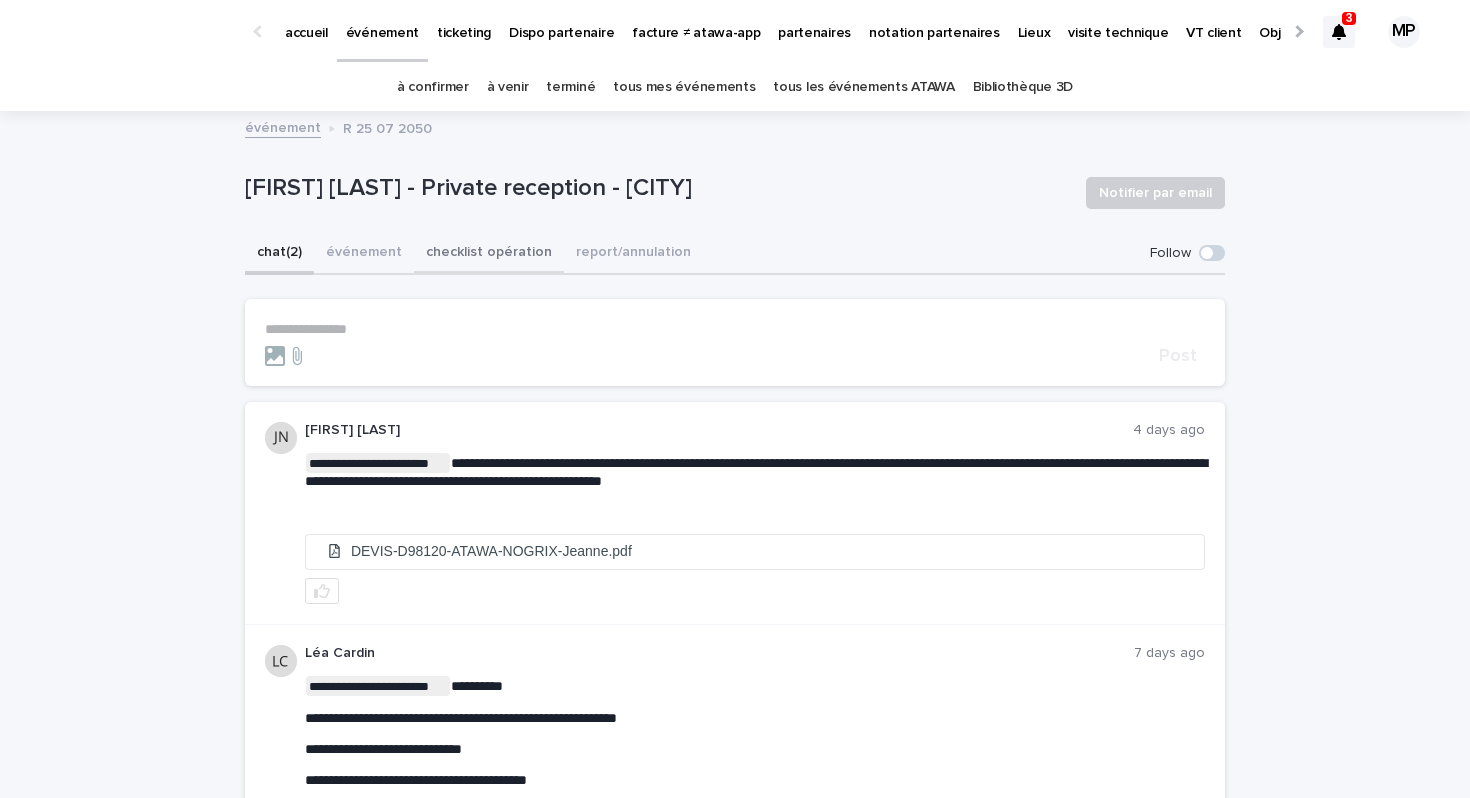 click on "checklist opération" at bounding box center (489, 254) 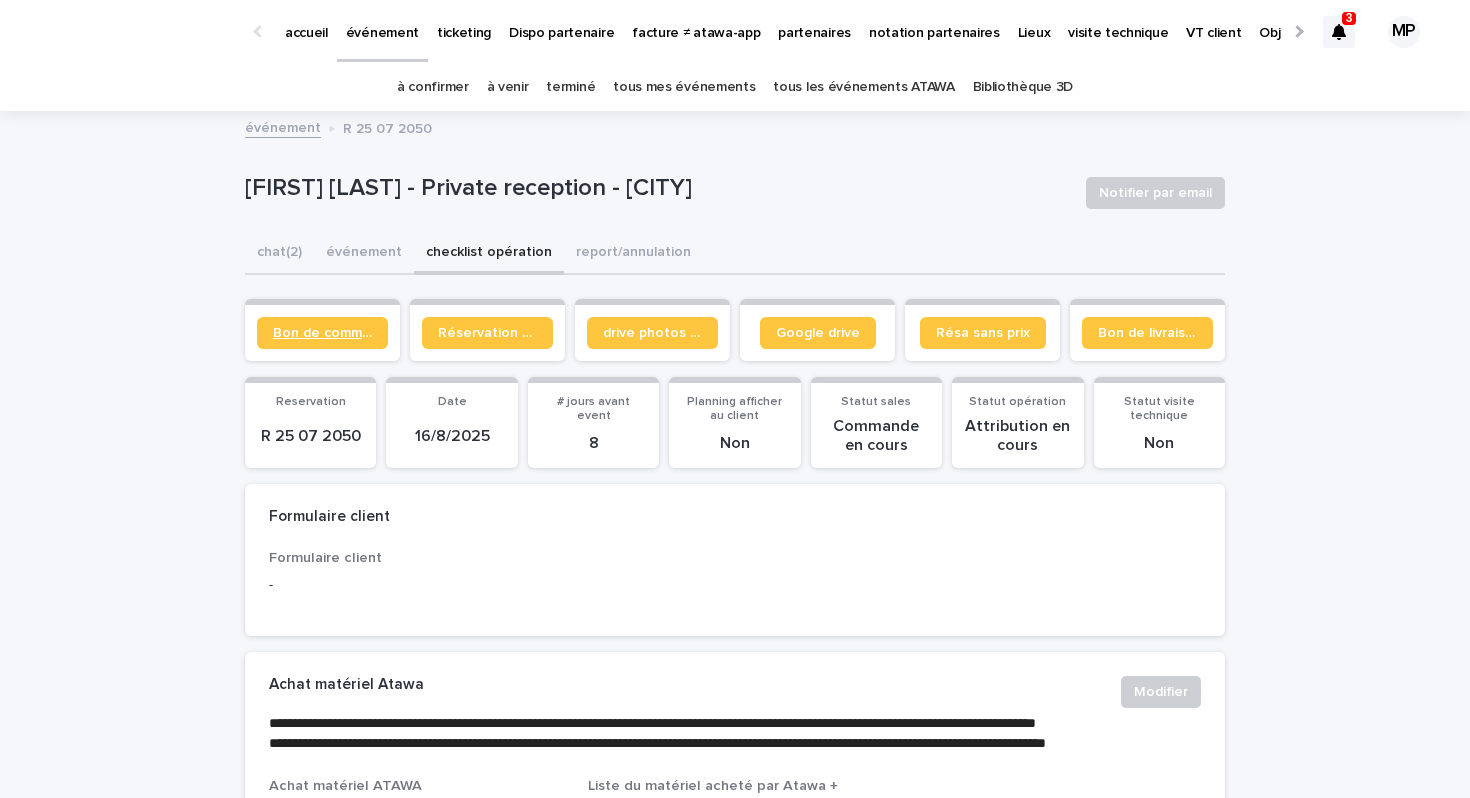 click on "Bon de commande" at bounding box center [322, 333] 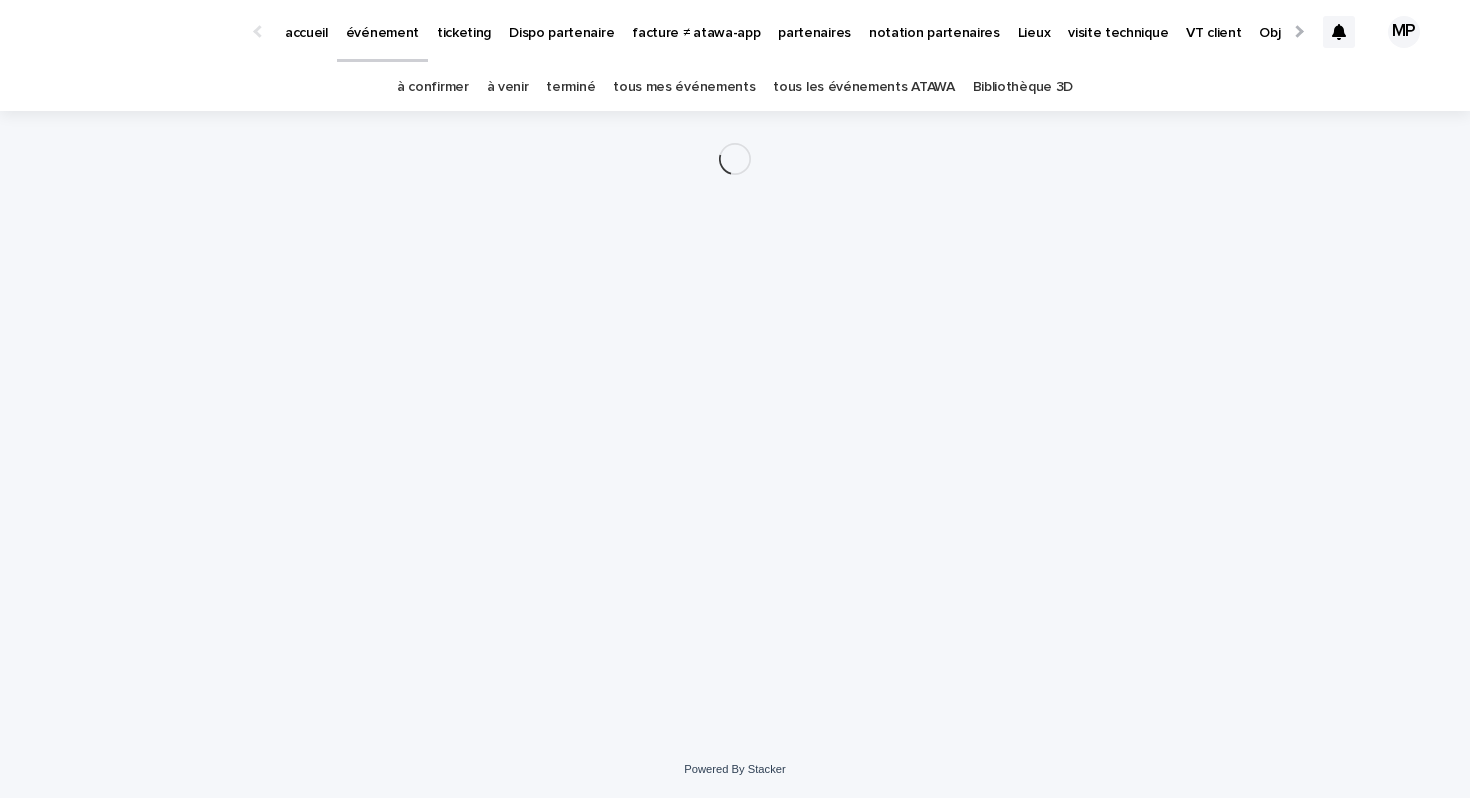 scroll, scrollTop: 0, scrollLeft: 0, axis: both 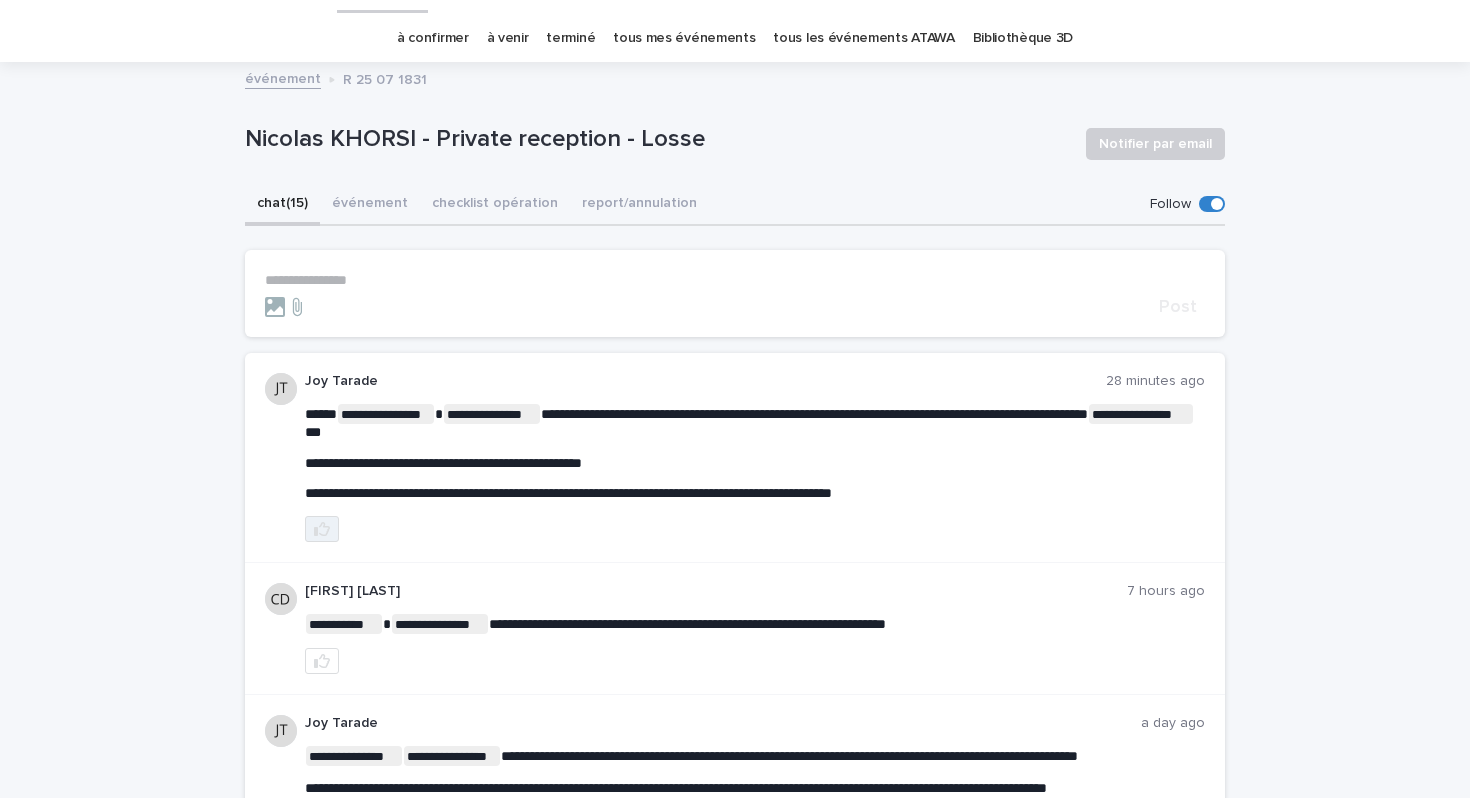 click at bounding box center [322, 529] 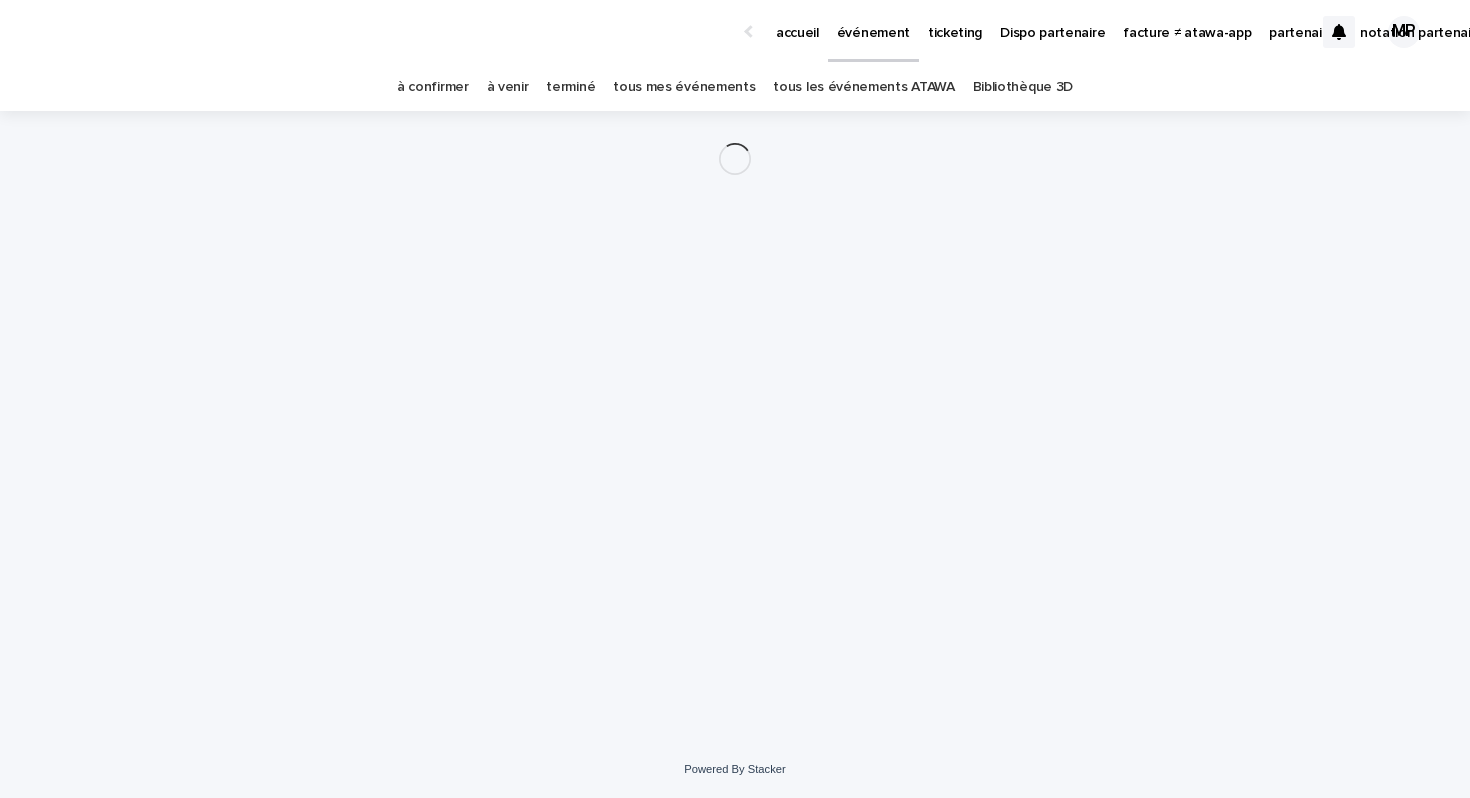 scroll, scrollTop: 0, scrollLeft: 0, axis: both 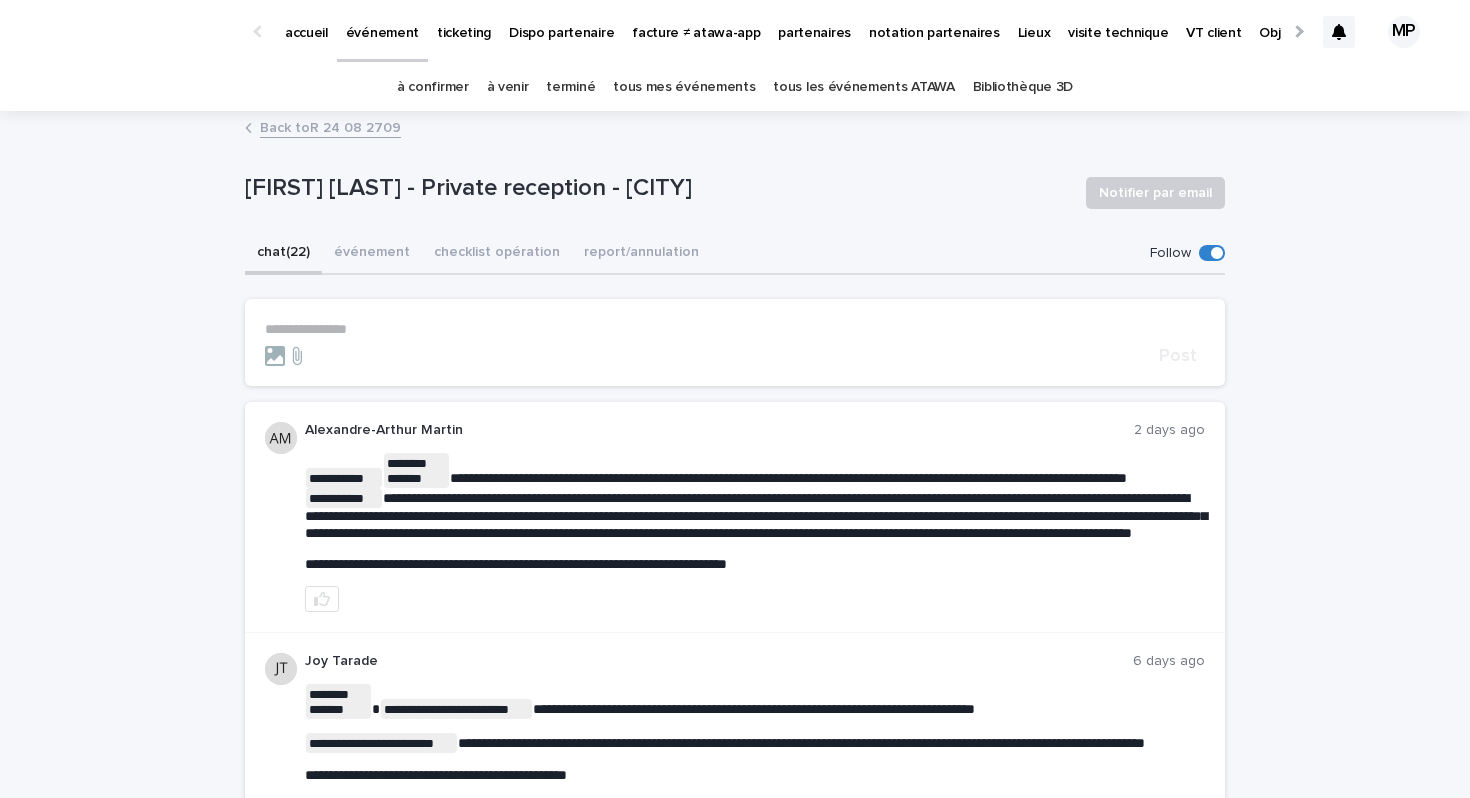 click on "ticketing" at bounding box center [464, 21] 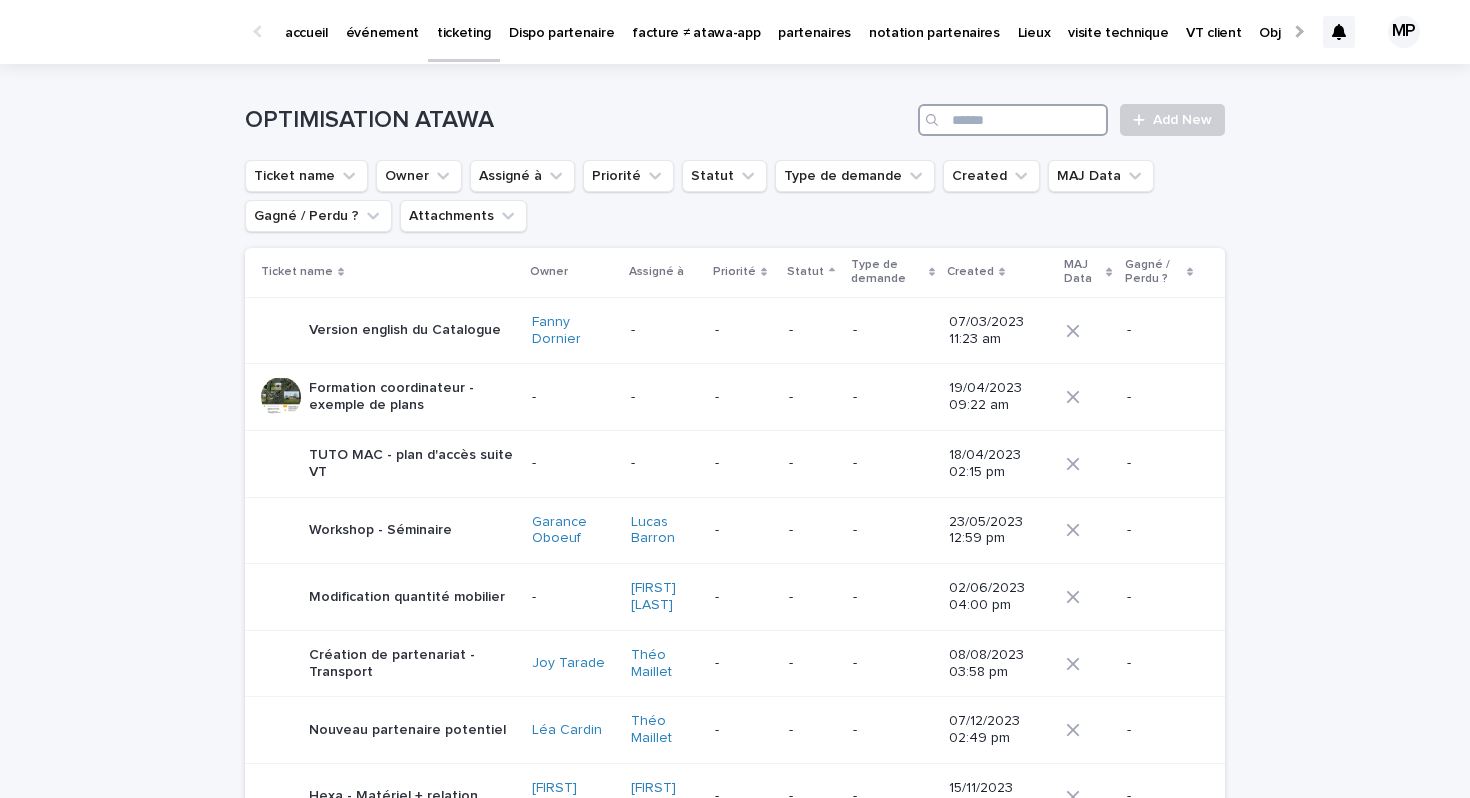 click at bounding box center (1013, 120) 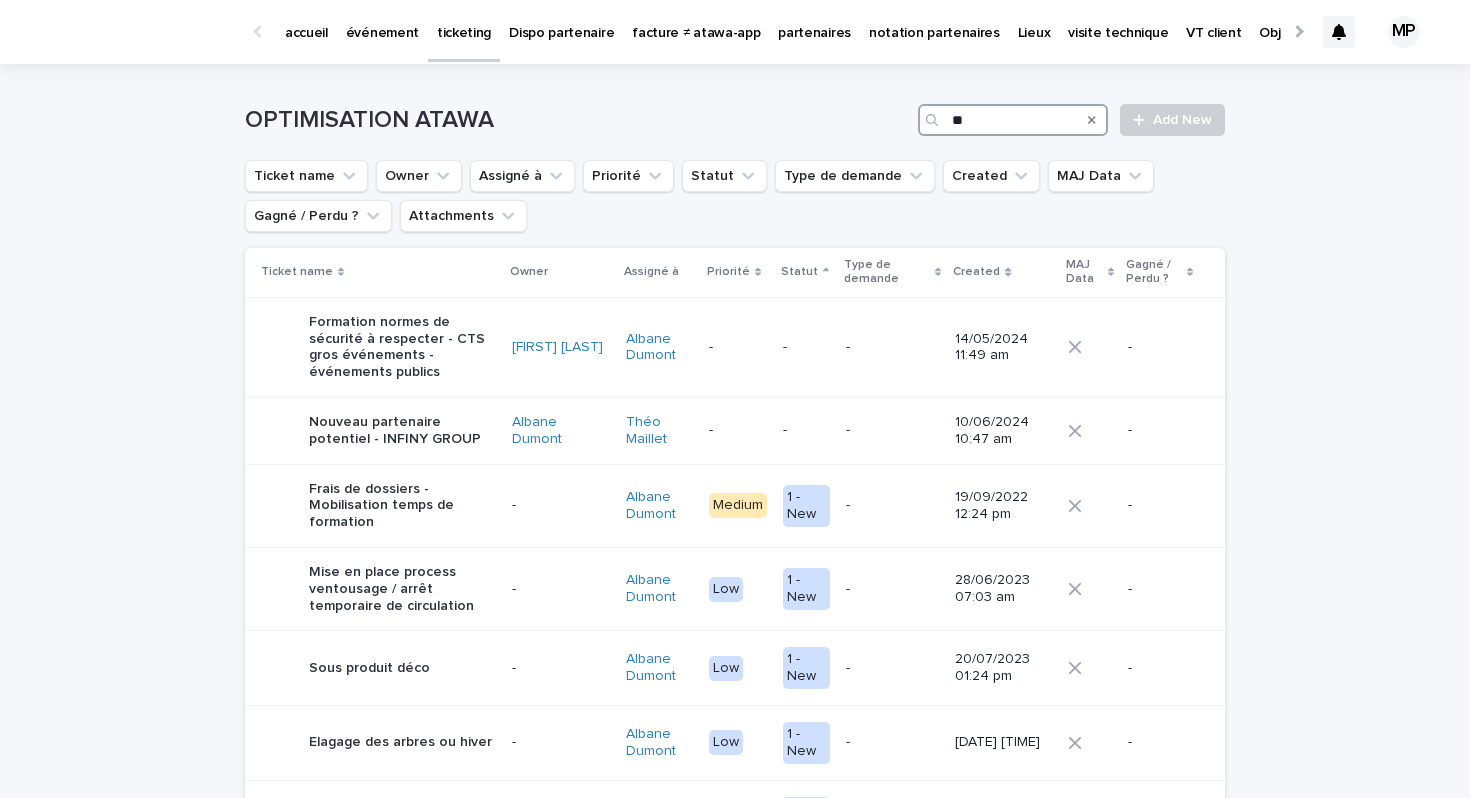 type on "*" 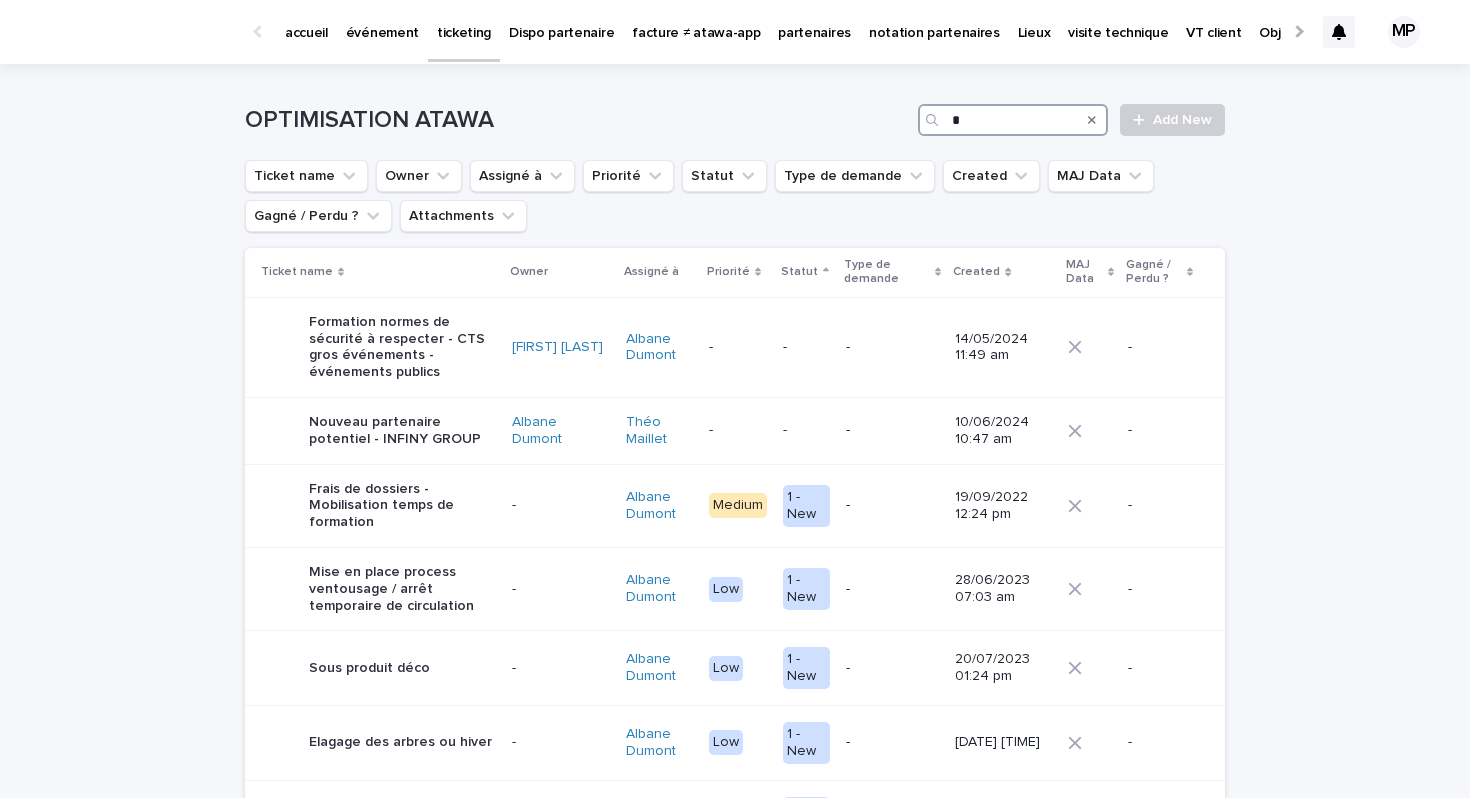 type 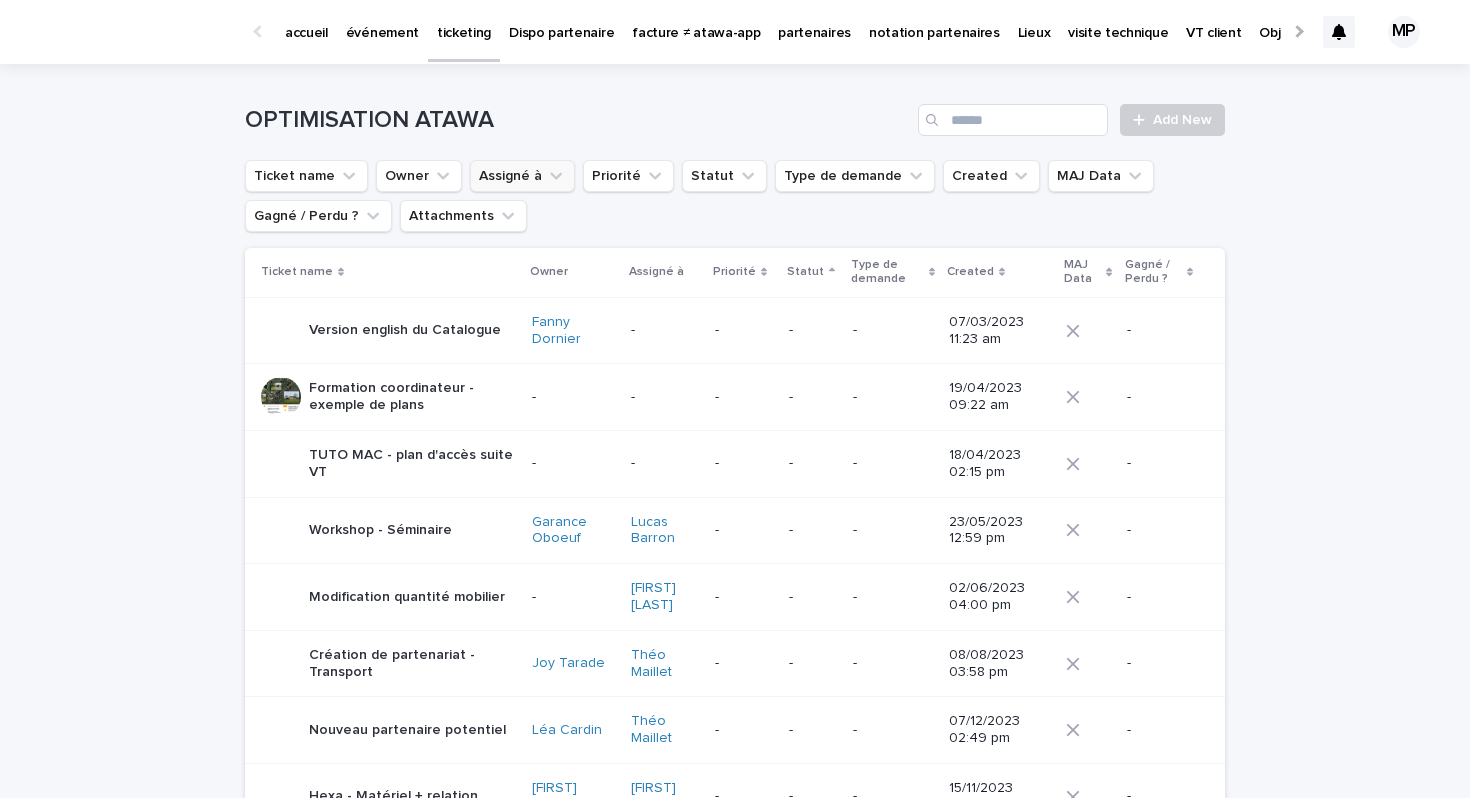 click on "Assigné à" at bounding box center [522, 176] 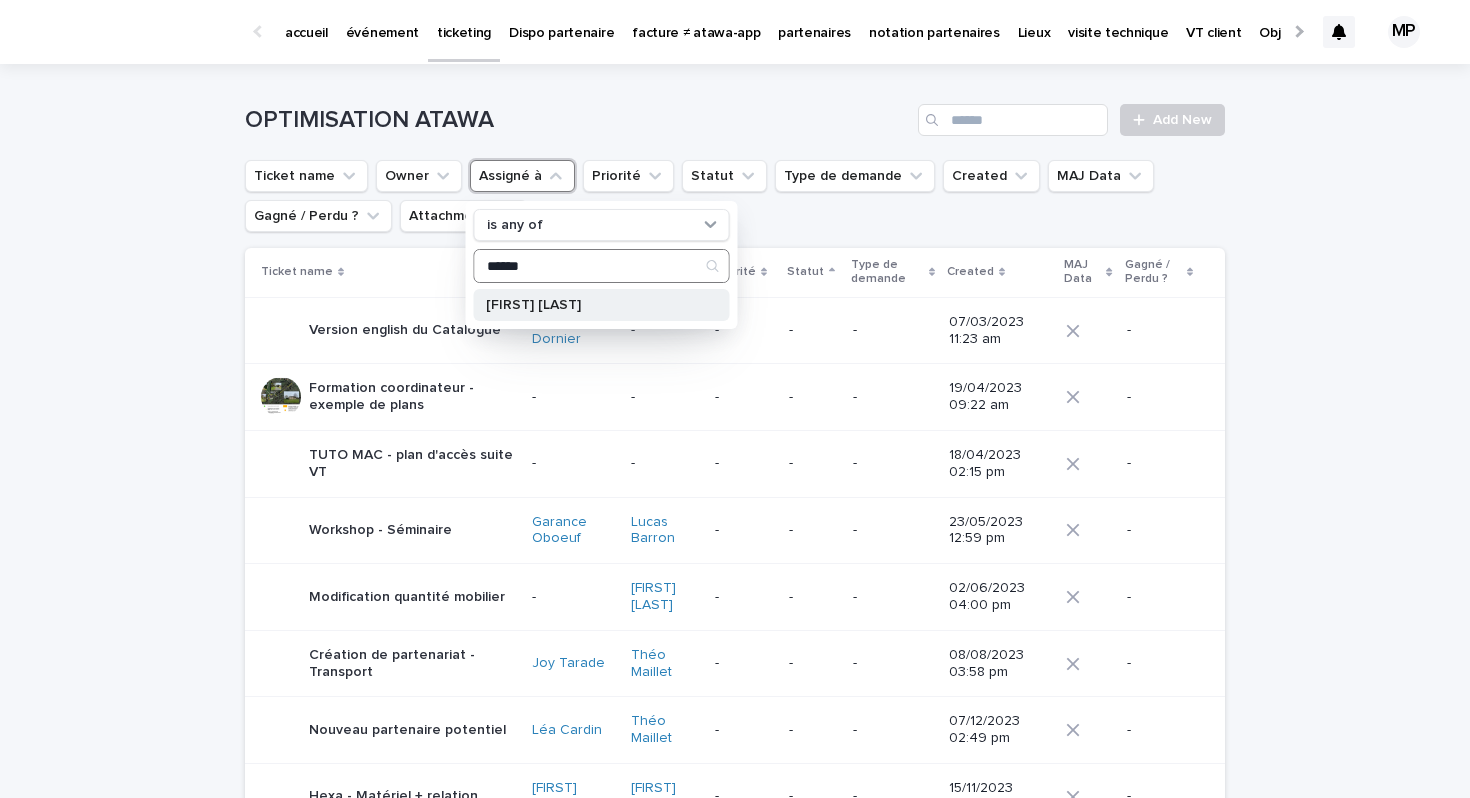 type on "******" 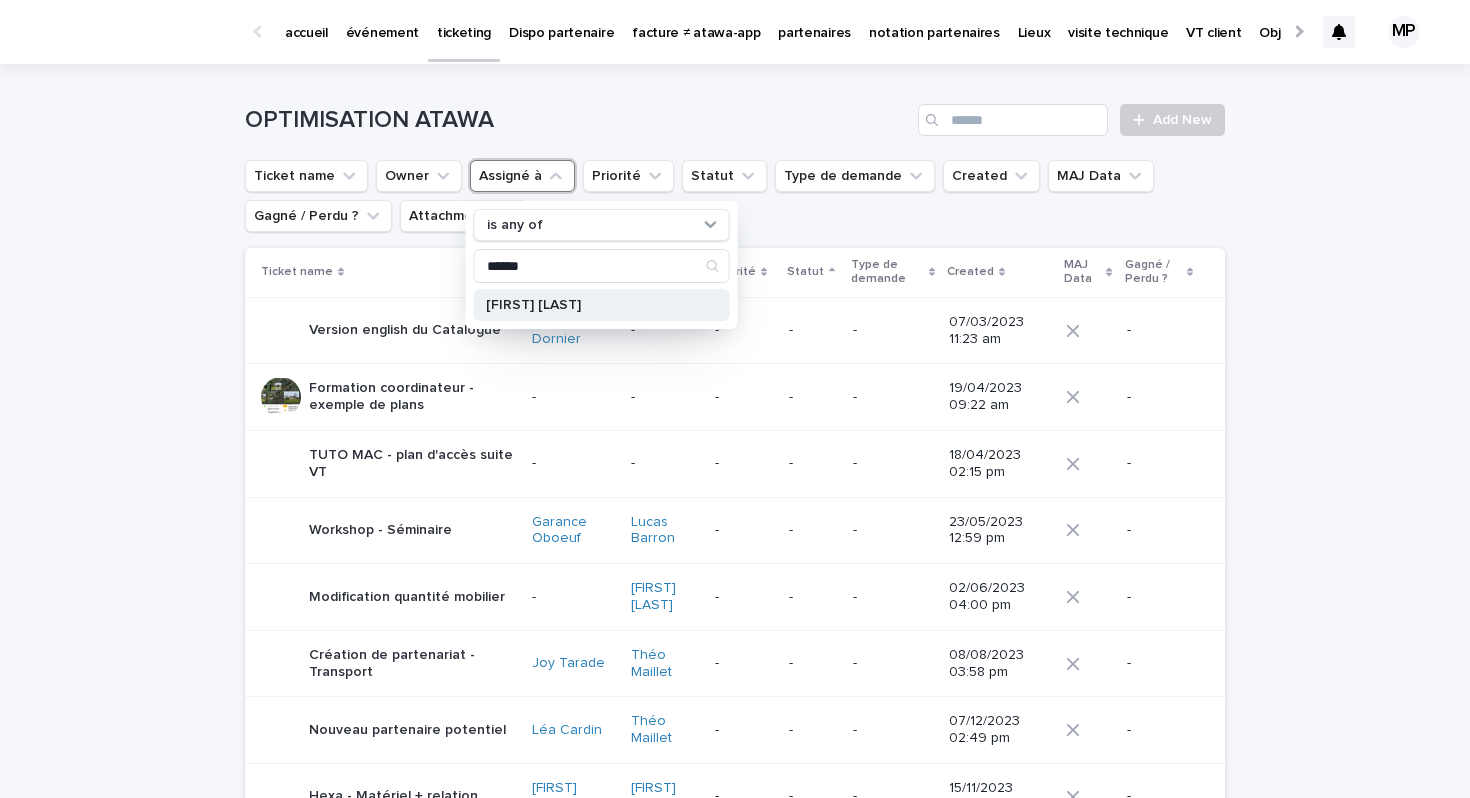 click on "[FIRST] [LAST]" at bounding box center (592, 305) 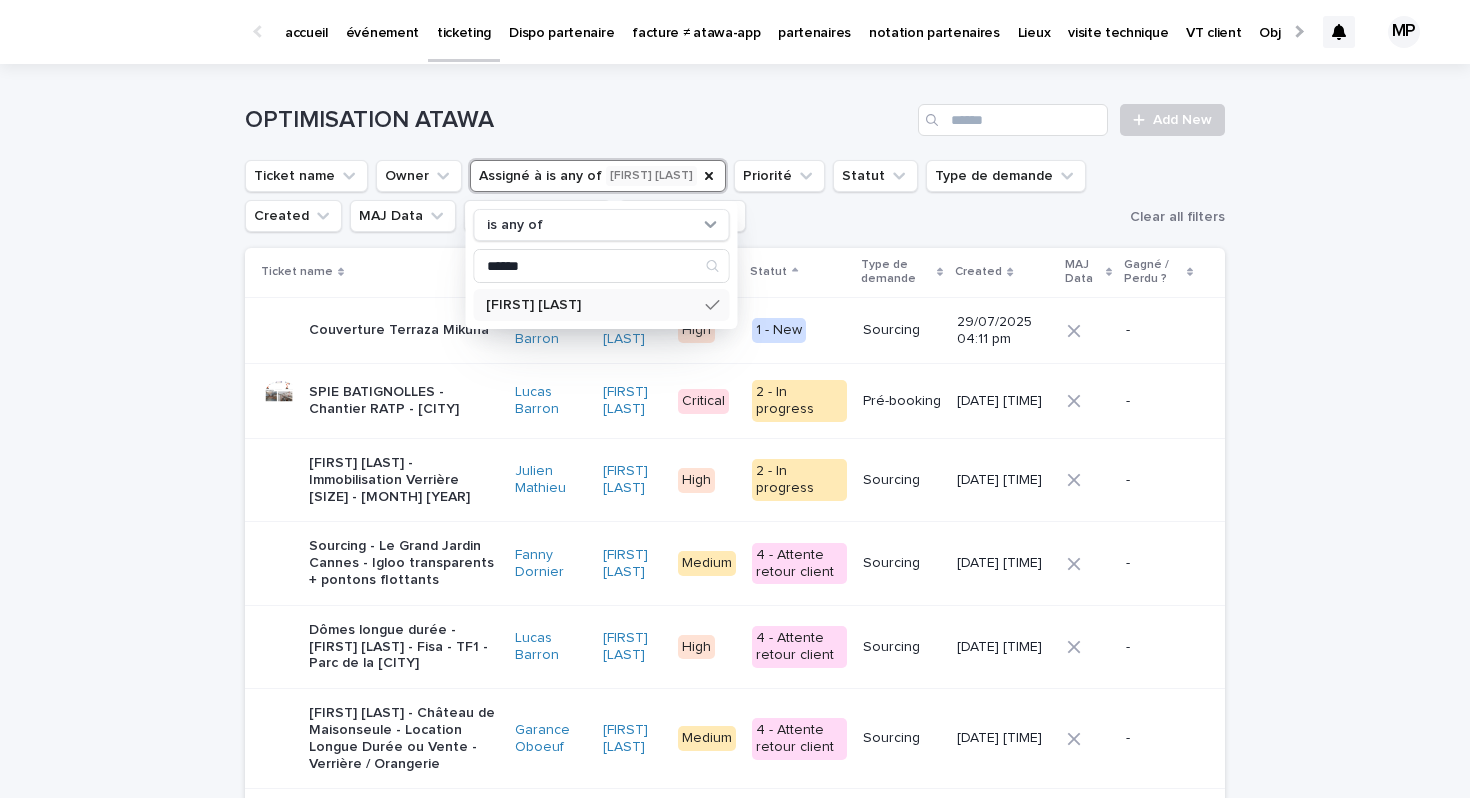 click on "OPTIMISATION ATAWA" at bounding box center (577, 120) 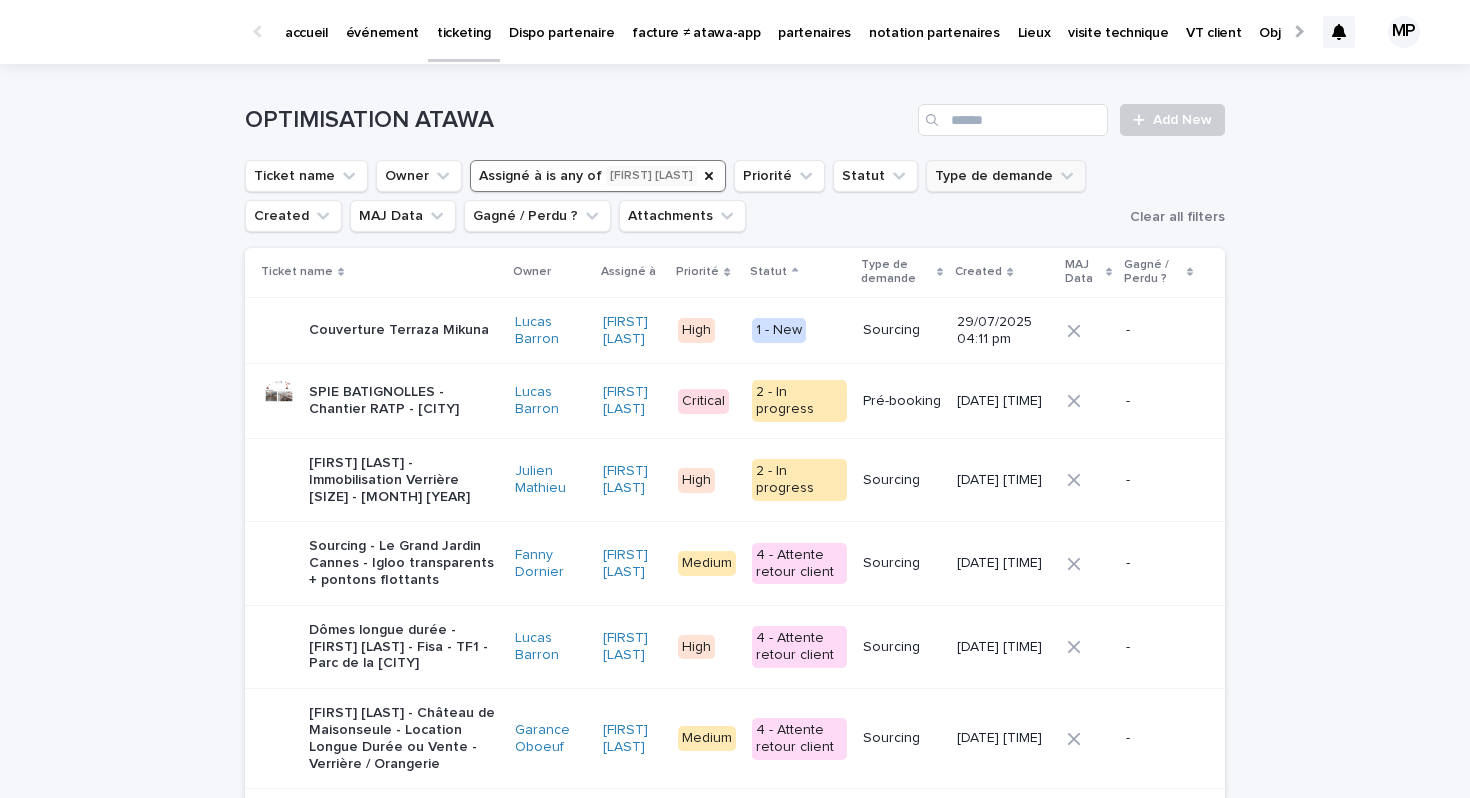click 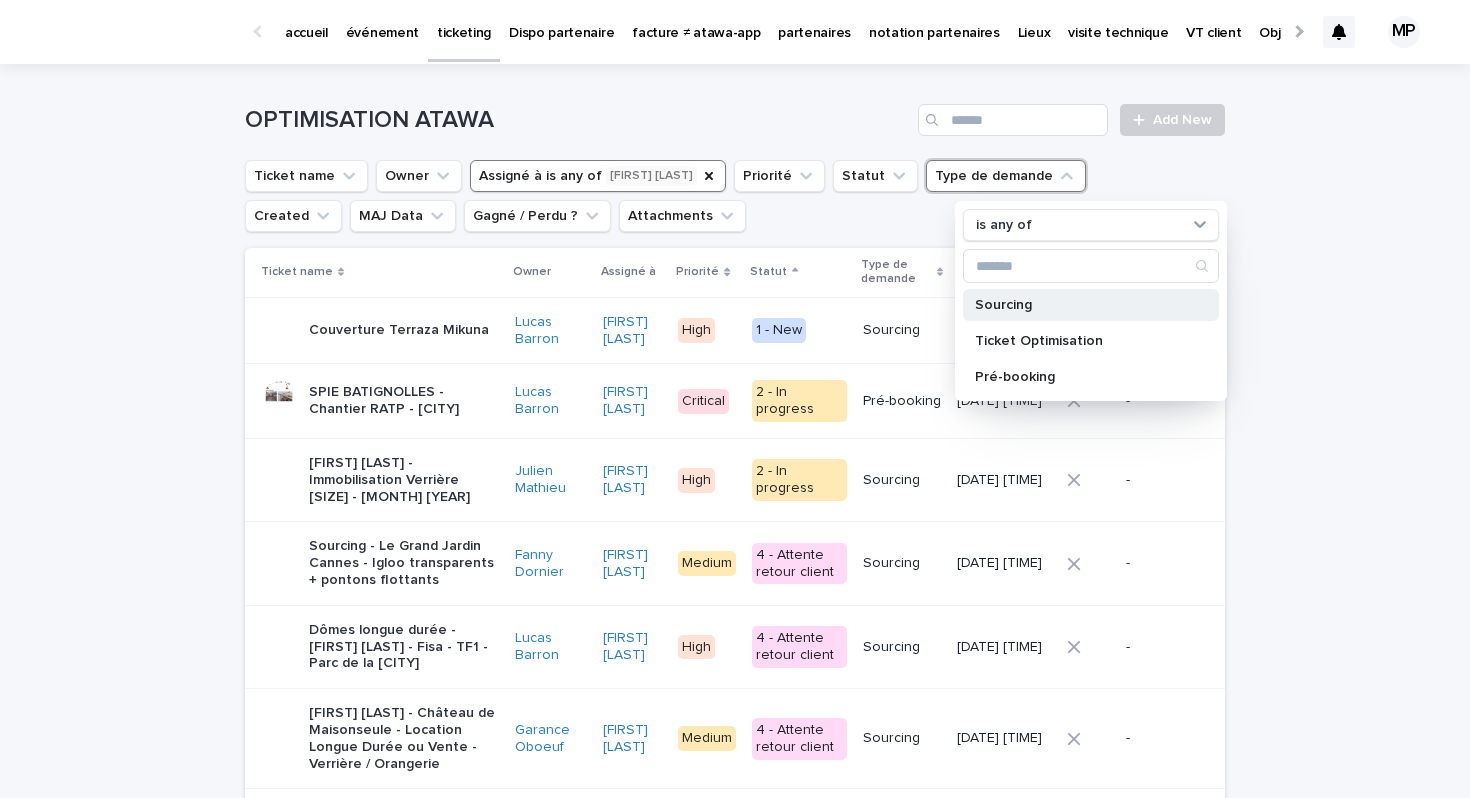 click on "Sourcing" at bounding box center (1081, 305) 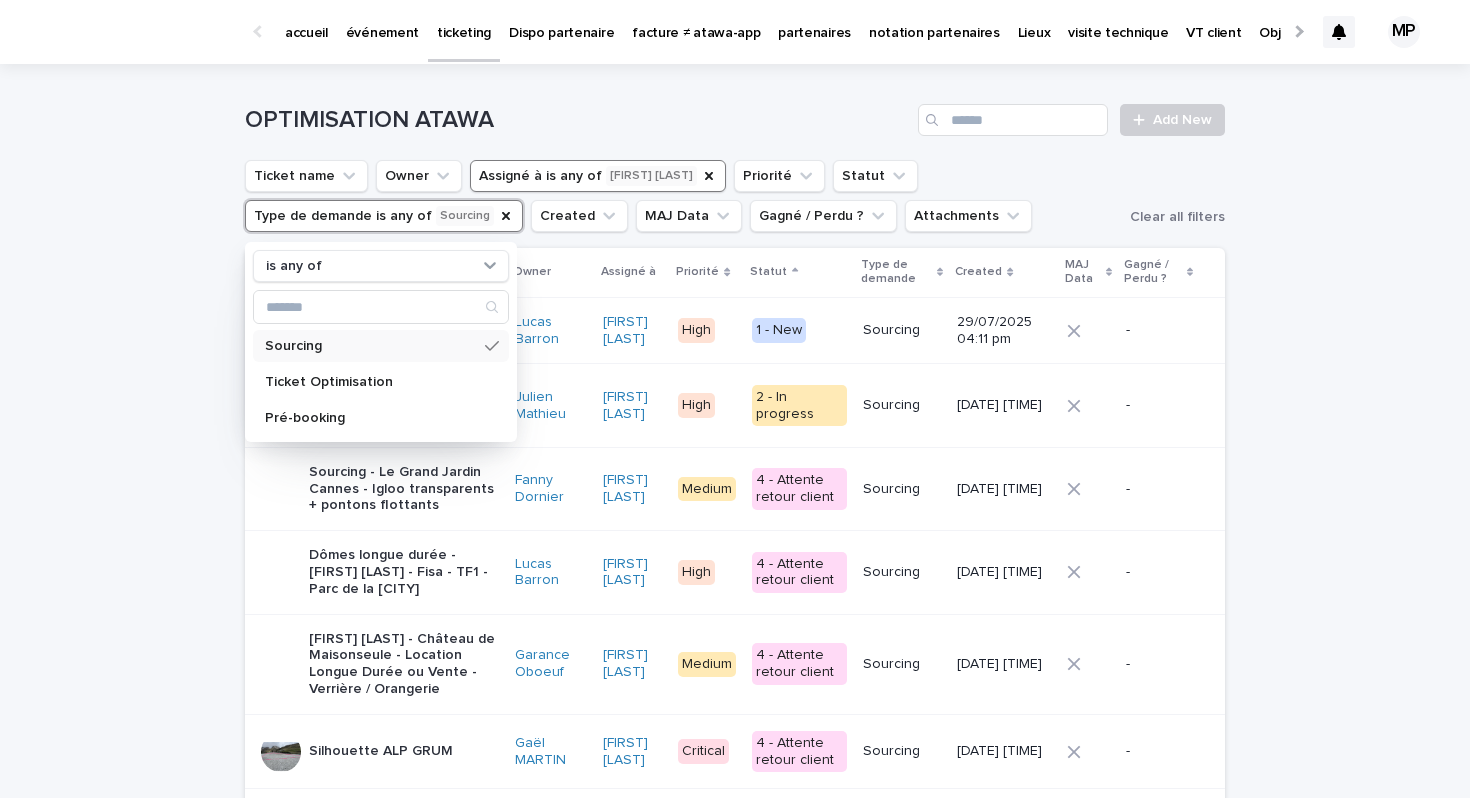 click on "Loading... Saving… Loading... Saving… OPTIMISATION ATAWA Add New Ticket name Owner Assigné à is any of [FIRST] [LAST] Priorité Statut Type de demande is any of Sourcing is any of Sourcing Ticket Optimisation Pré-booking Created MAJ Data Gagné / Perdu ? Attachments Clear all filters Ticket name Owner Assigné à Priorité Statut Type de demande Created MAJ Data Gagné / Perdu ? Couverture Terraza Mikuna [FIRST] [LAST] [FIRST]-[LAST] High [NUMBER] - New Sourcing [DATE] [TIME] - [FIRST] [LAST] - Immobilisation Verrière [SIZE] - [MONTH] [YEAR] [FIRST] [LAST] [FIRST]-[LAST] High [NUMBER] - In progress Sourcing [DATE] [TIME] - Sourcing - Le Grand Jardin [CITY] - Igloo transparents + pontons flottants [FIRST] [LAST] [FIRST]-[LAST] Medium [NUMBER] - Attente retour client Sourcing [DATE] [TIME] - Dômes longue durée - [FIRST] [LAST] - Fisa - TF1 - Parc de la [CITY] [FIRST] [LAST] [FIRST]-[LAST] High [NUMBER] - Attente retour client Sourcing [DATE] [TIME]" at bounding box center (735, 920) 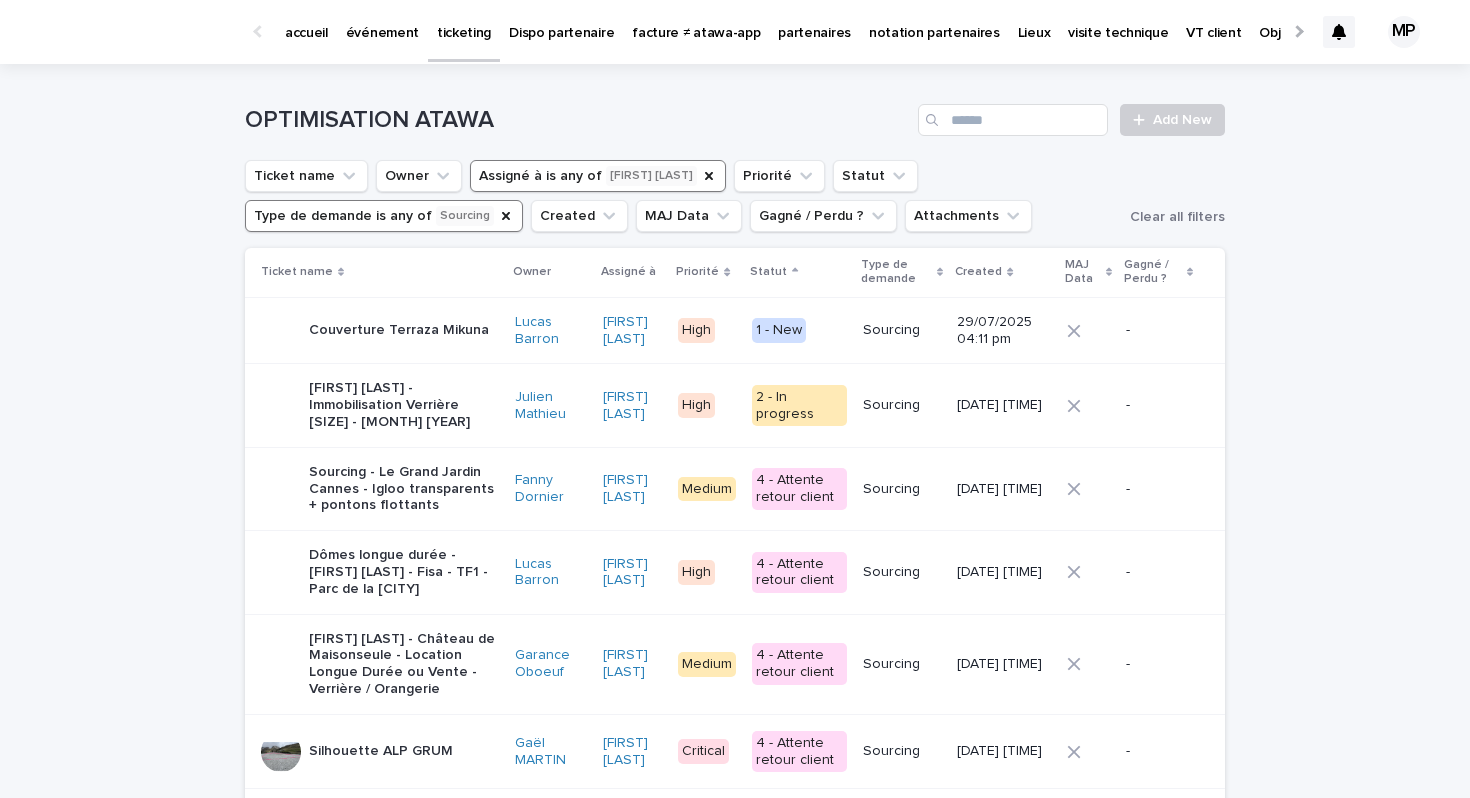 click on "Couverture Terraza Mikuna" at bounding box center [399, 330] 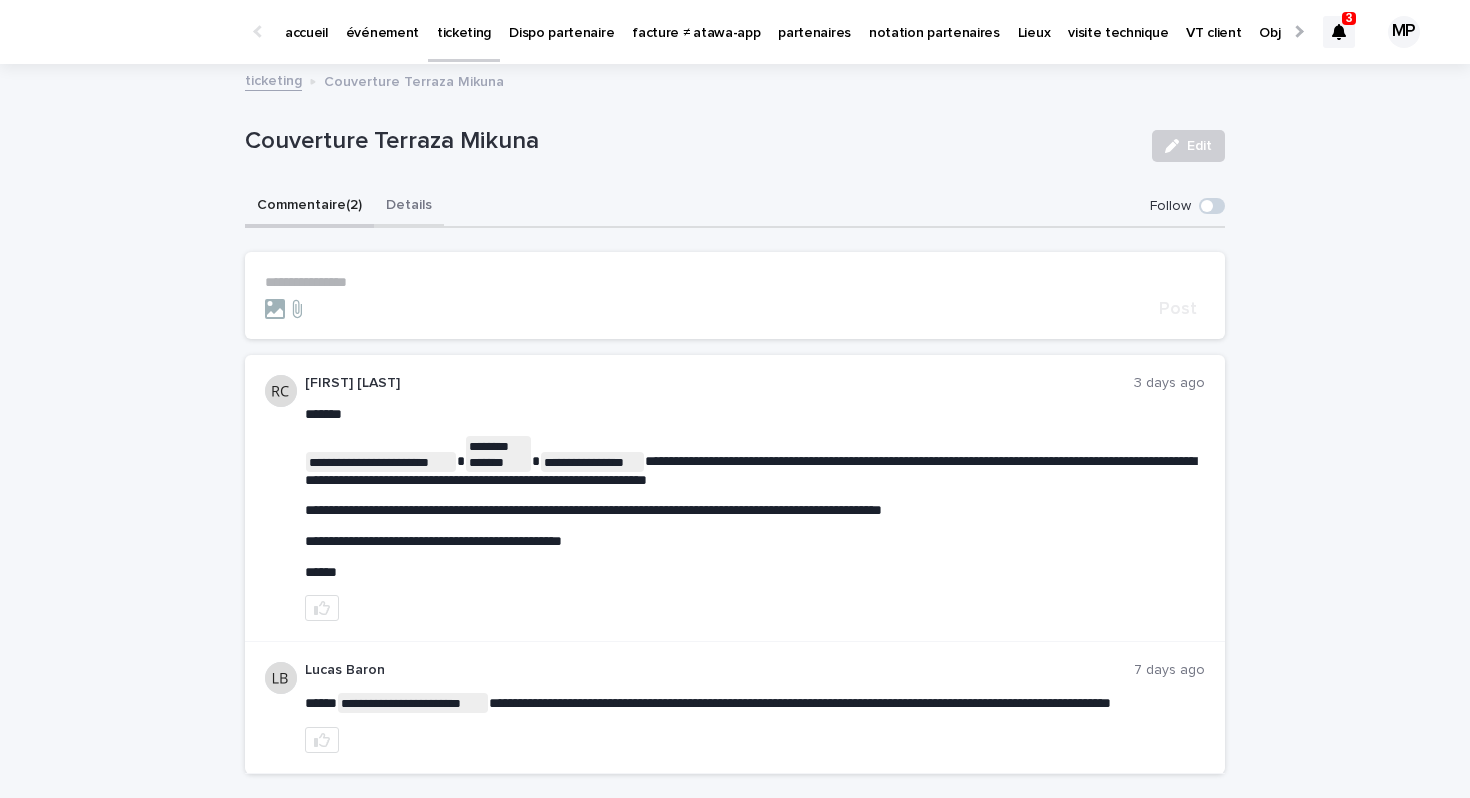 click on "Details" at bounding box center (409, 207) 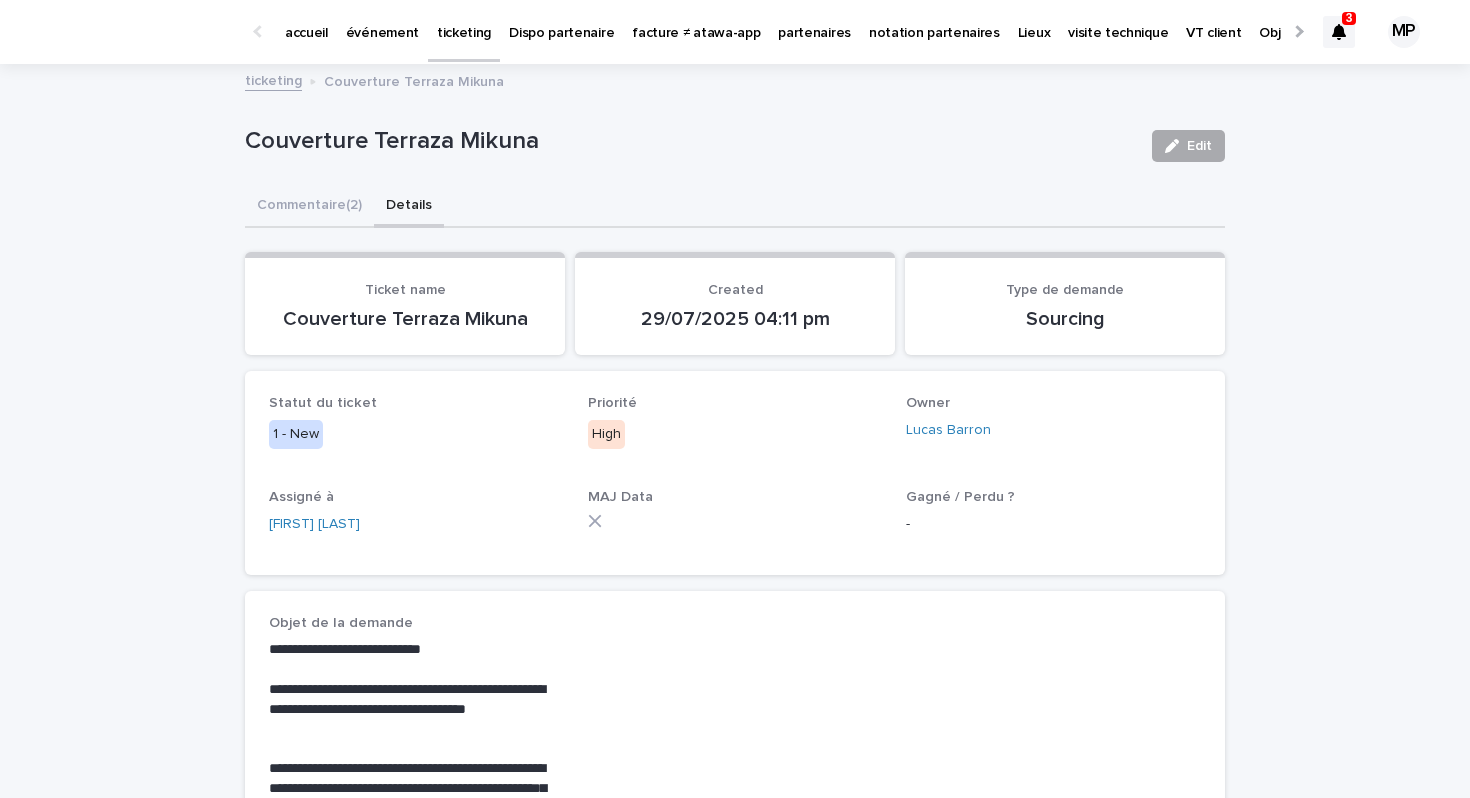 click 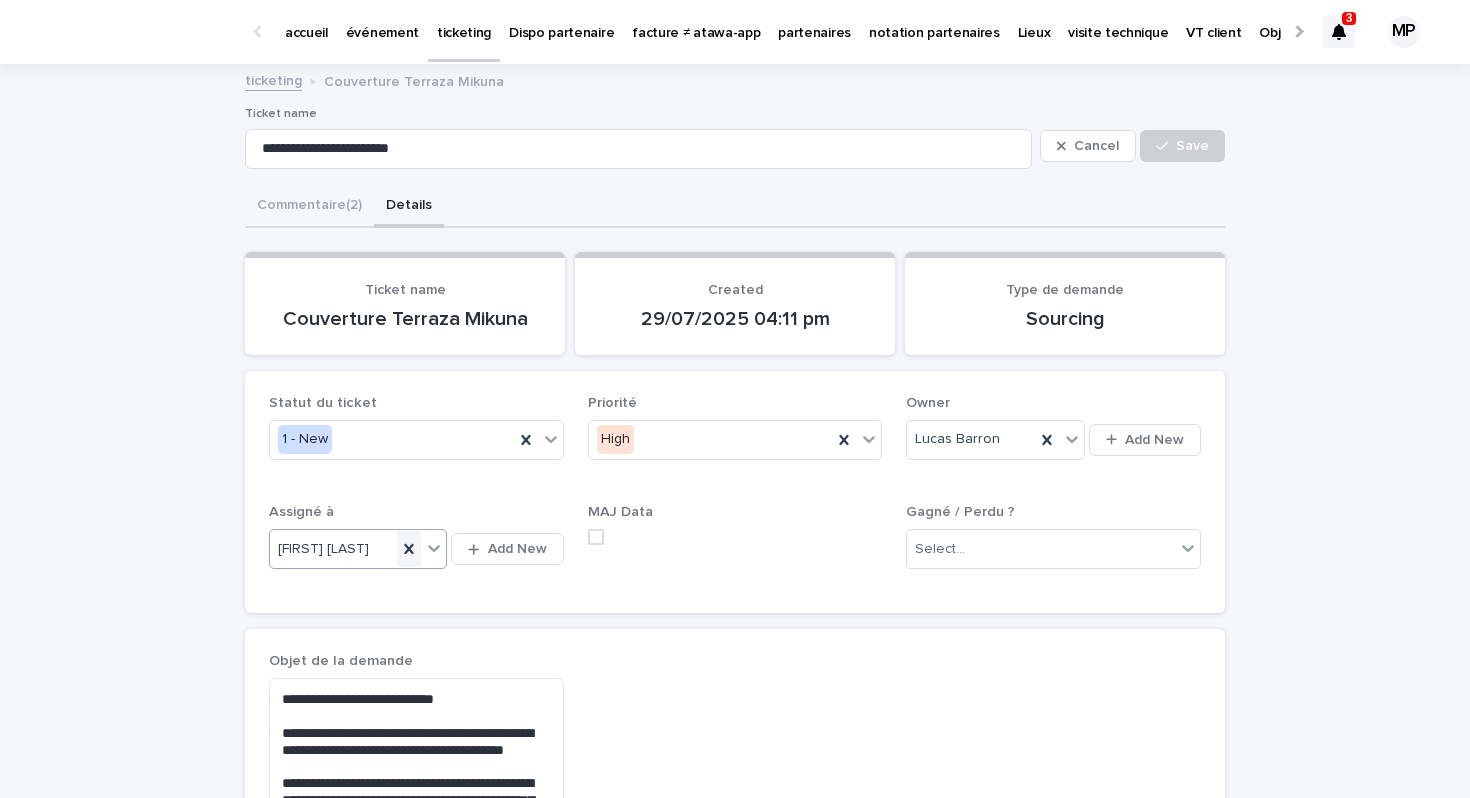 click 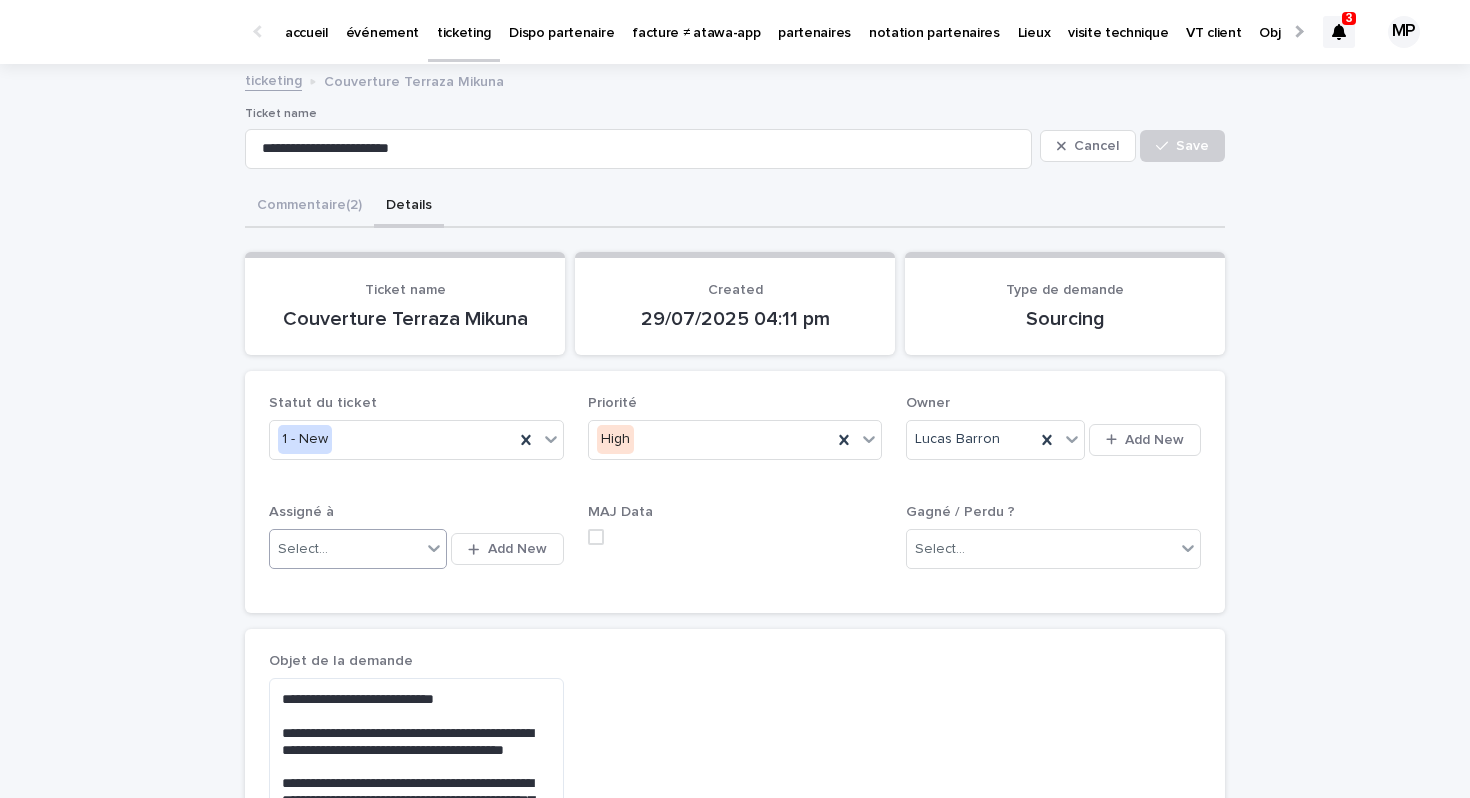 click 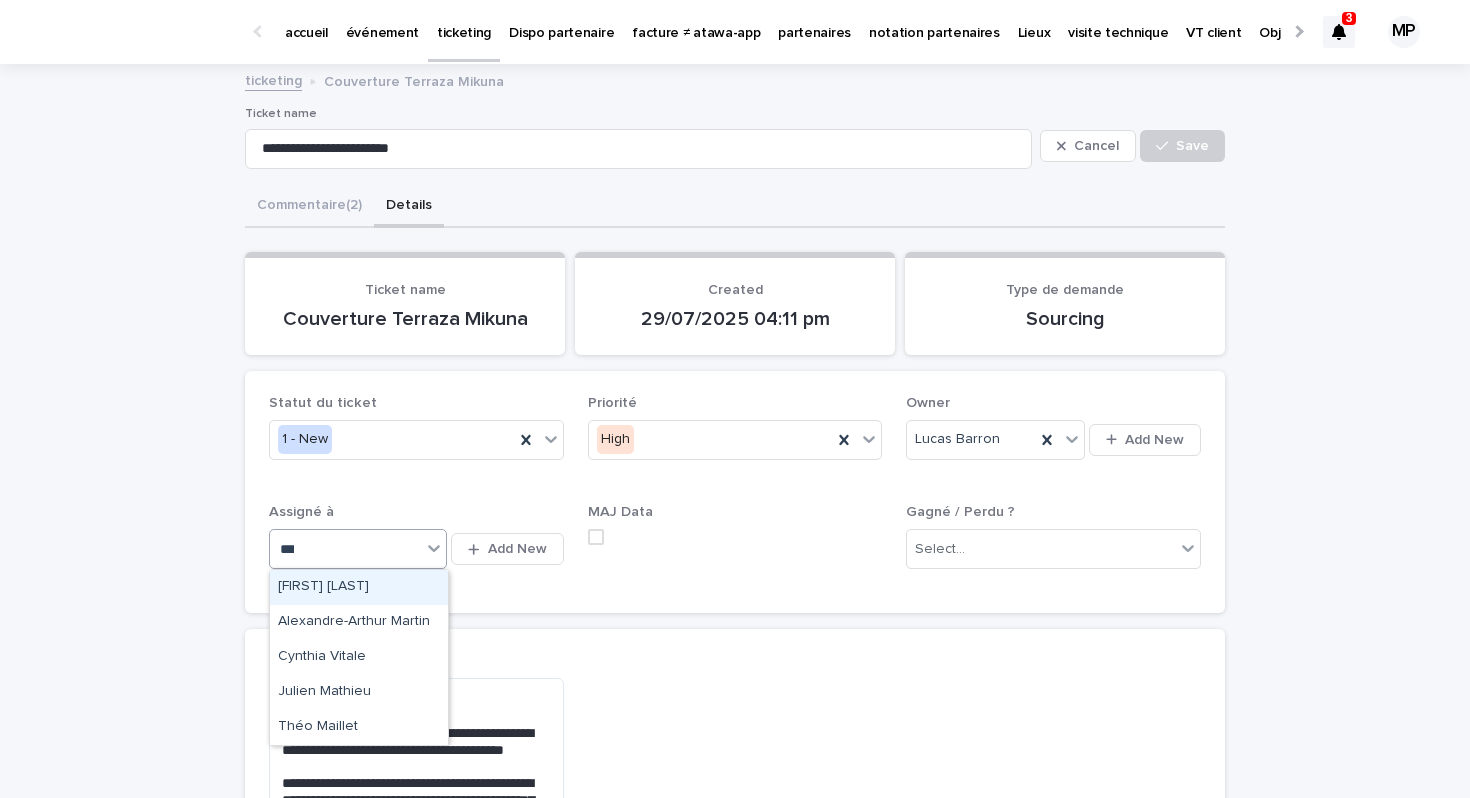 type on "****" 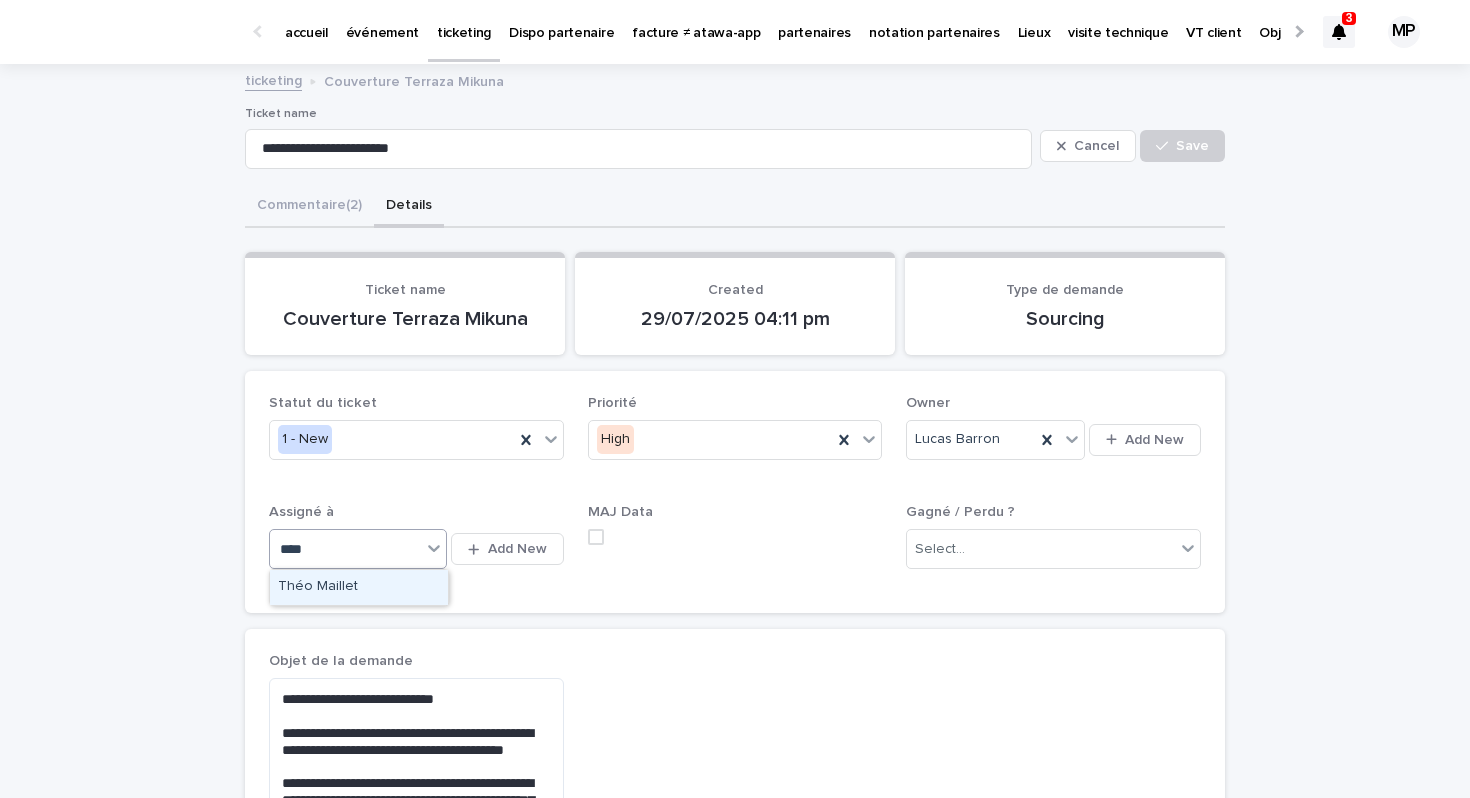 click on "Théo Maillet" at bounding box center [359, 587] 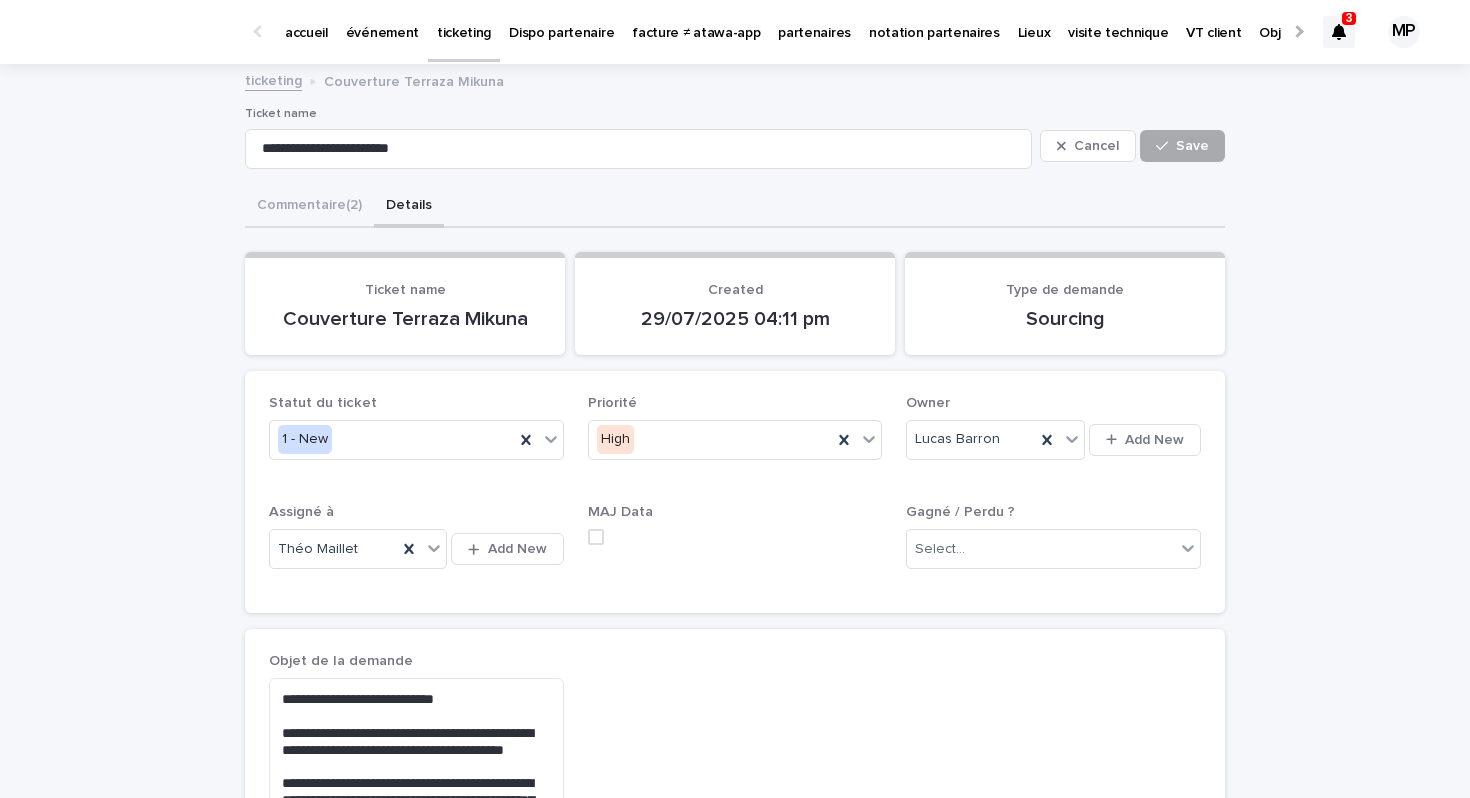 click on "Save" at bounding box center [1192, 146] 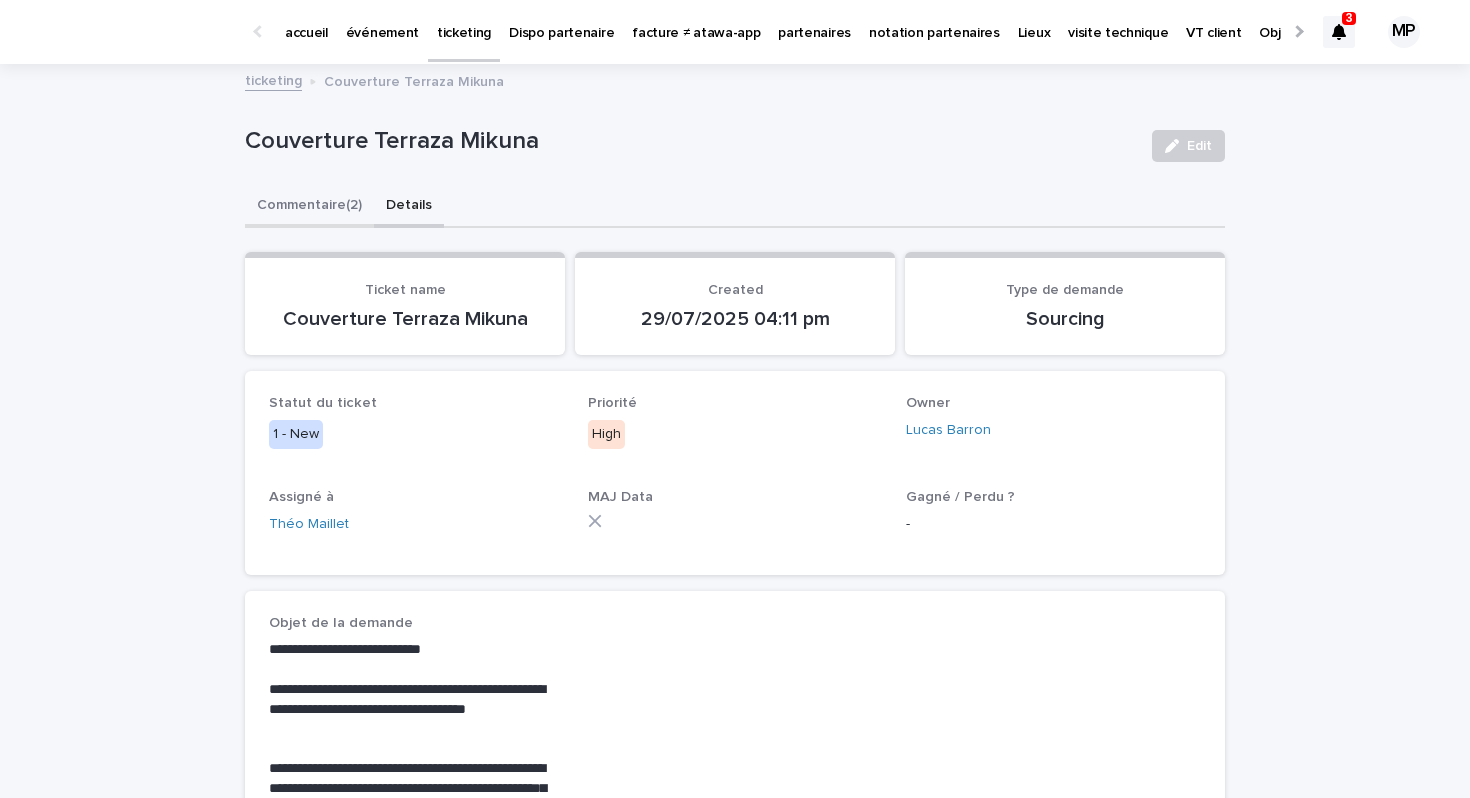 click on "Commentaire  (2)" at bounding box center (309, 207) 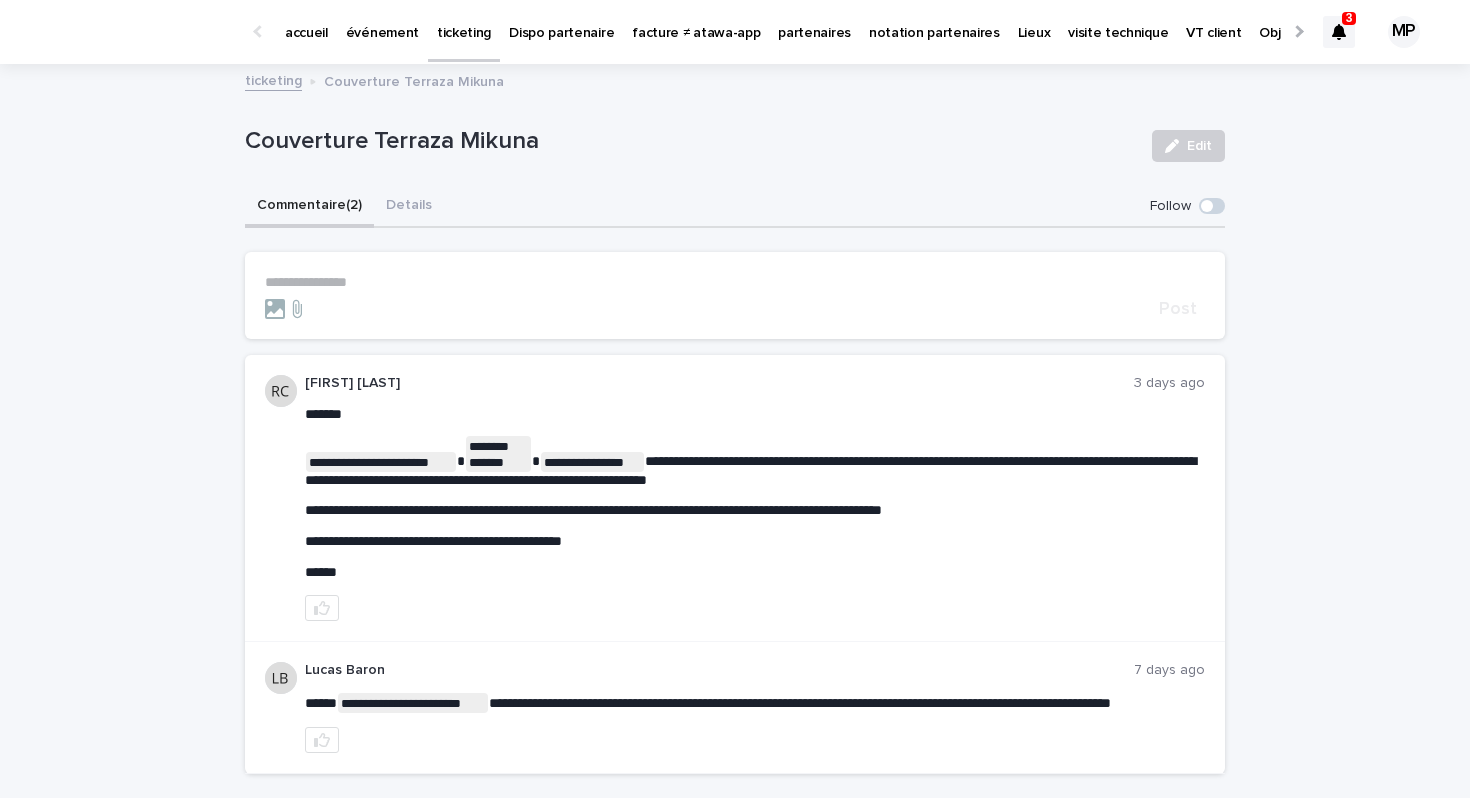 click on "**********" at bounding box center (735, 296) 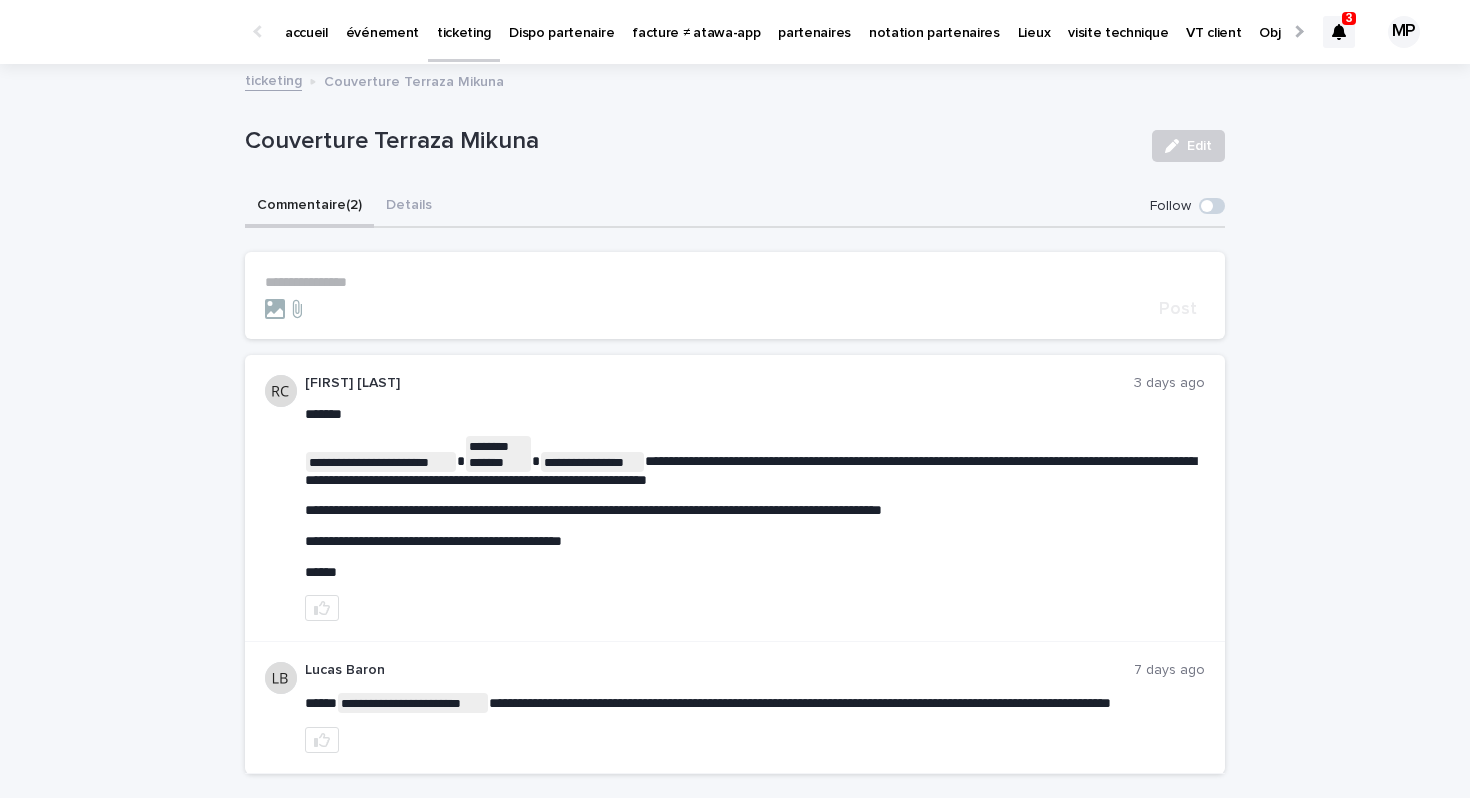type 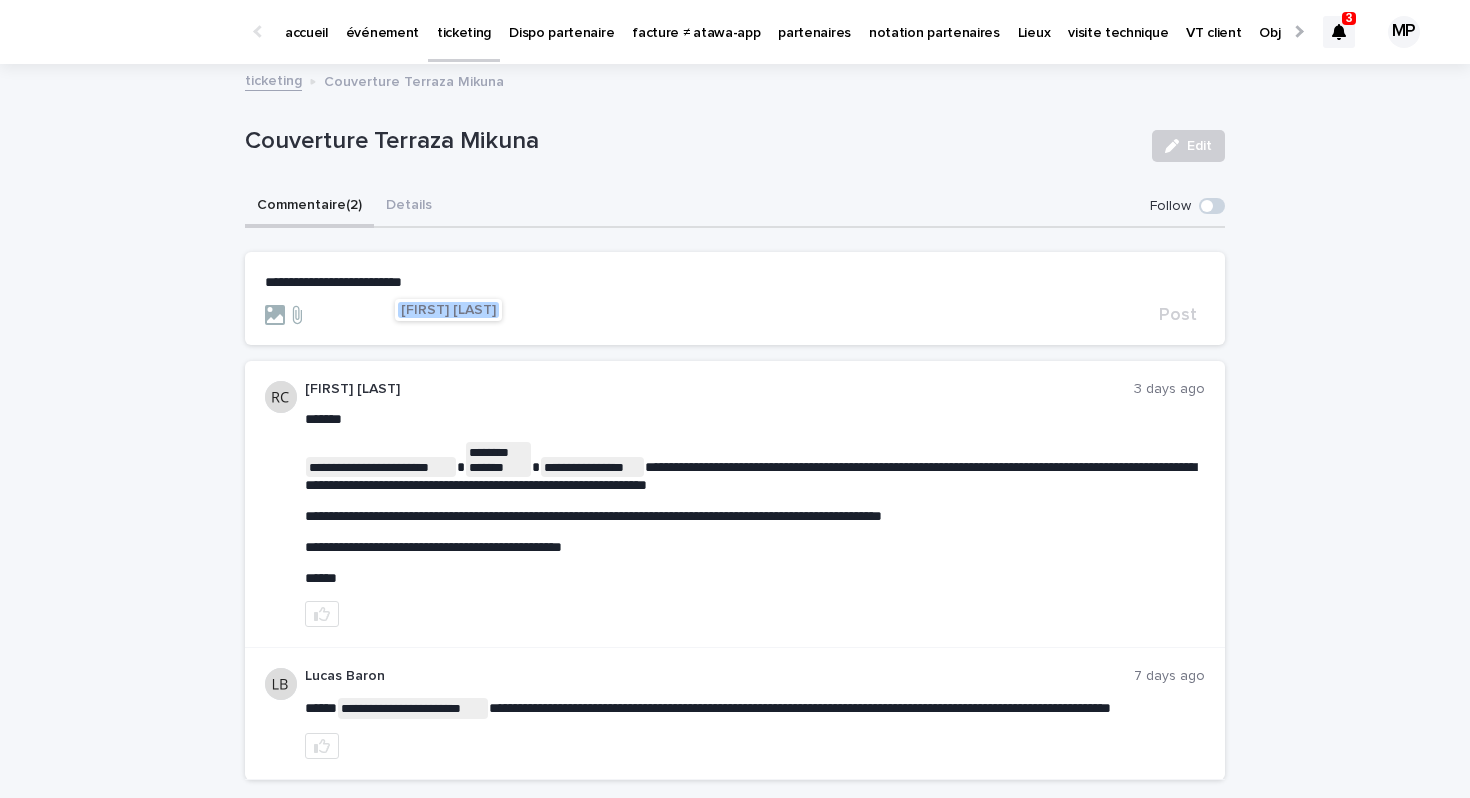 click on "[FIRST] [LAST]" at bounding box center [448, 310] 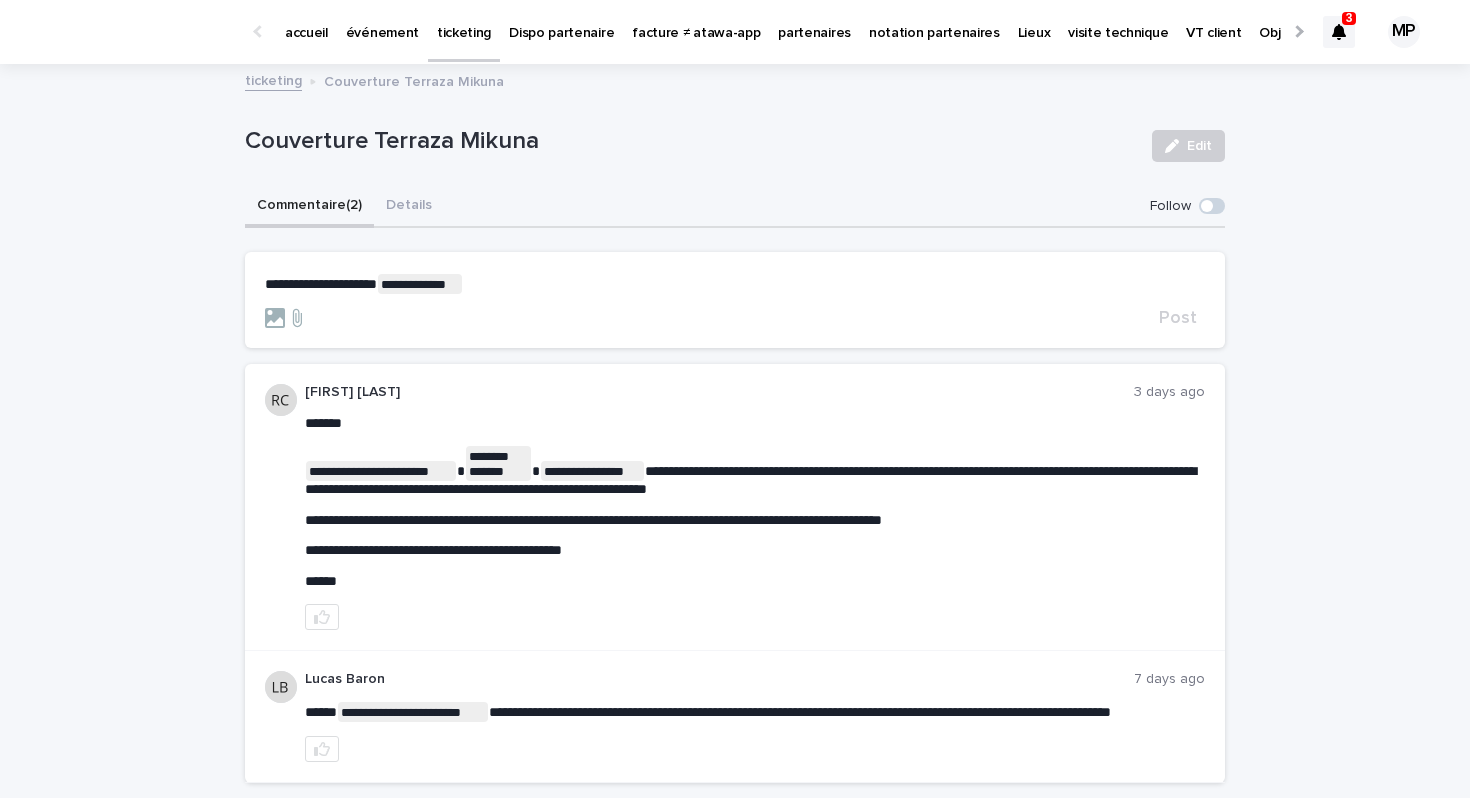 click on "**********" at bounding box center (735, 284) 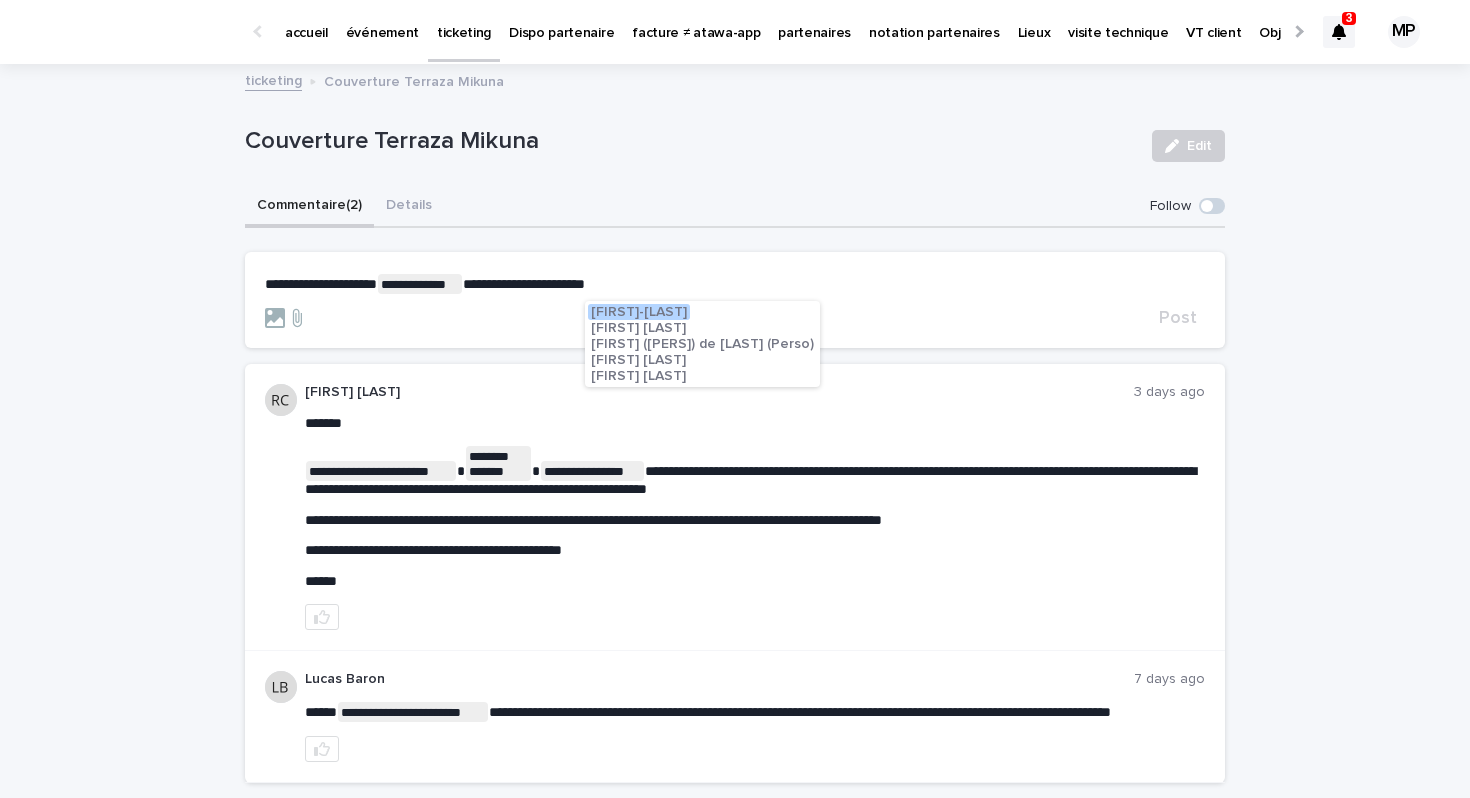 click on "[FIRST]-[LAST]" at bounding box center [639, 312] 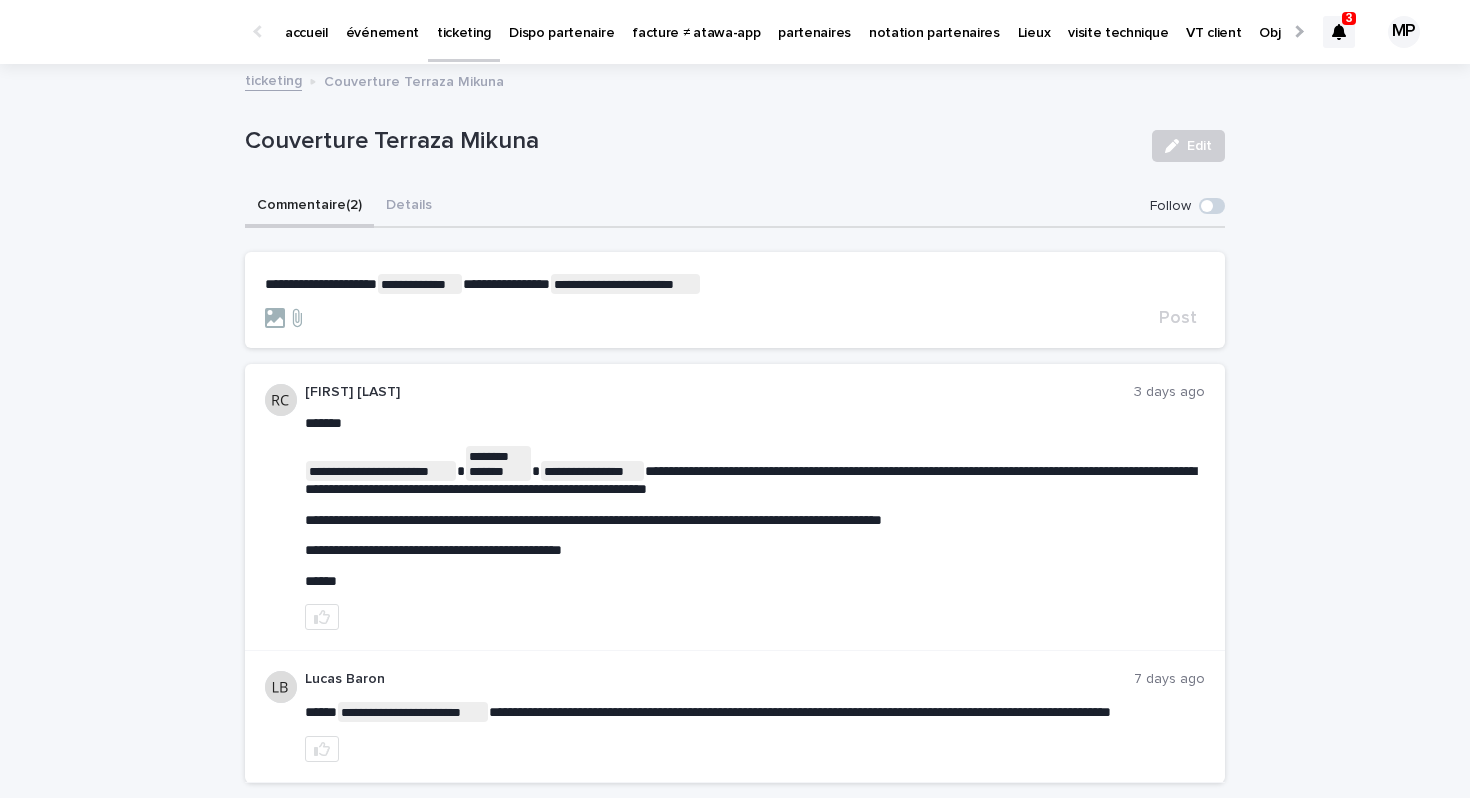 click on "**********" at bounding box center (735, 284) 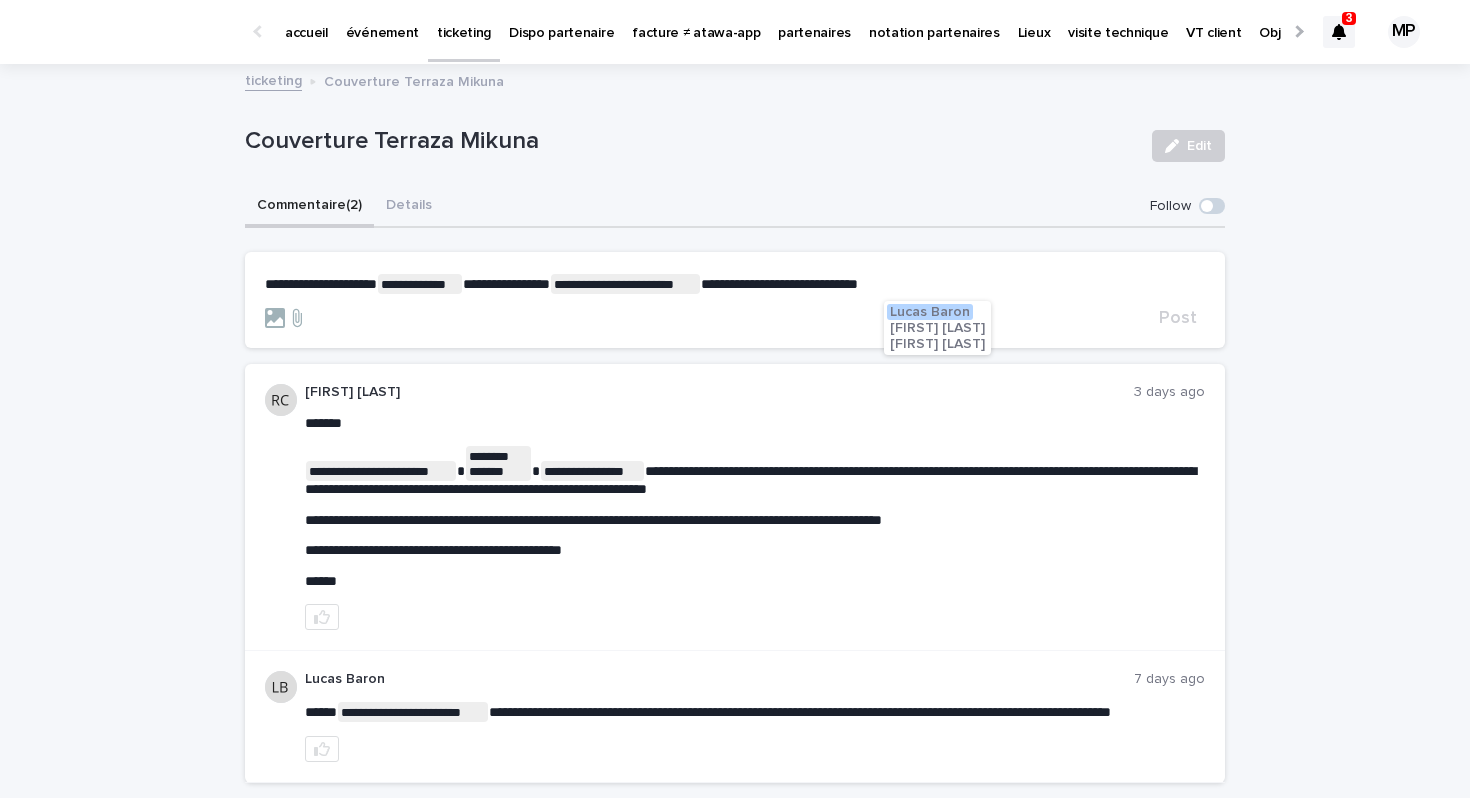 click on "Lucas Baron" at bounding box center [930, 312] 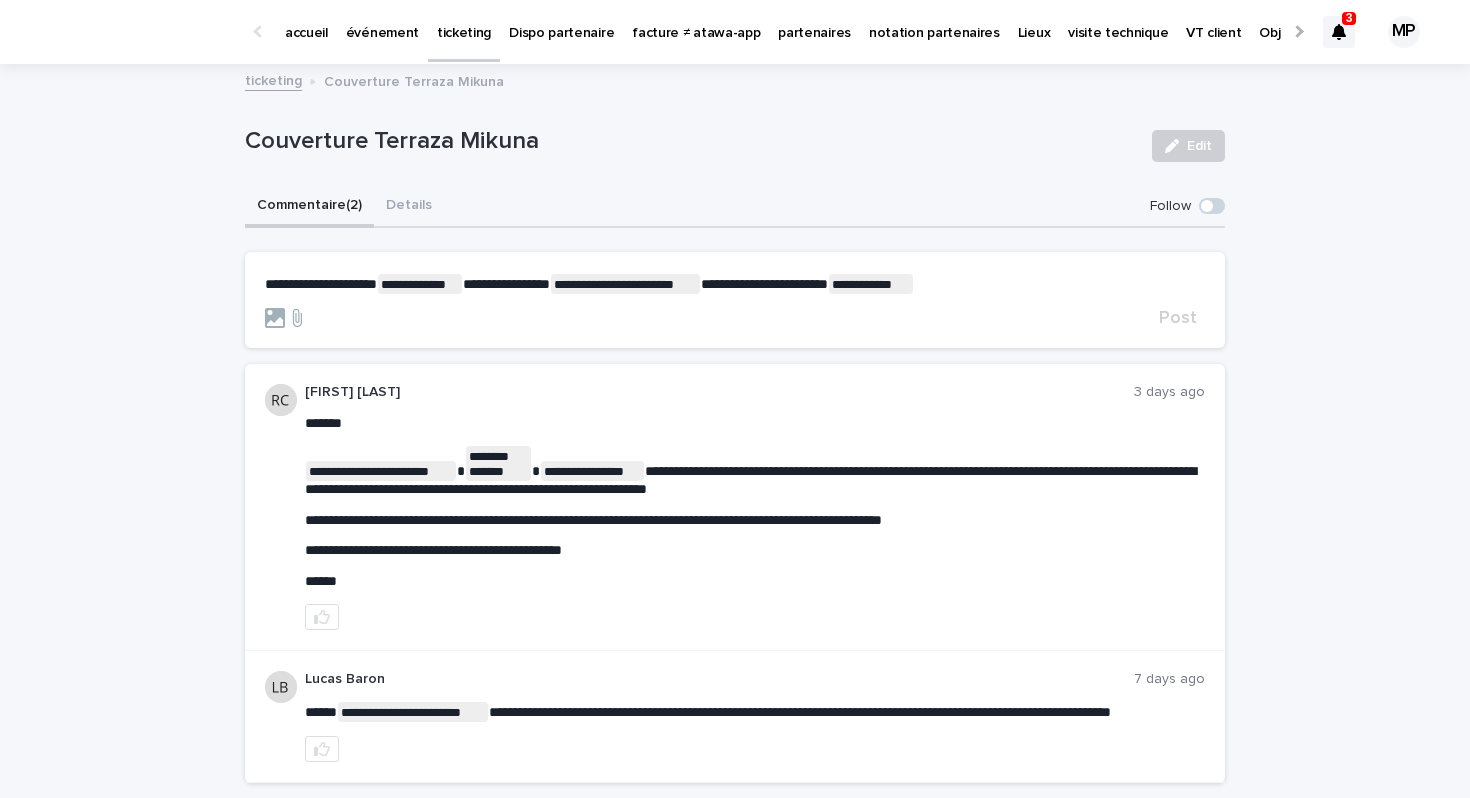 click on "**********" at bounding box center (735, 284) 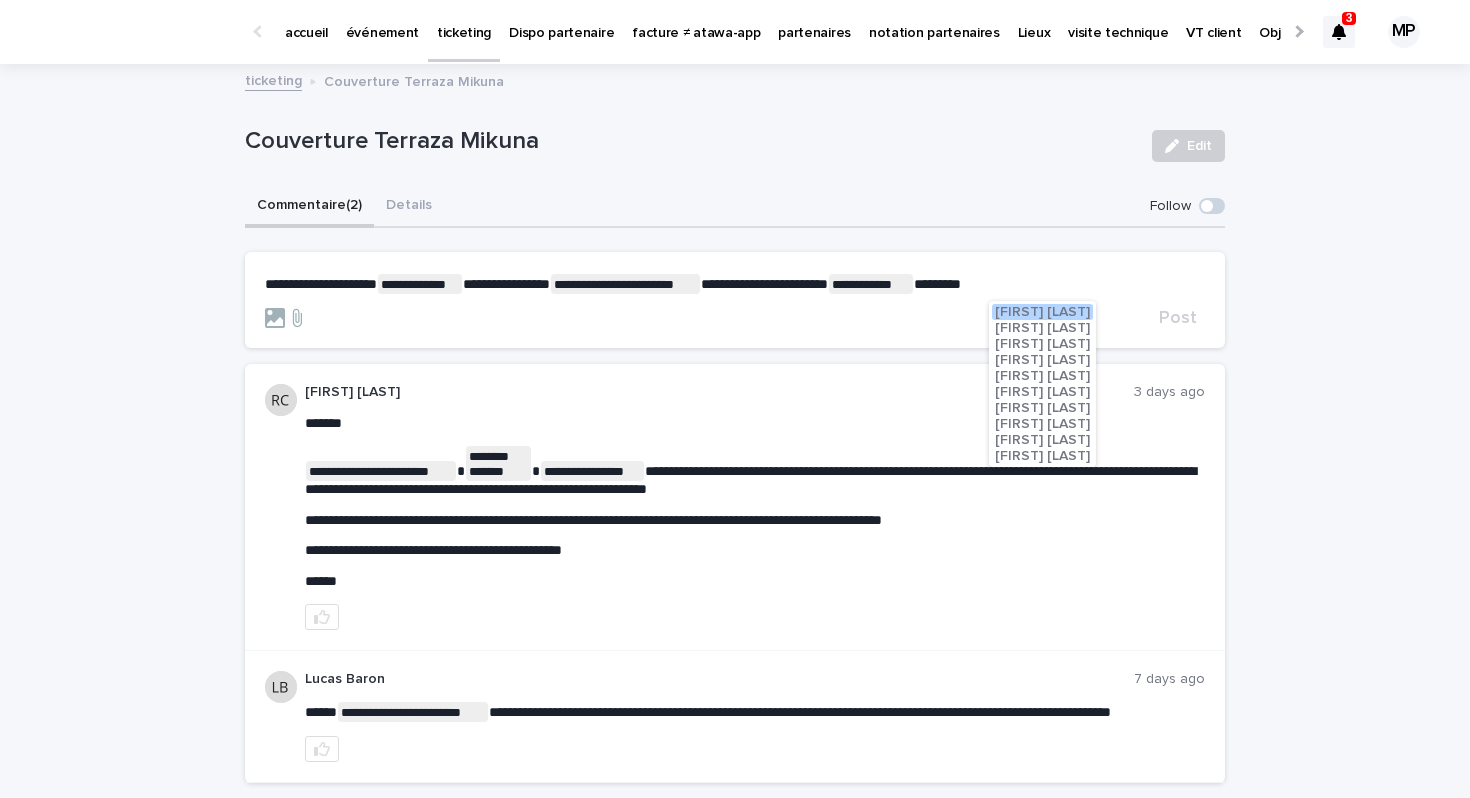 click on "[FIRST] [LAST]" at bounding box center [1042, 408] 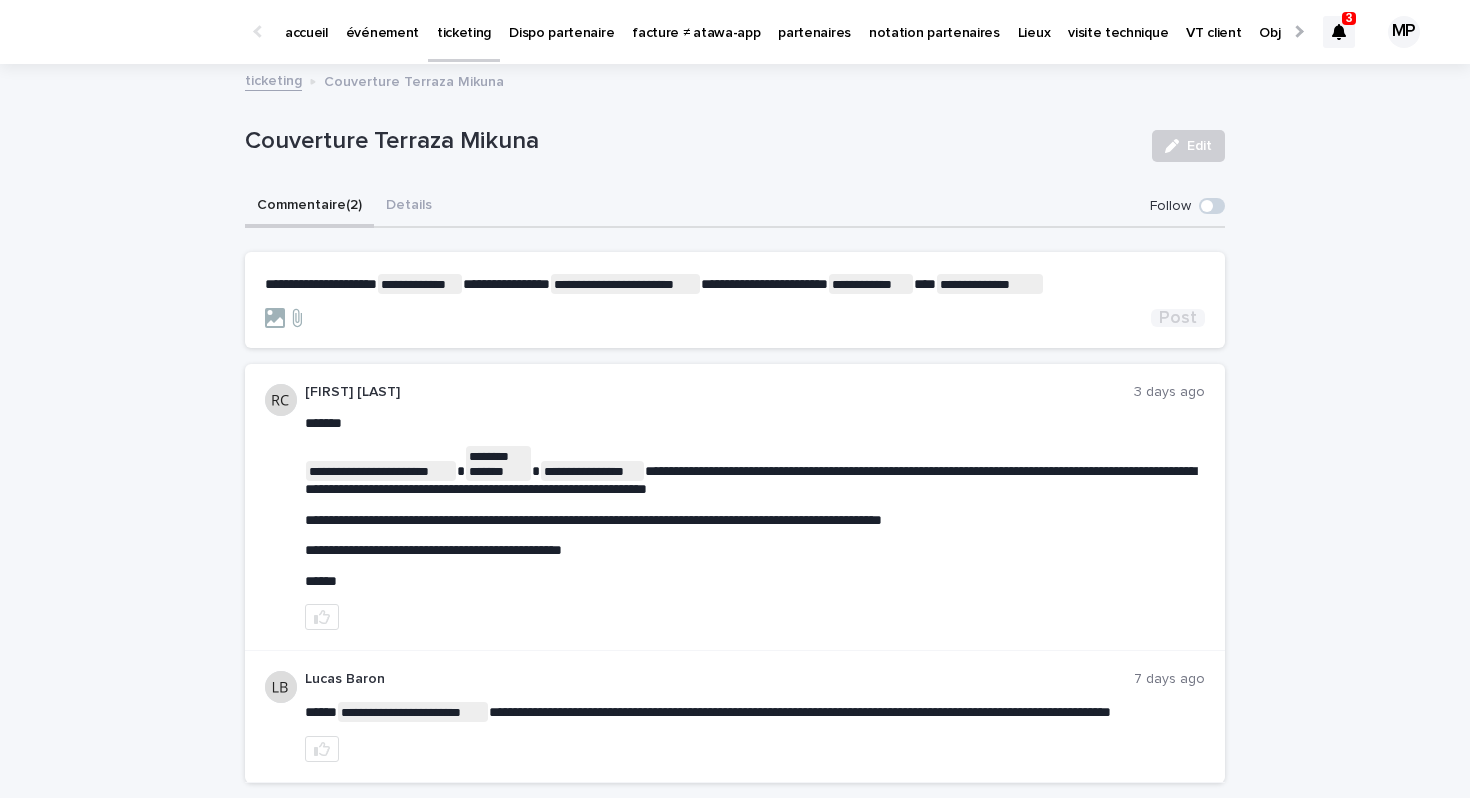 click on "Post" at bounding box center [1178, 318] 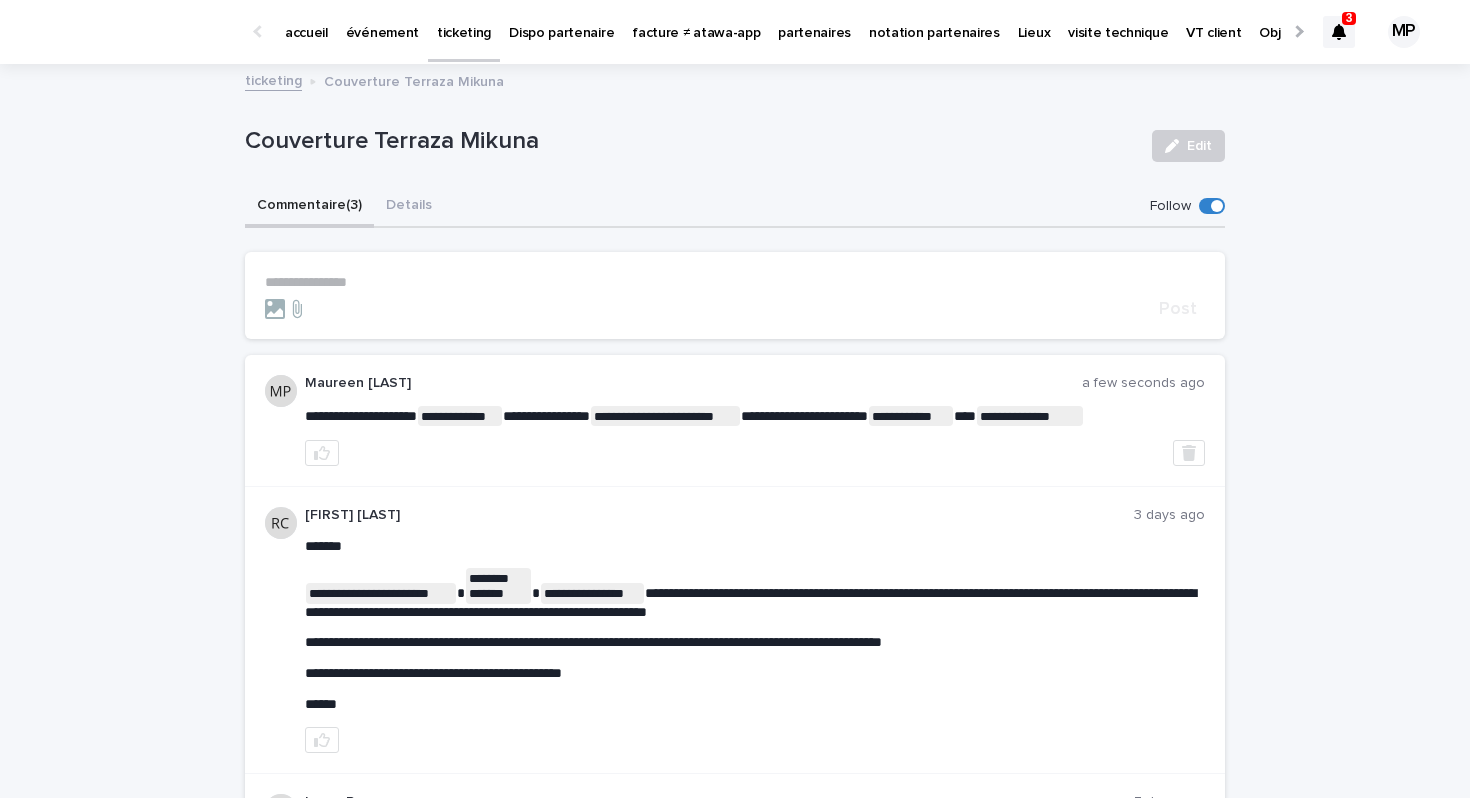 click on "ticketing" at bounding box center [273, 79] 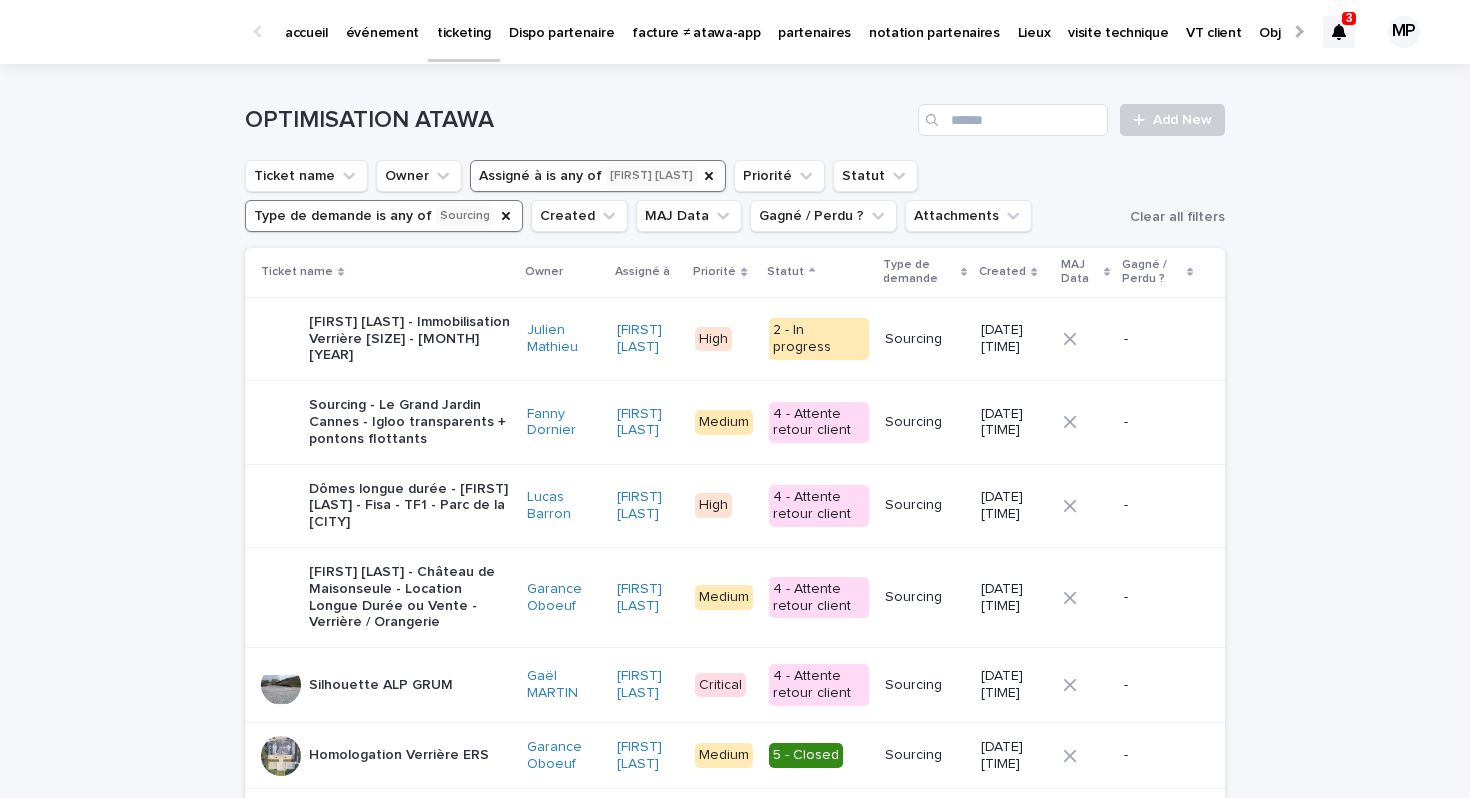 click on "[FIRST] [LAST] - Immobilisation Verrière [SIZE] - [MONTH] [YEAR]" at bounding box center (410, 339) 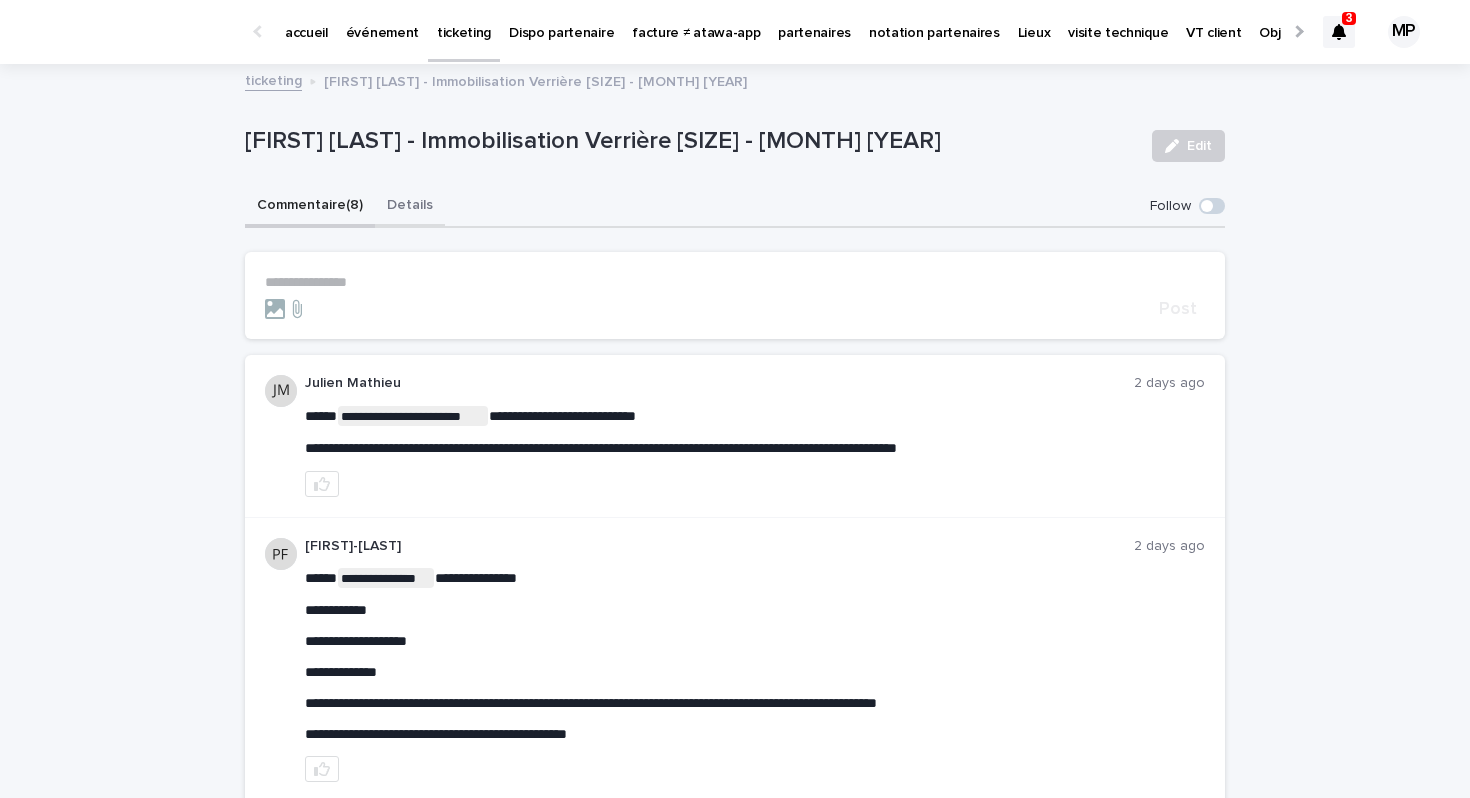 click on "Details" at bounding box center [410, 207] 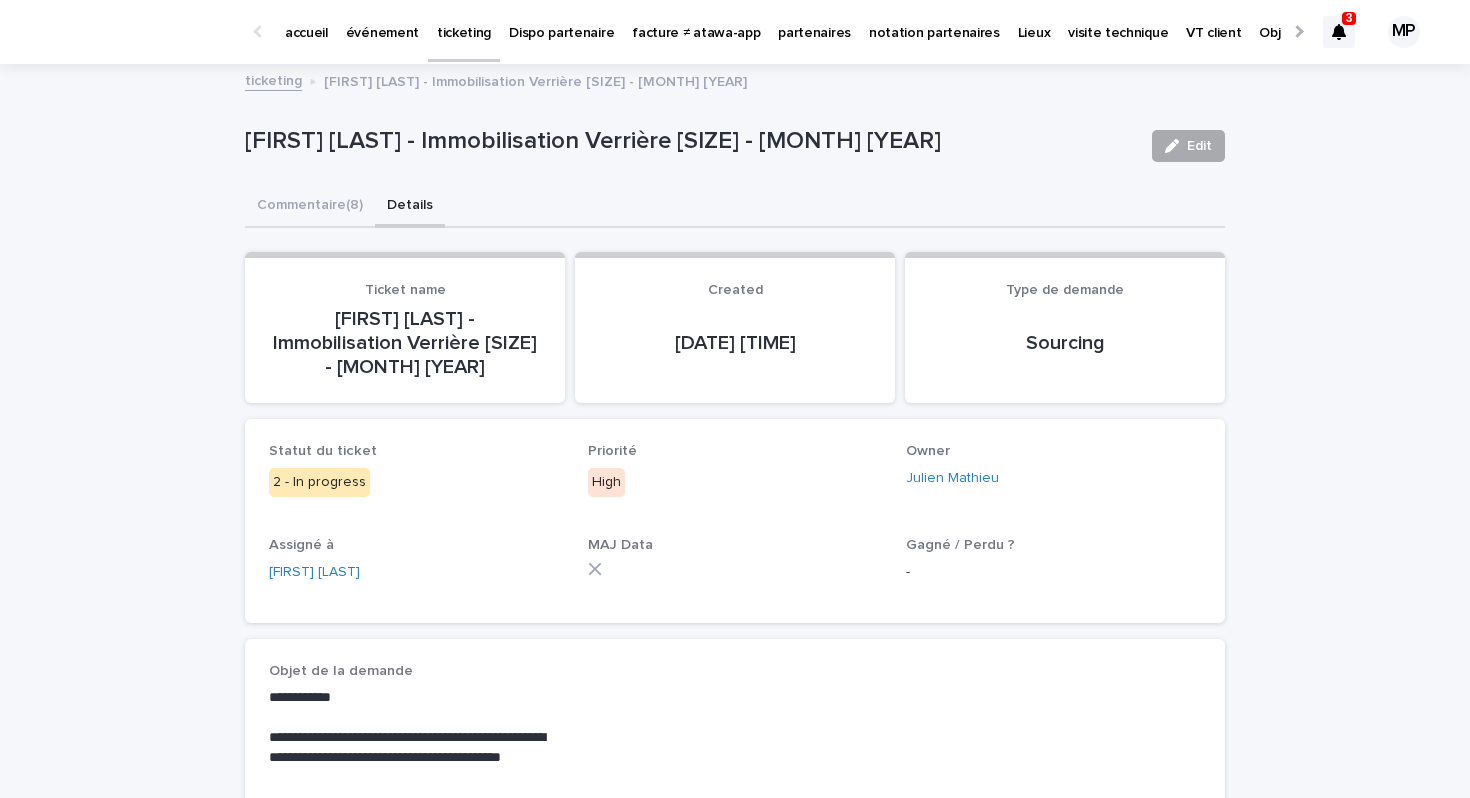 click on "Edit" at bounding box center (1199, 146) 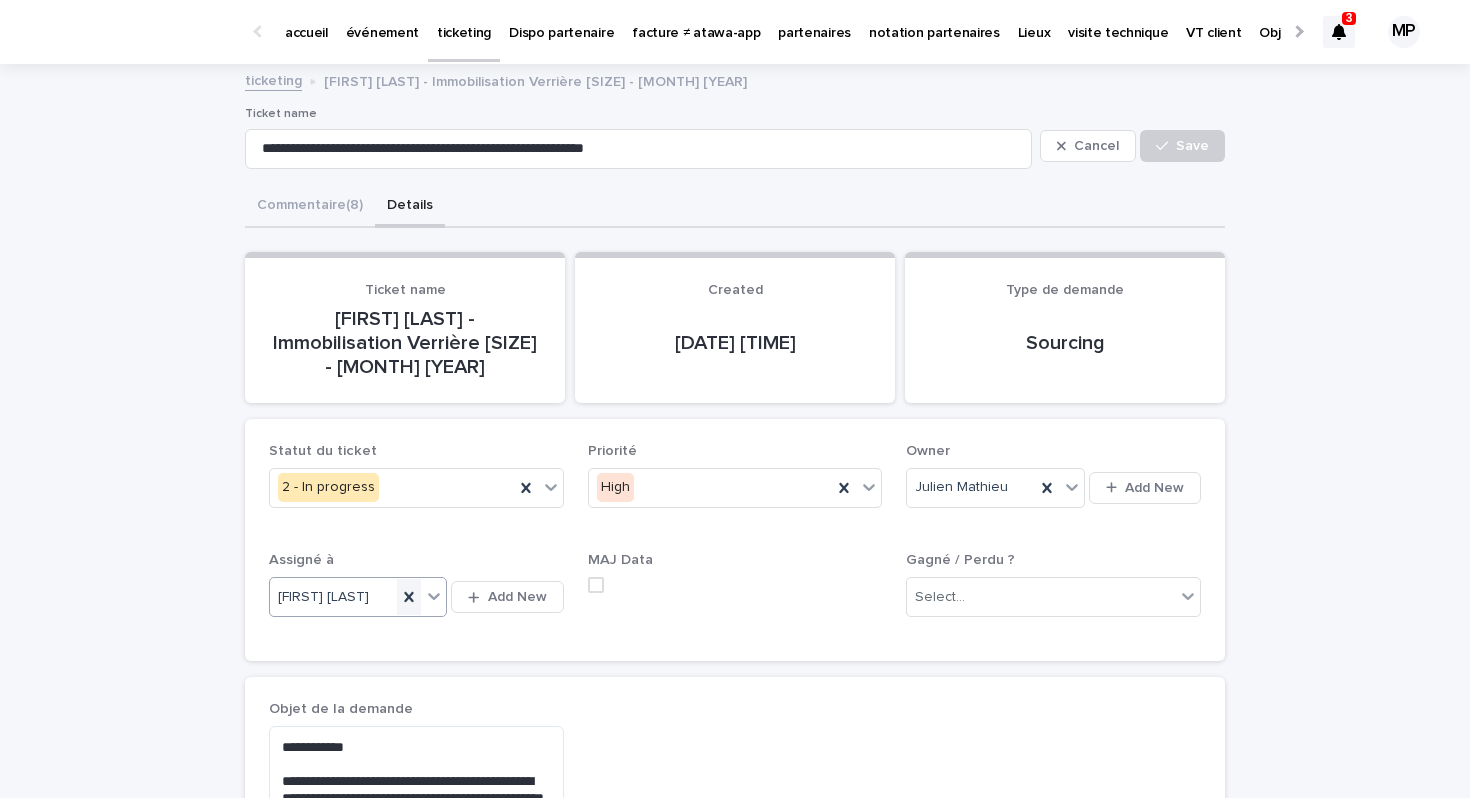 click 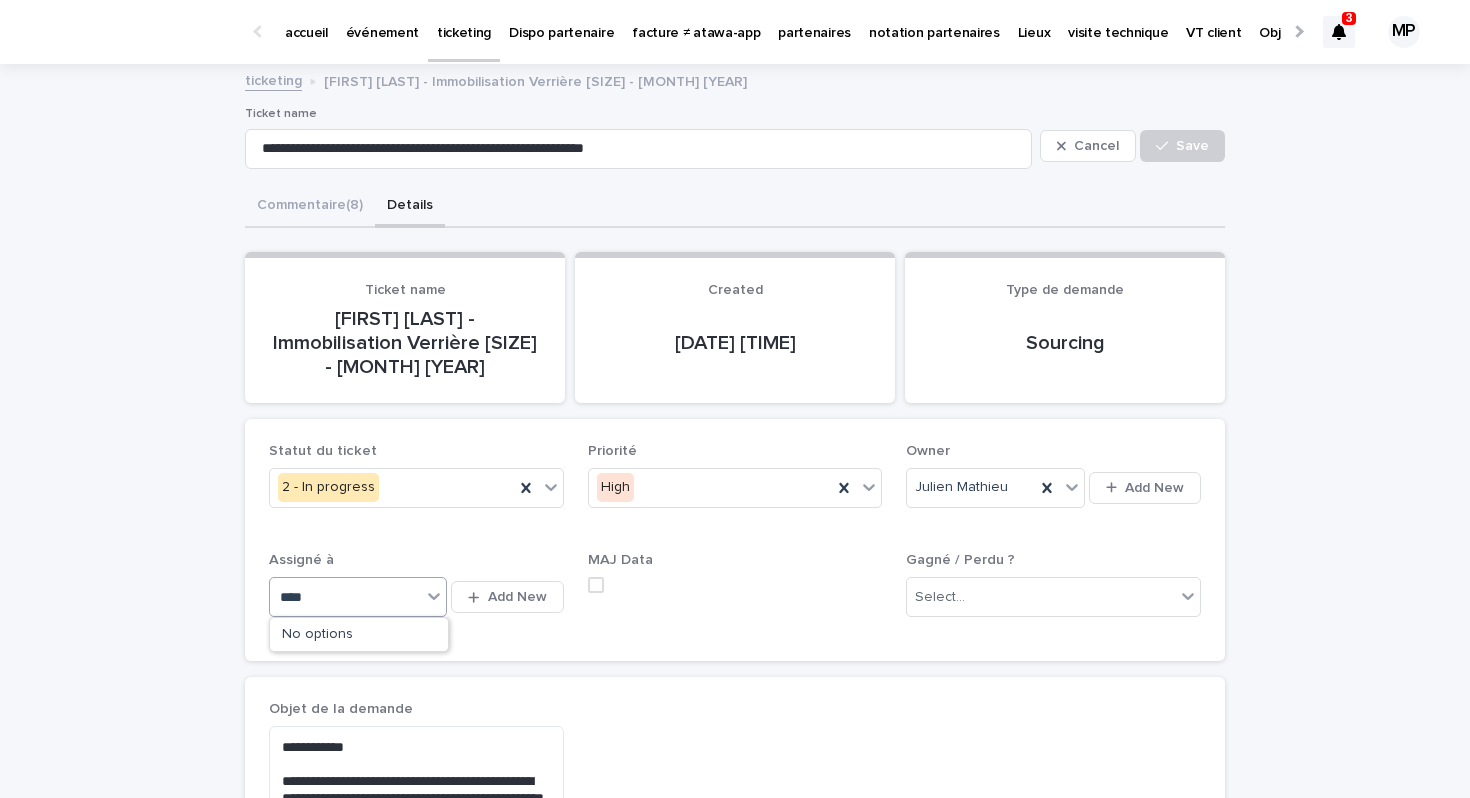 type on "***" 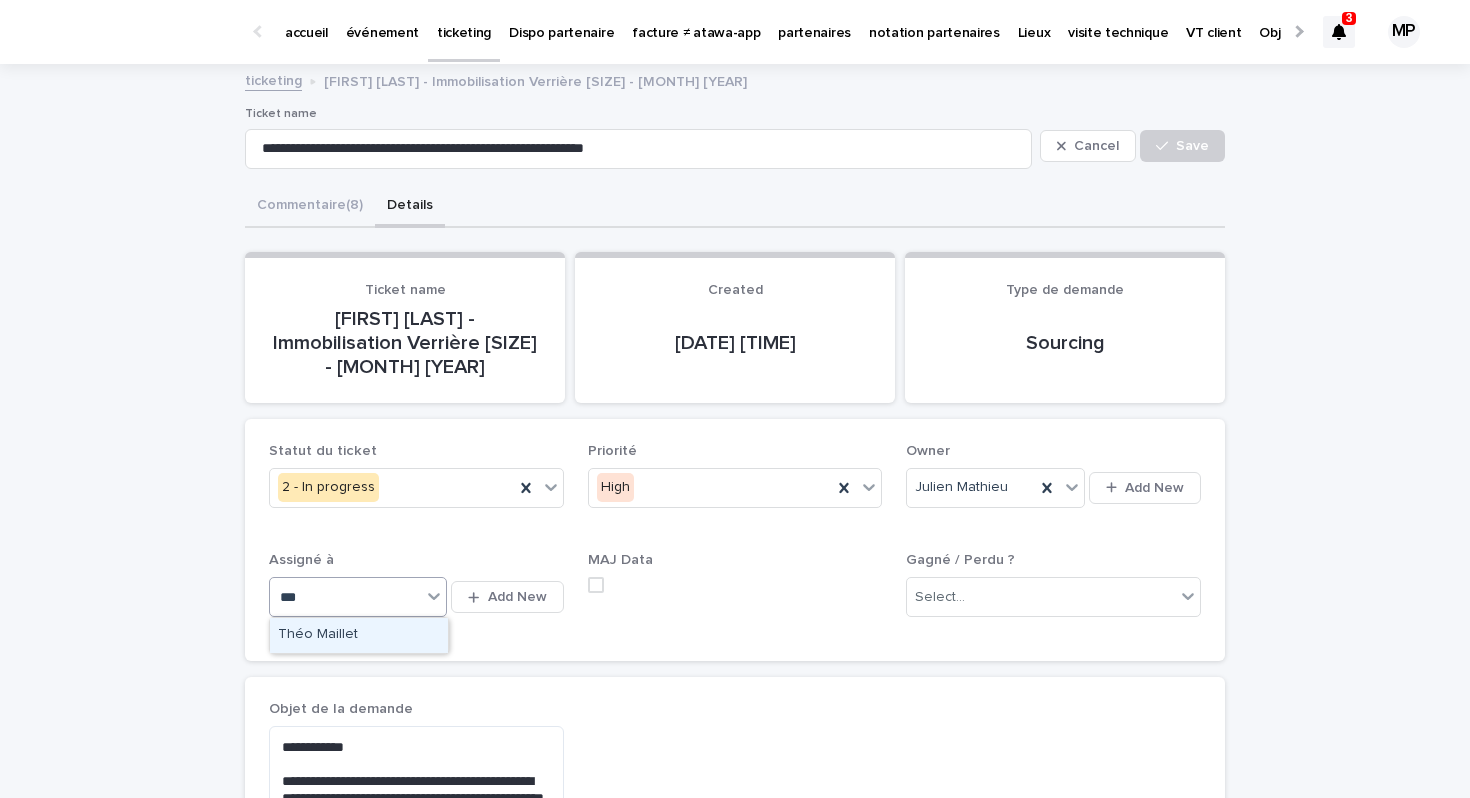 click on "Théo Maillet" at bounding box center [359, 635] 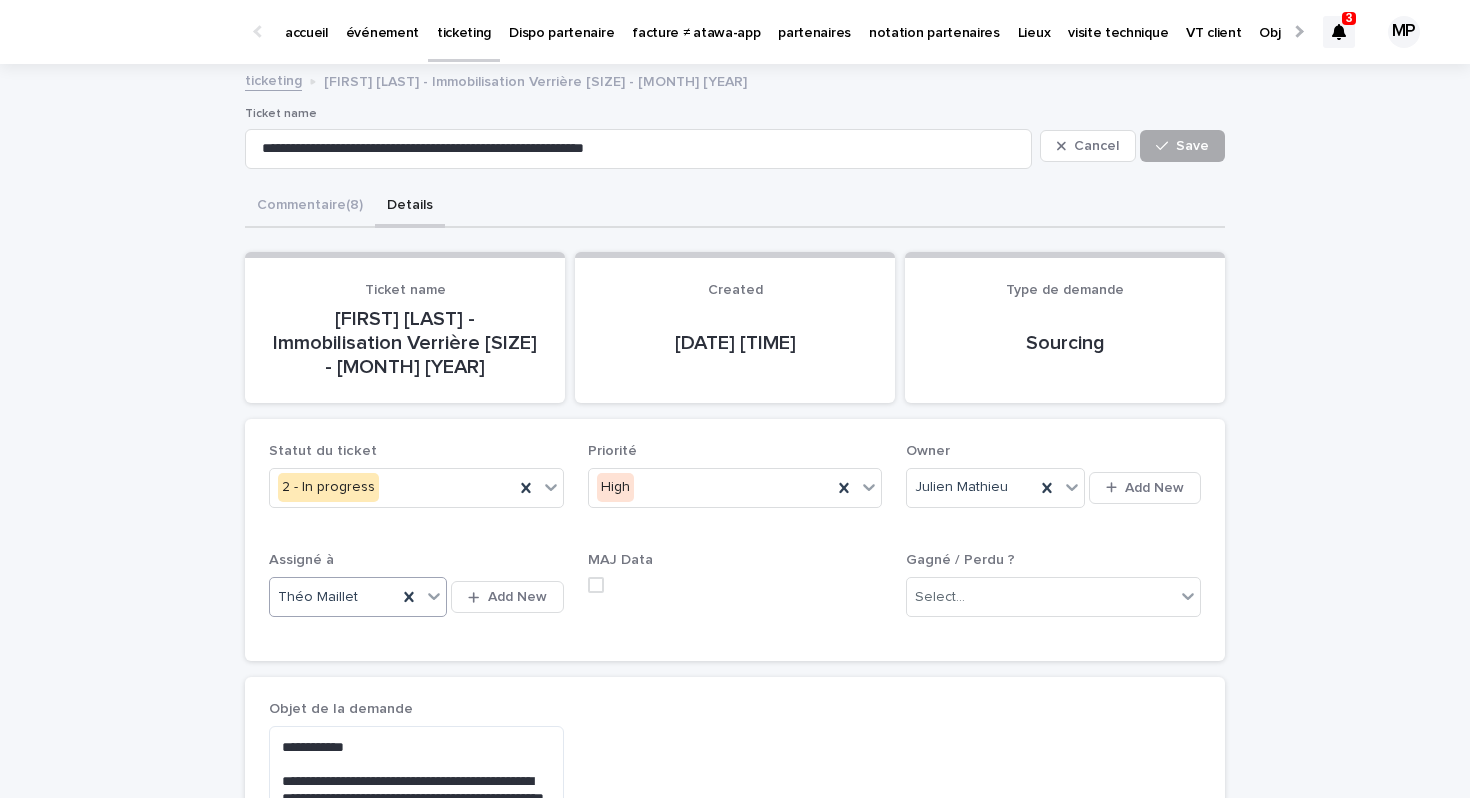 click on "Save" at bounding box center (1192, 146) 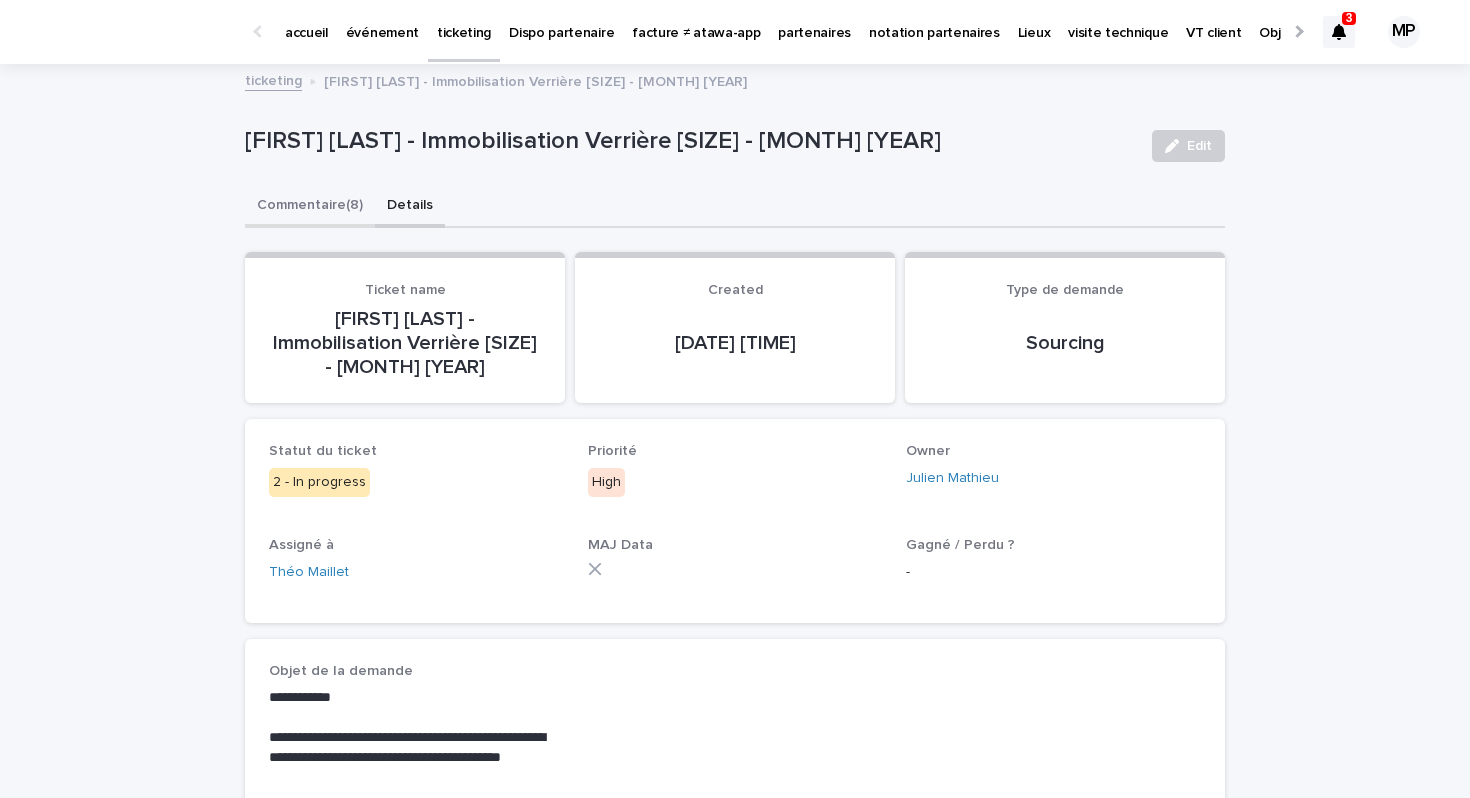 click on "Commentaire  (8)" at bounding box center (310, 207) 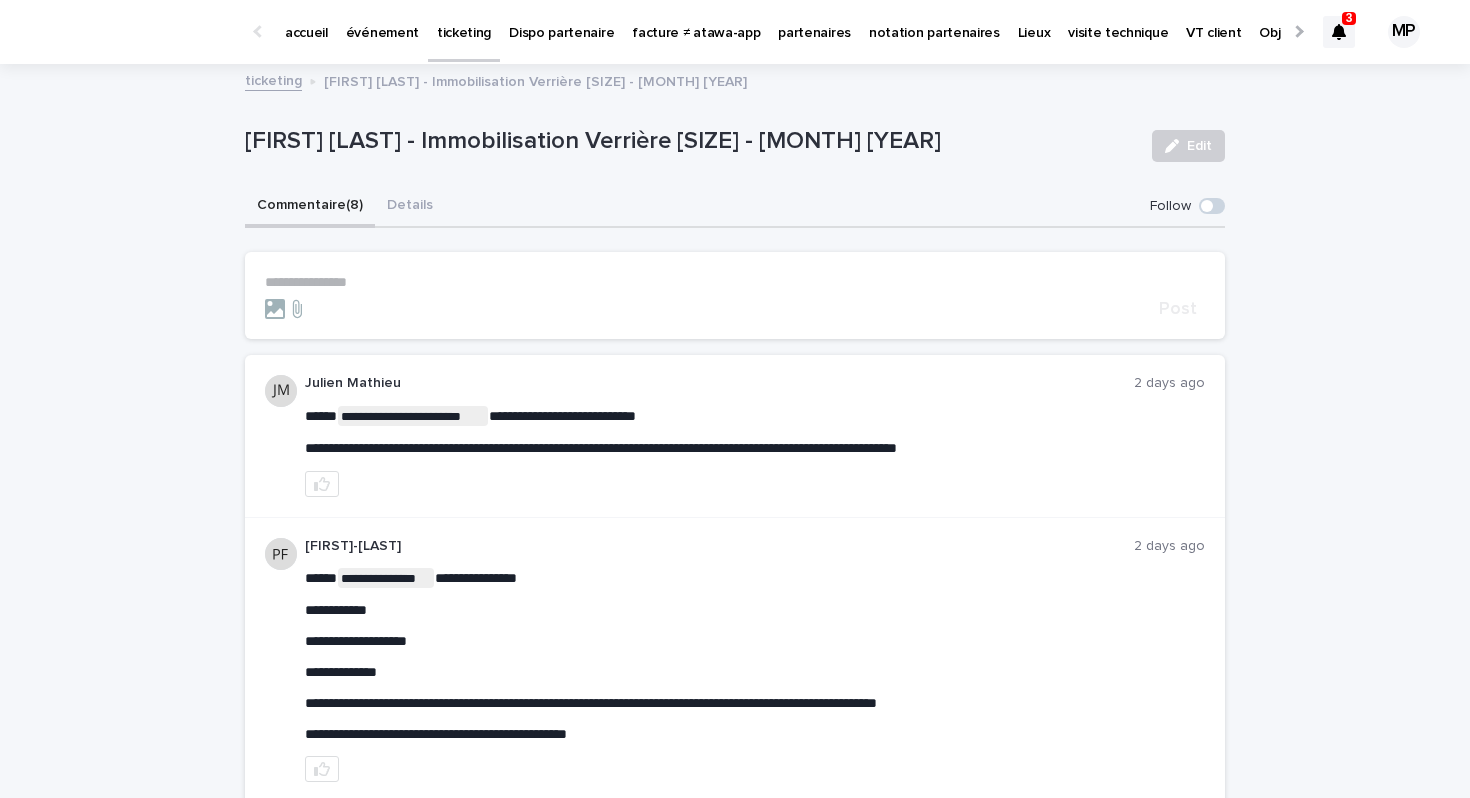 click on "**********" at bounding box center [735, 282] 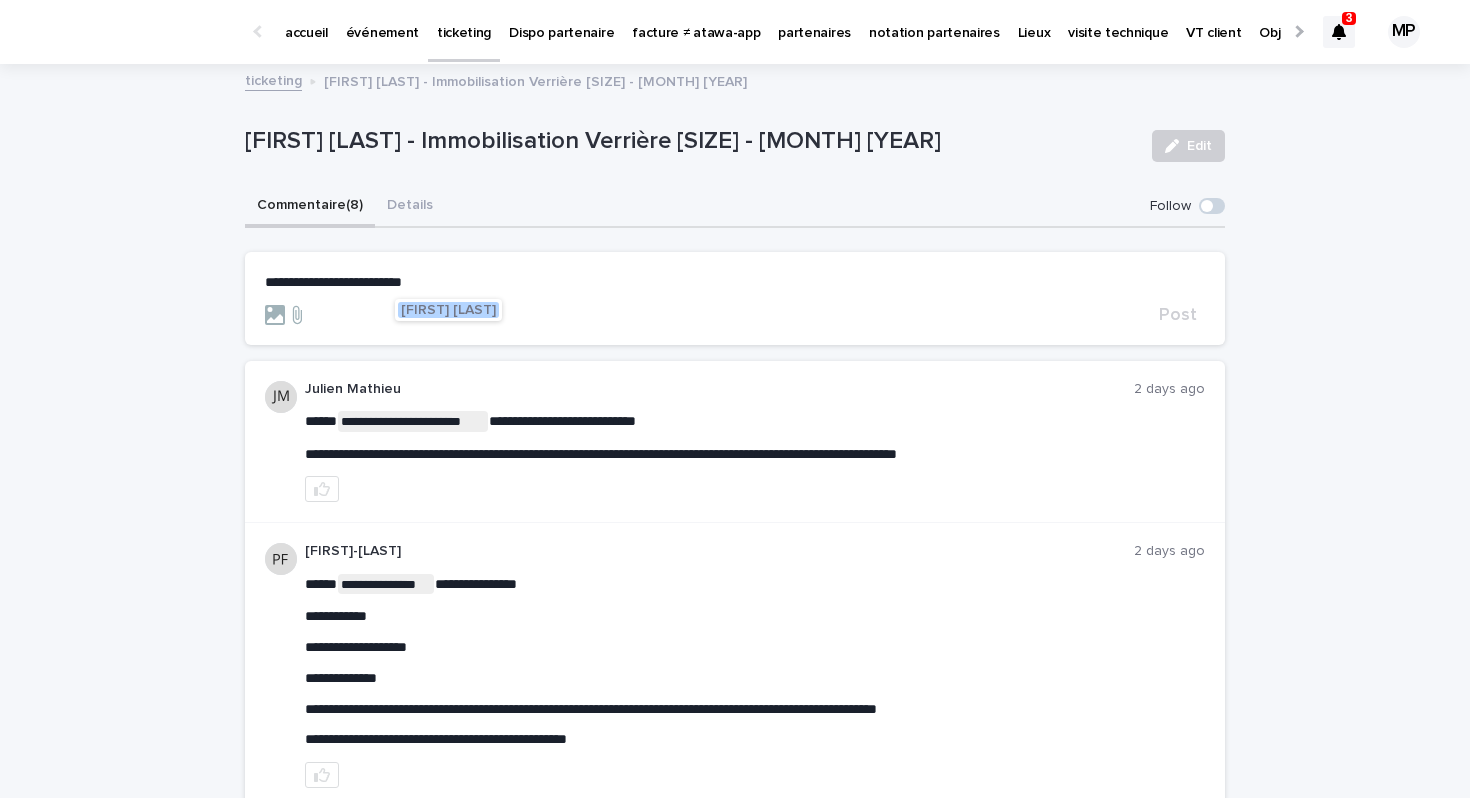 click on "[FIRST] [LAST]" at bounding box center [448, 310] 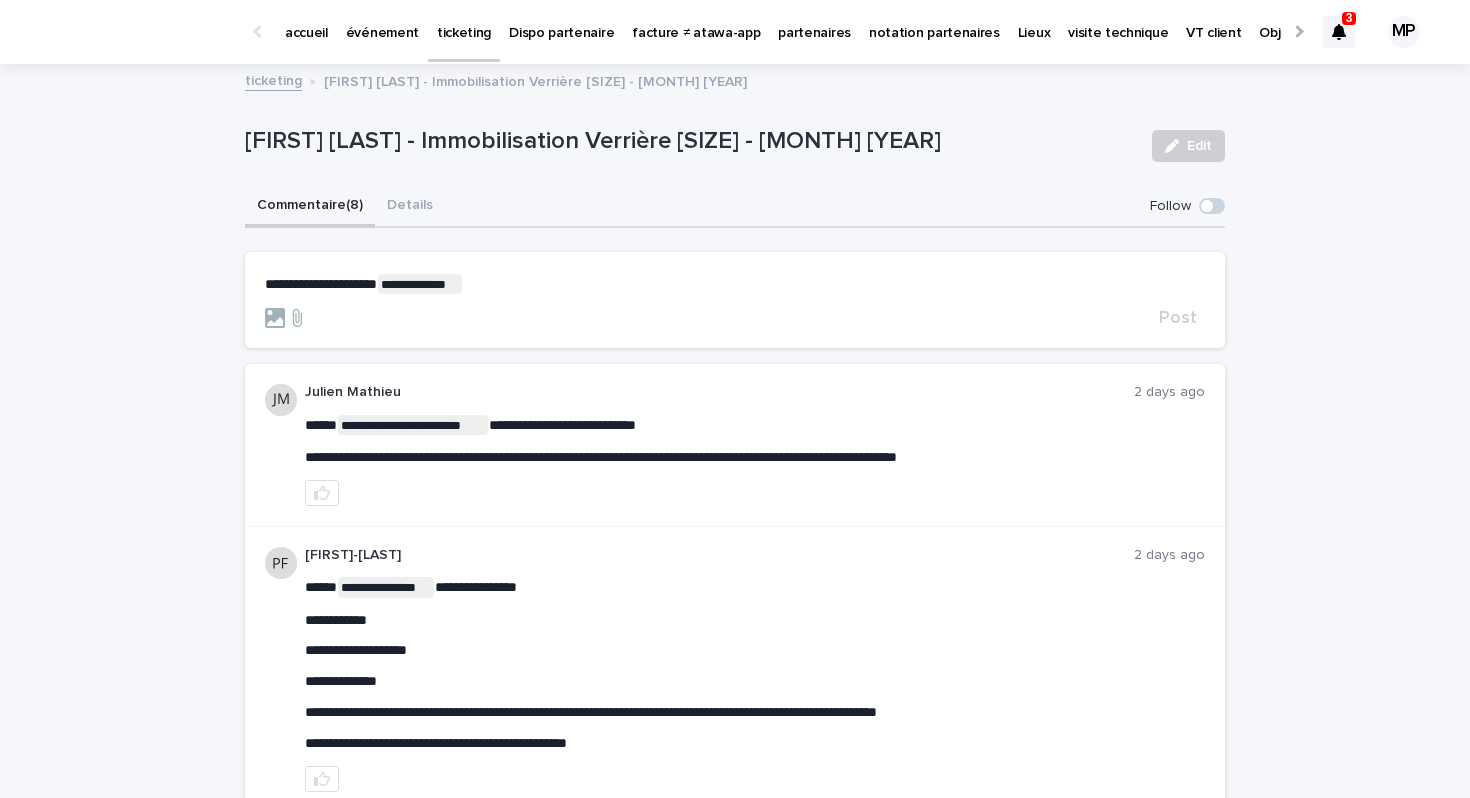 click on "**********" at bounding box center (735, 284) 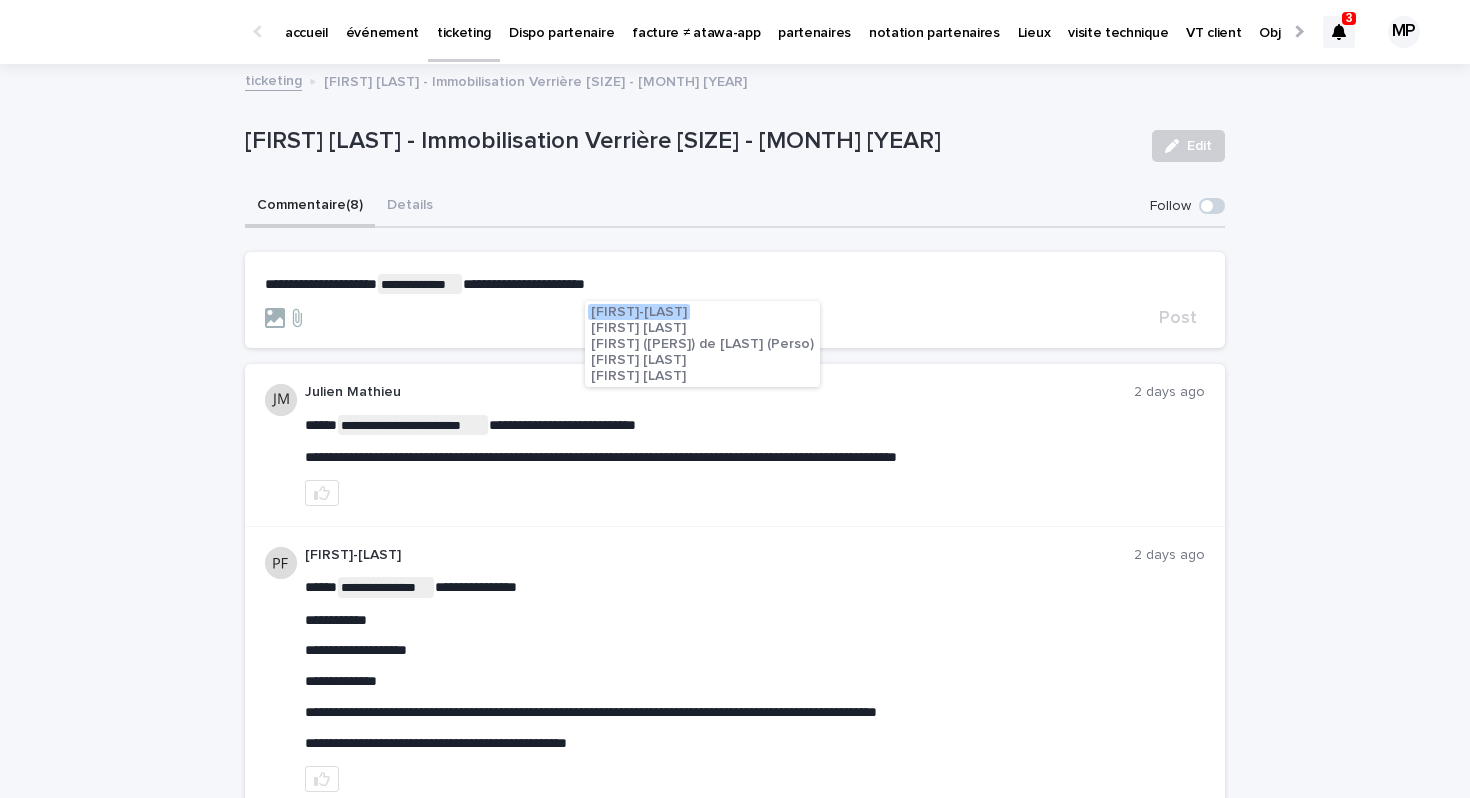 click on "[FIRST]-[LAST]" at bounding box center (639, 312) 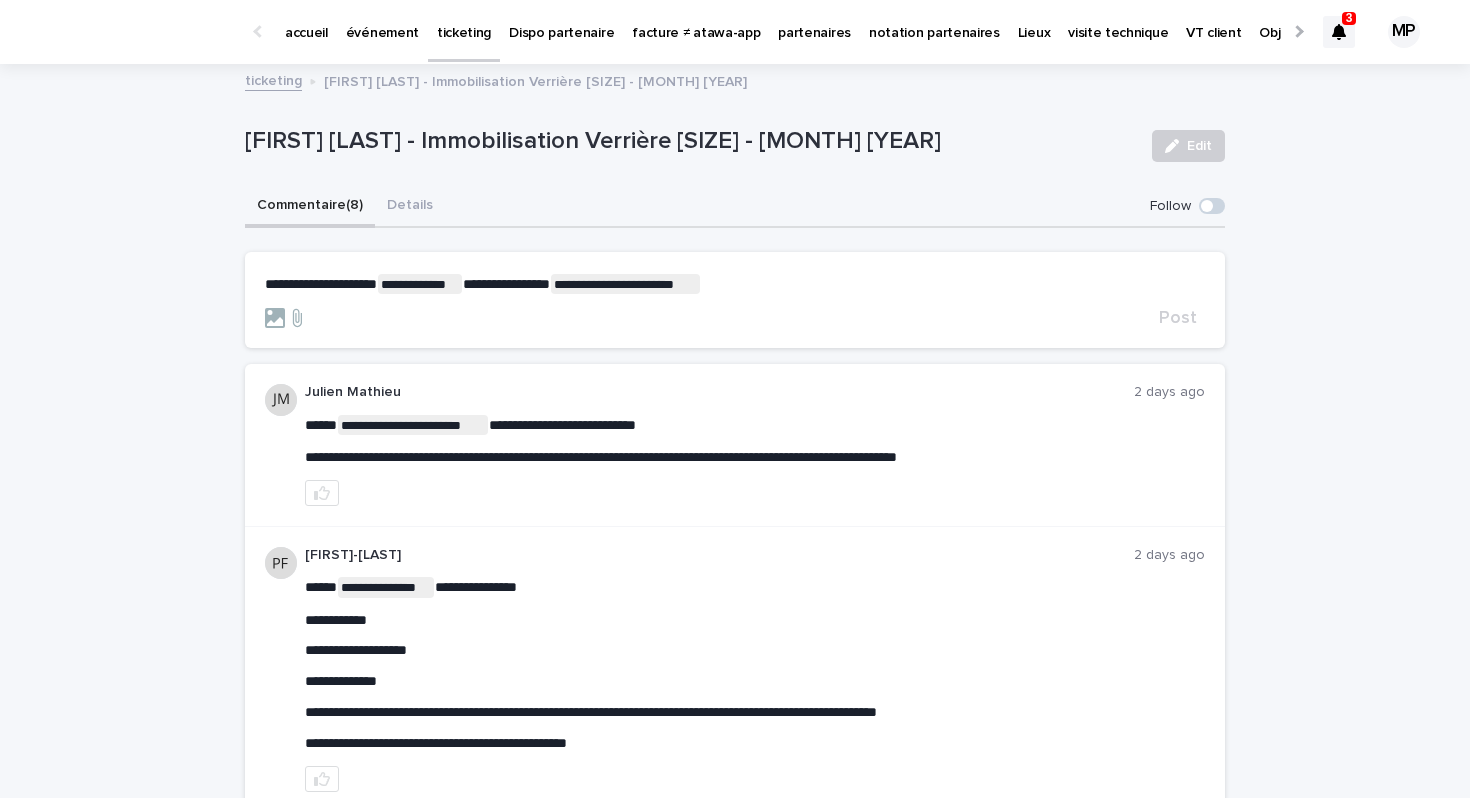 click at bounding box center (708, 318) 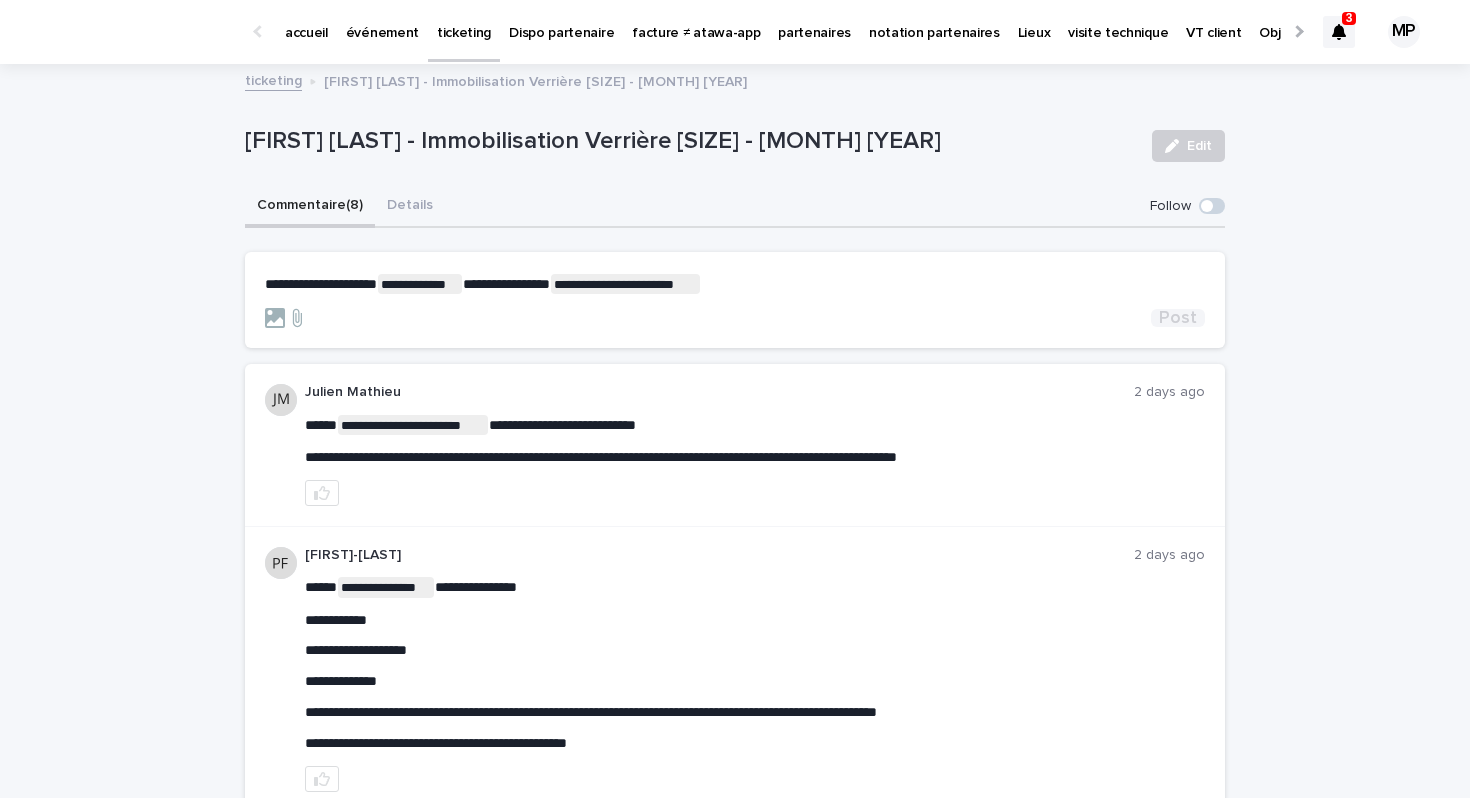 click on "Post" at bounding box center (1178, 318) 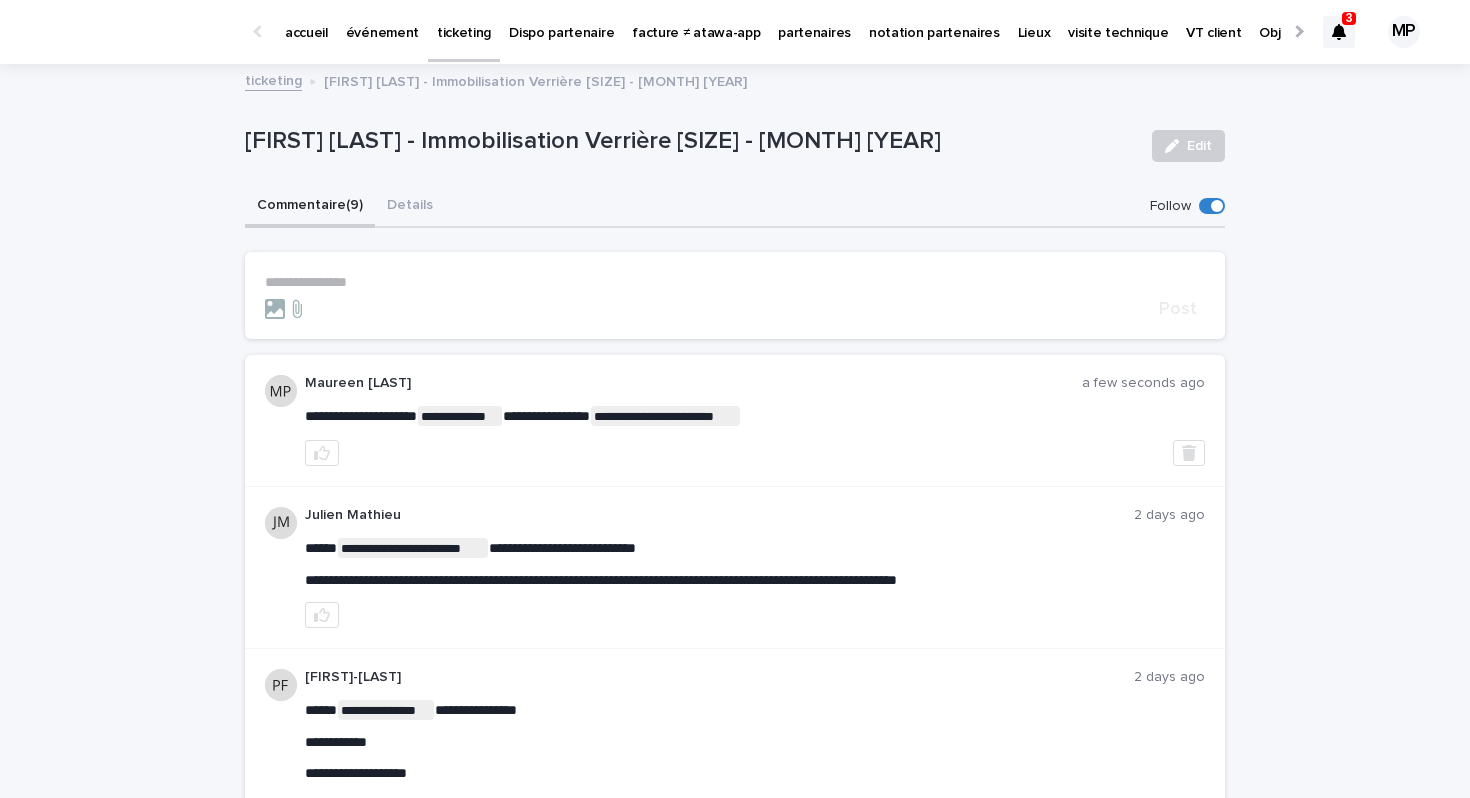 click on "ticketing" at bounding box center (273, 79) 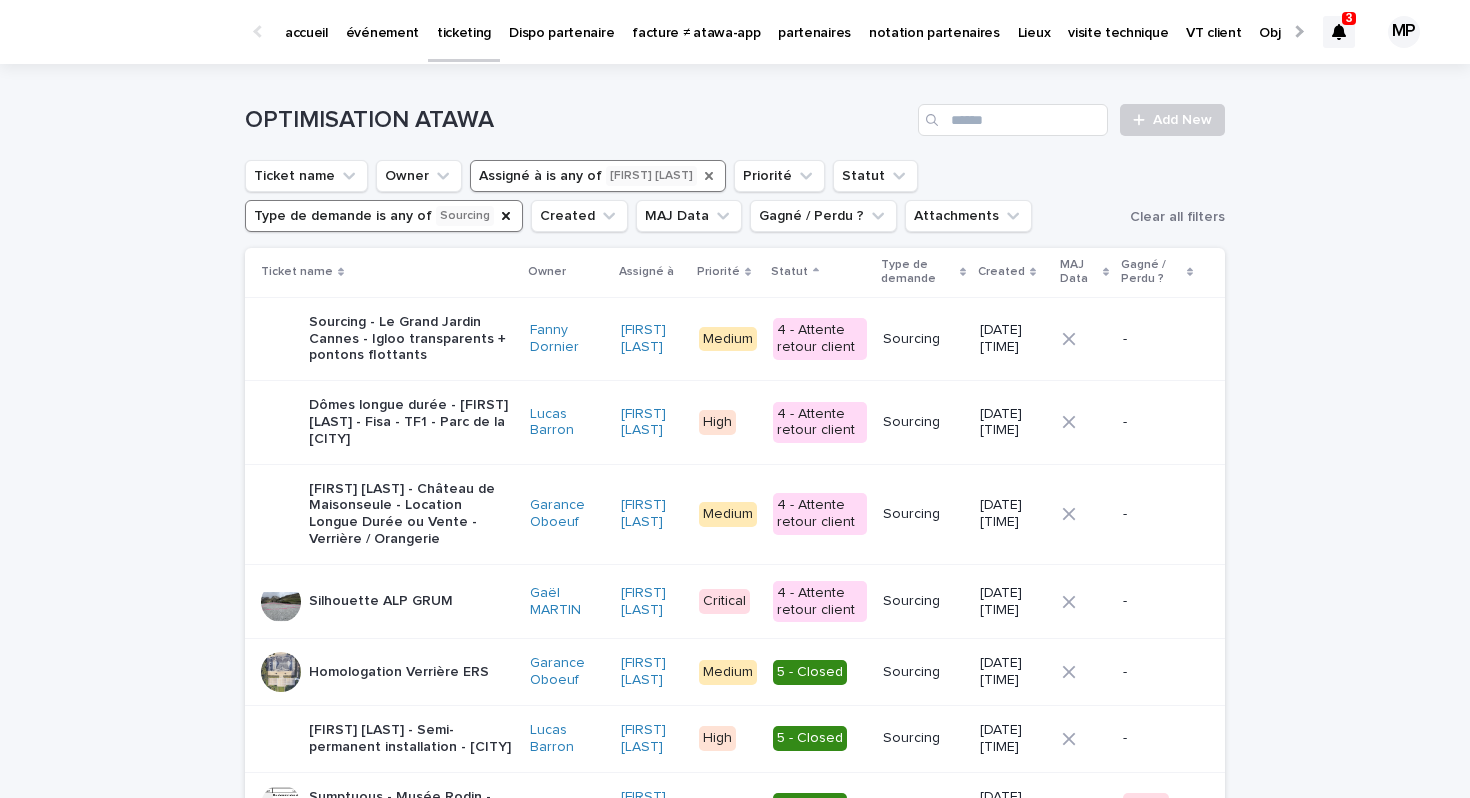 click 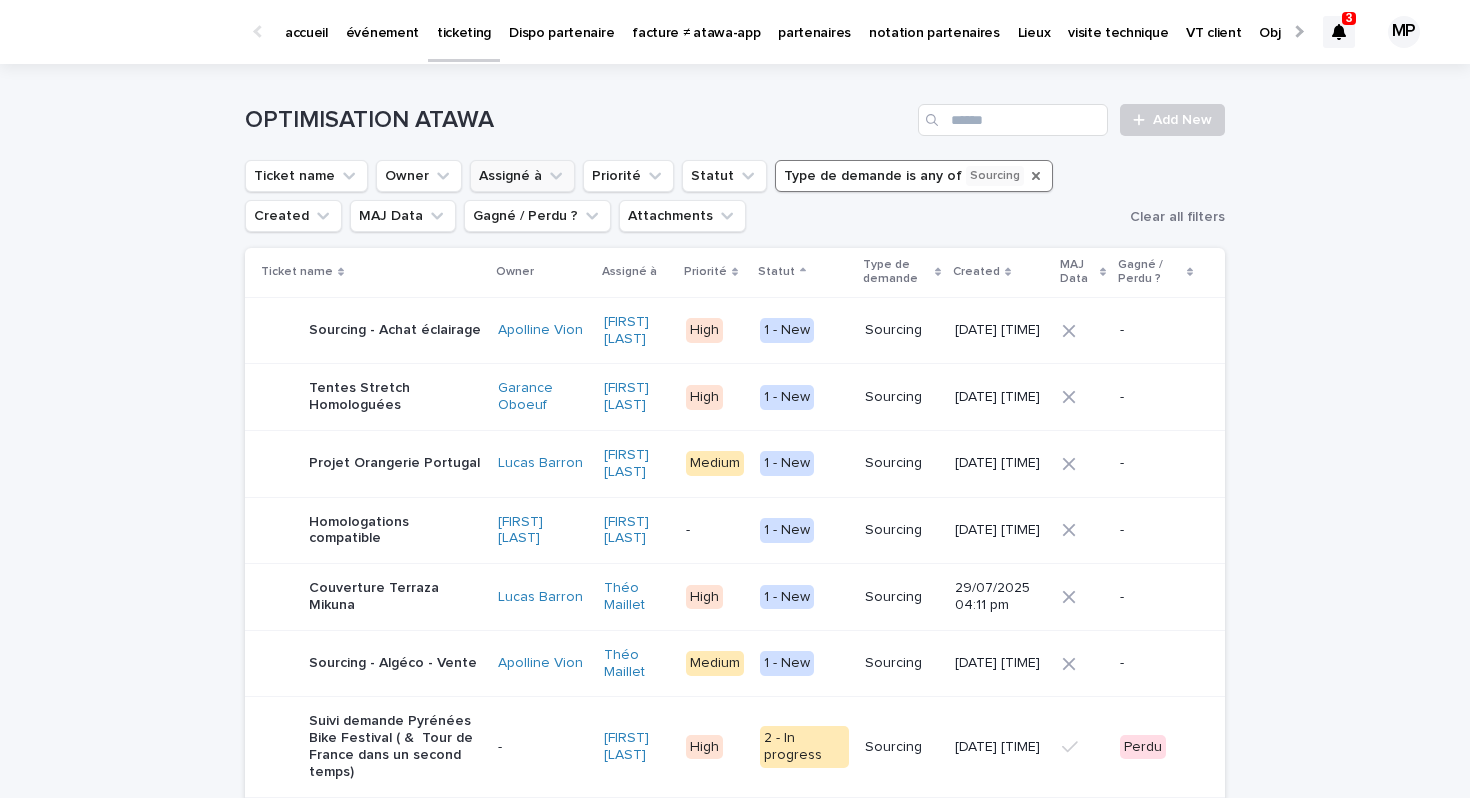 click 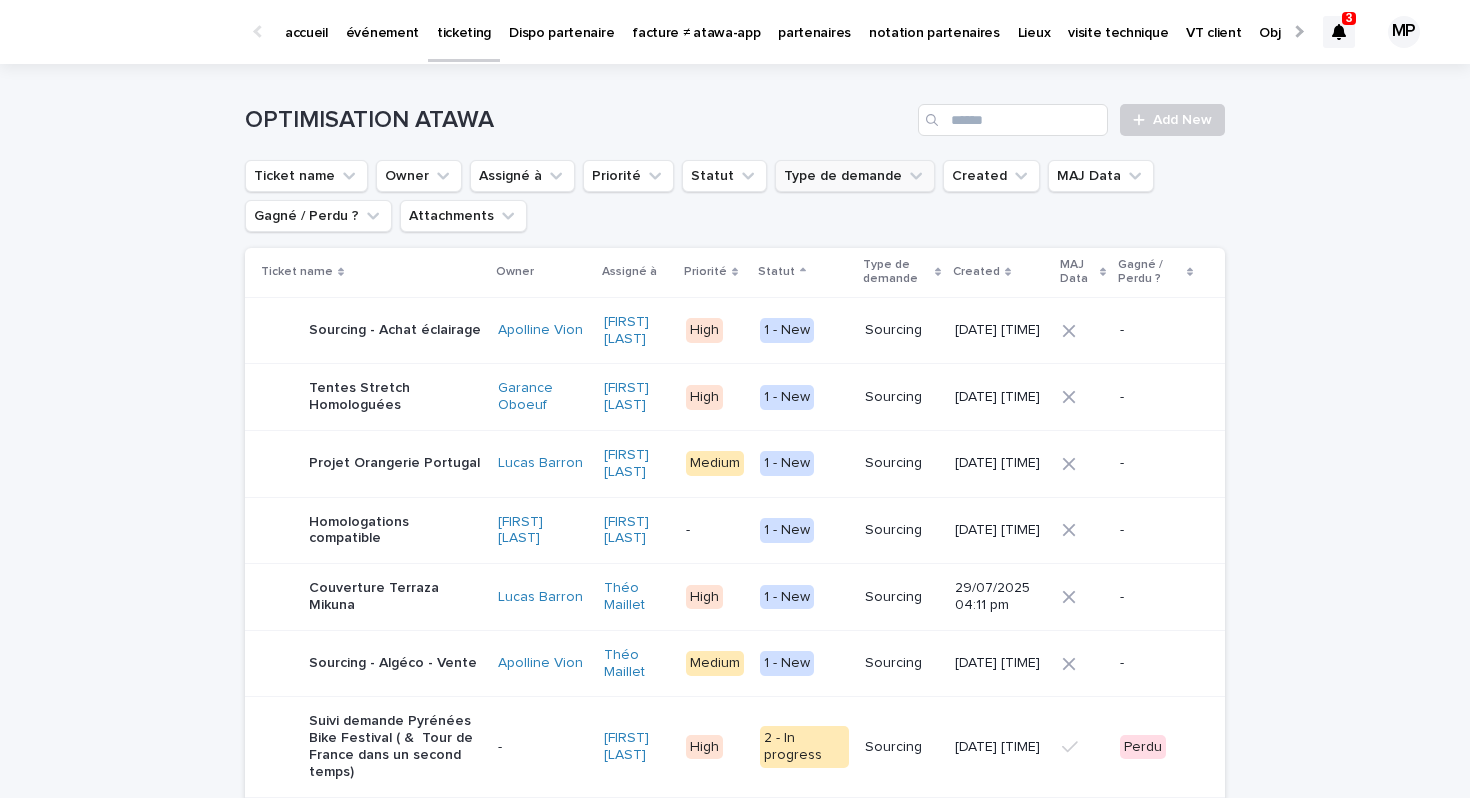 click 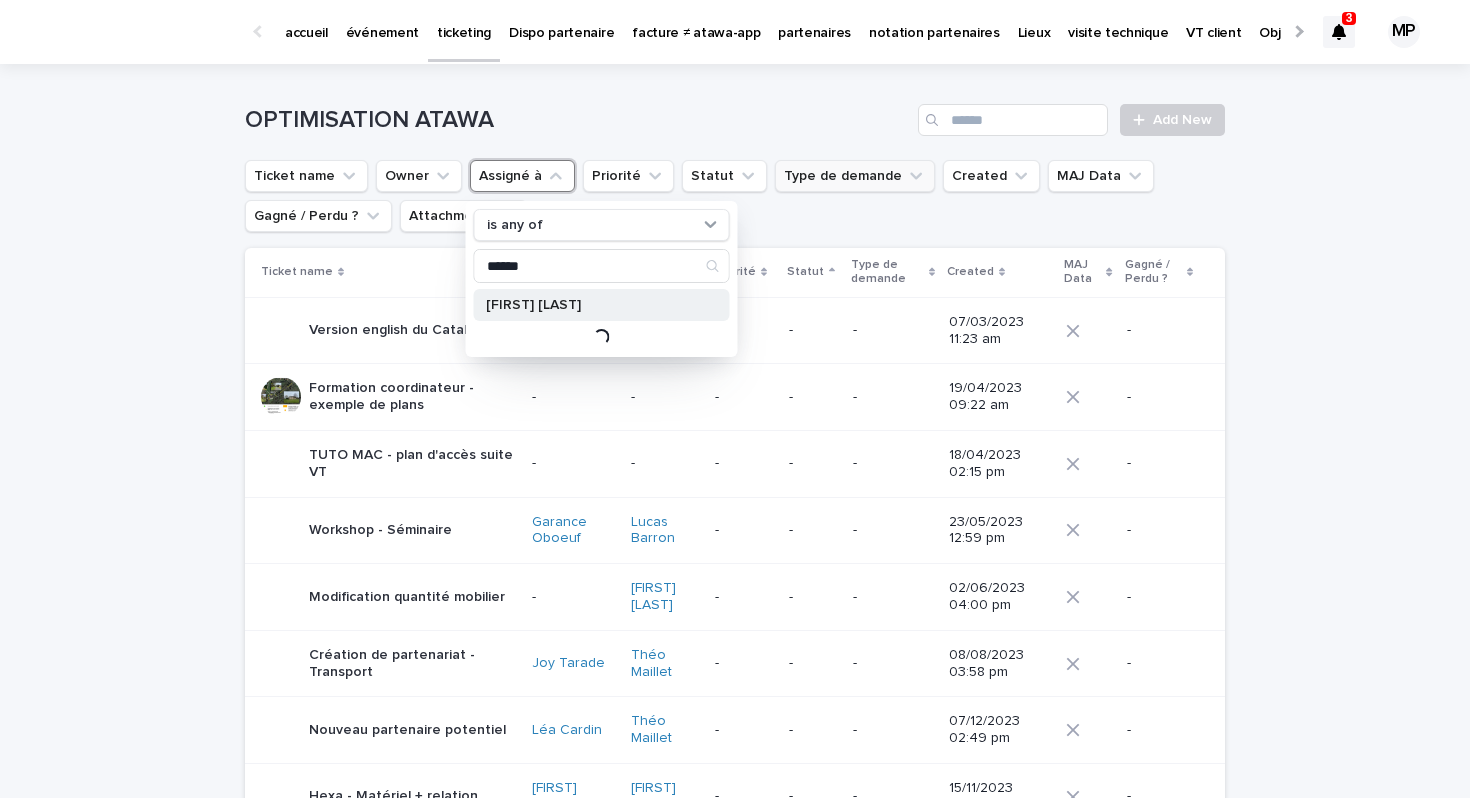type on "******" 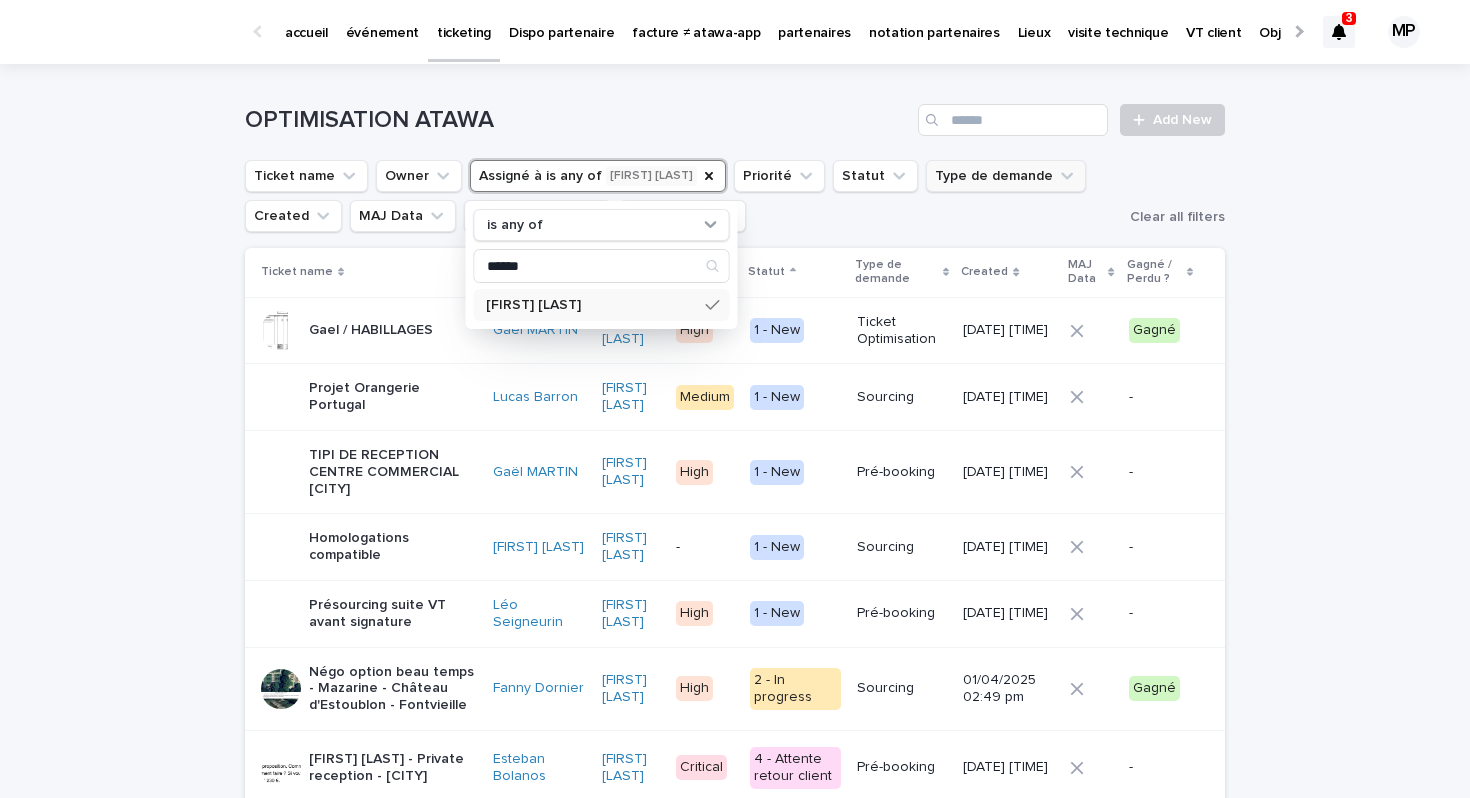 click on "Loading... Saving… Loading... Saving… OPTIMISATION ATAWA Add New Ticket name Owner Assigné à is any of Maureen [LAST] is any of ****** Maureen [LAST] Priorité Statut Type de demande Created MAJ Data Gagné / Perdu ? Attachments Clear all filters Ticket name Owner Assigné à Priorité Statut Type de demande Created MAJ Data Gagné / Perdu ? Gael / HABILLAGES Gaël [LAST]   Maureen [LAST]   High 1 - New Ticket Optimisation [DATE] [TIME] Gagné Projet Orangerie Portugal Lucas [LAST]   Maureen [LAST]   Medium 1 - New Sourcing [DATE] [TIME] - TIPI DE RECEPTION CENTRE COMMERCIAL LAUSANNE Gaël [LAST]   Maureen [LAST]   High 1 - New Pré-booking [DATE] [TIME] - Homologations compatible  Romane [LAST]   Maureen [LAST]   - 1 - New Sourcing [DATE] [TIME] - Présourcing suite VT avant signature Léo [LAST]   Maureen [LAST]   High 1 - New Pré-booking [DATE] [TIME] - Négo option beau temps - Mazarine - Château d'Estoublon - Fontvieille Fanny [LAST]   Maureen [LAST]   High     -" at bounding box center (735, 661) 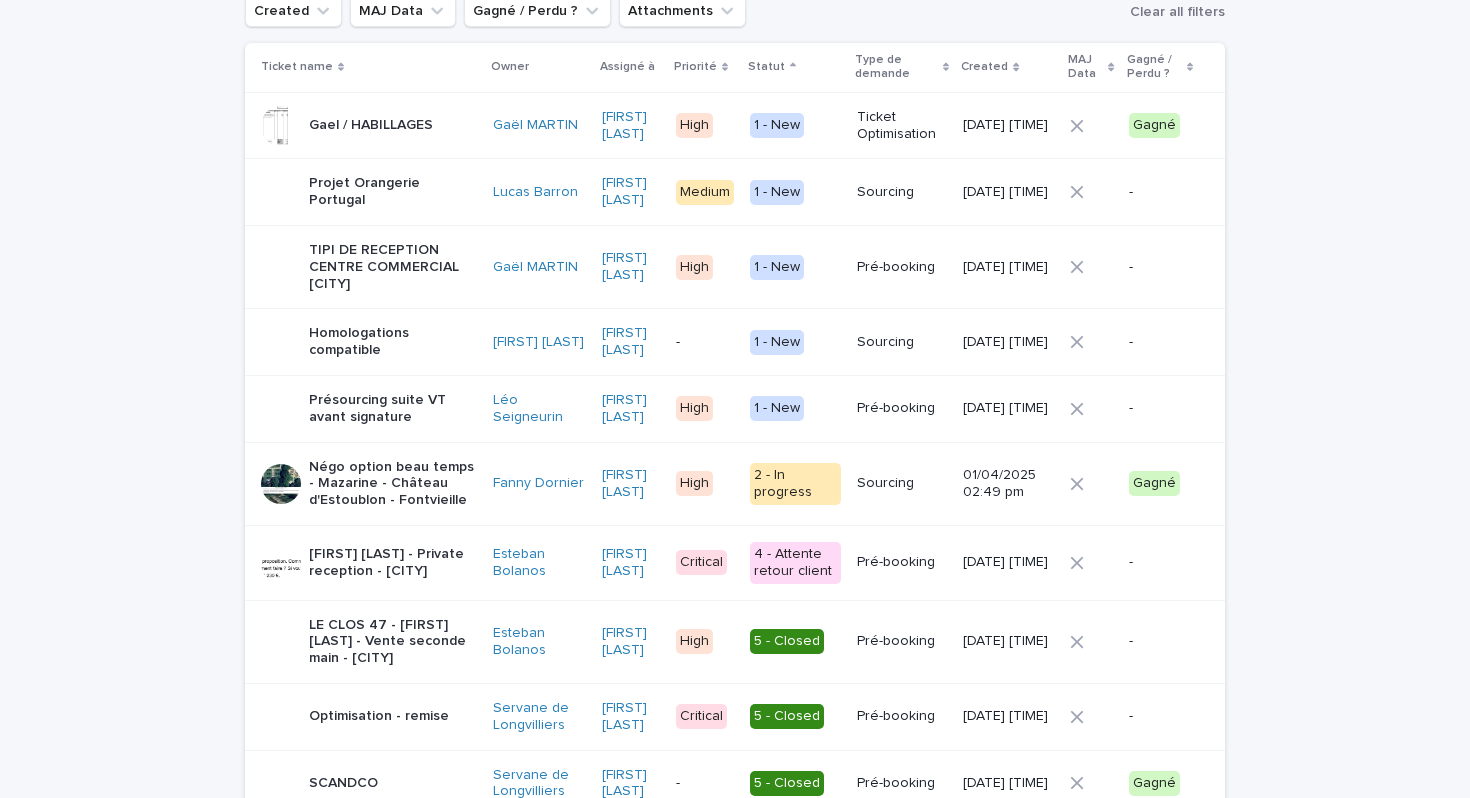 scroll, scrollTop: 210, scrollLeft: 0, axis: vertical 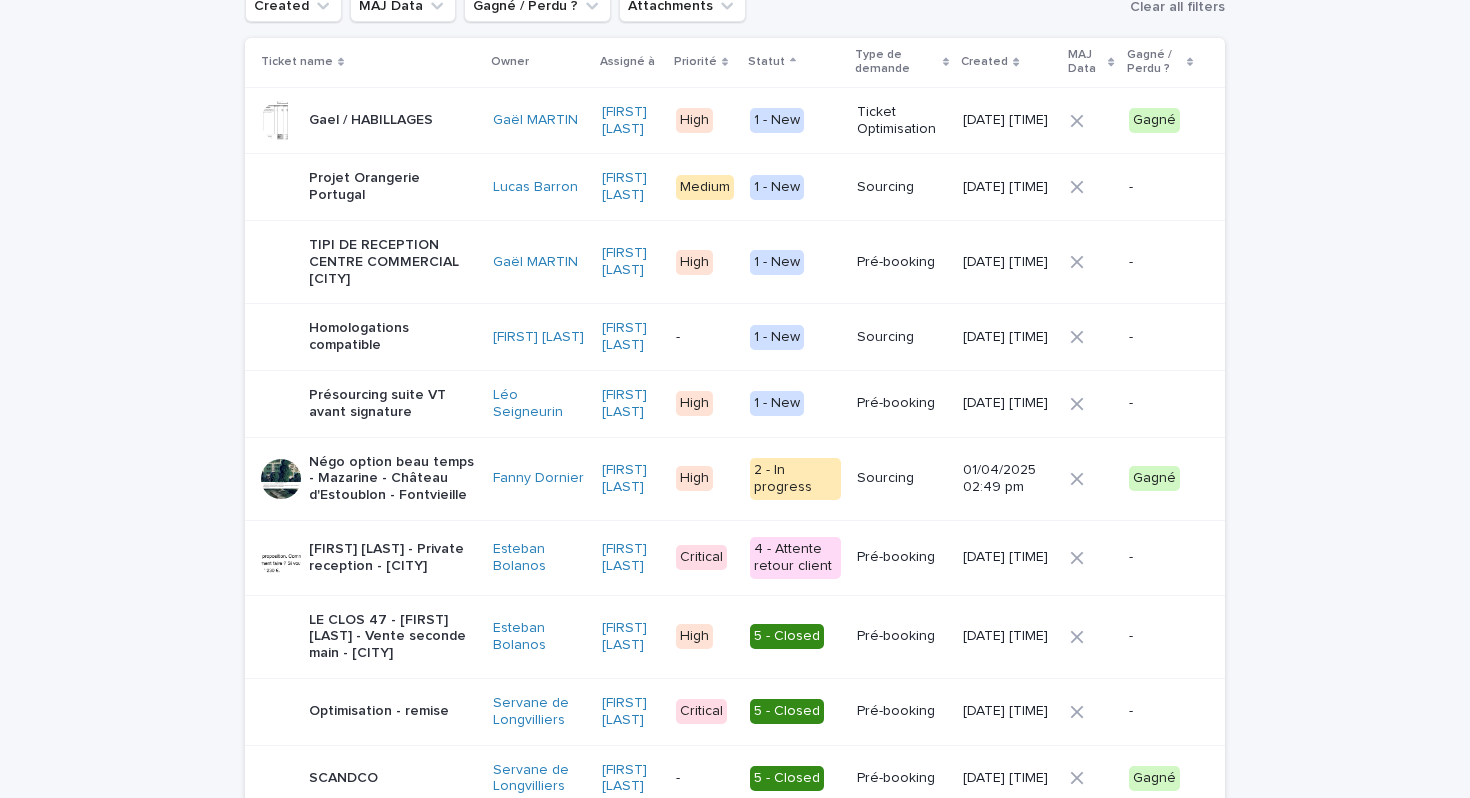 click on "Présourcing suite VT avant signature" at bounding box center (393, 404) 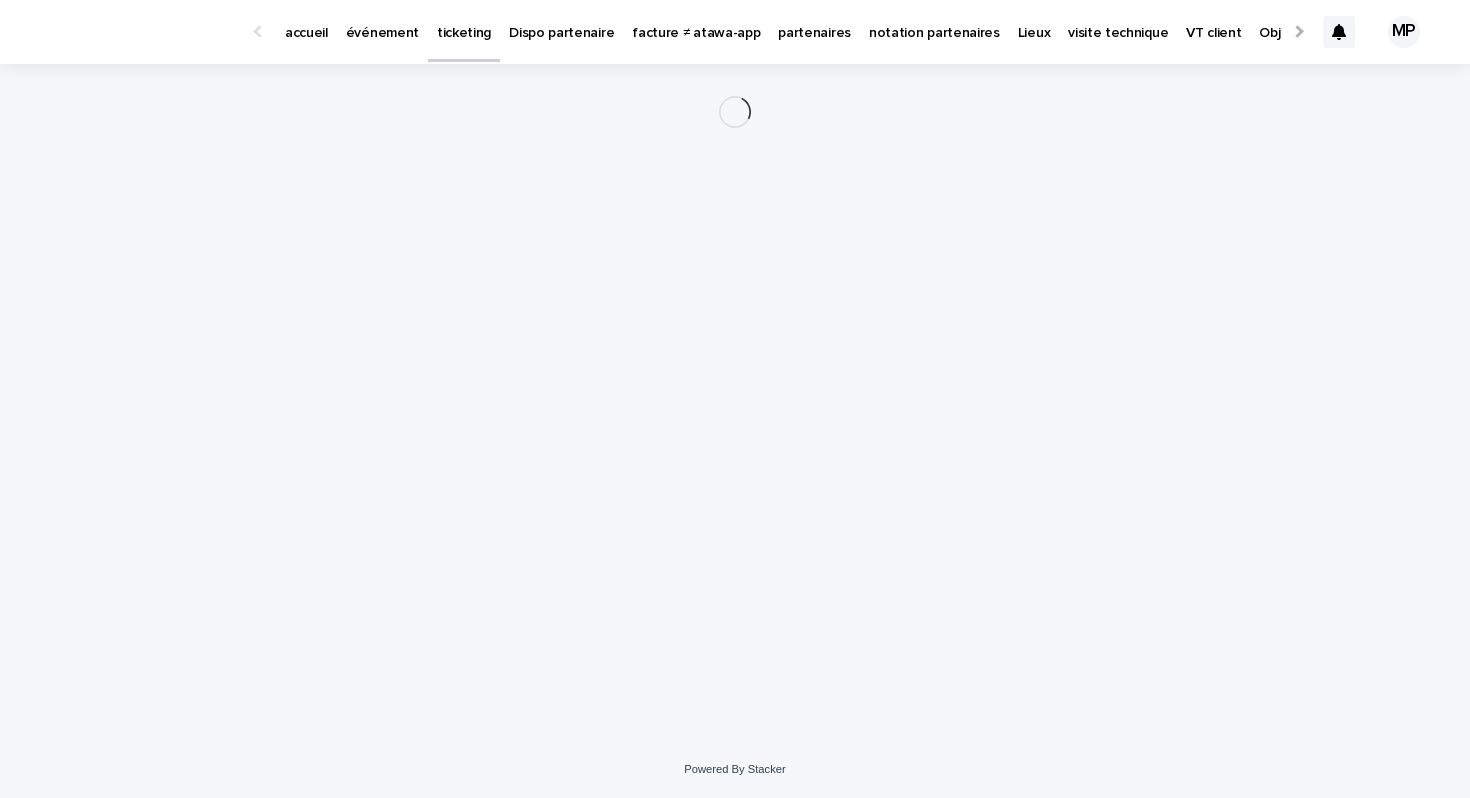 scroll, scrollTop: 0, scrollLeft: 0, axis: both 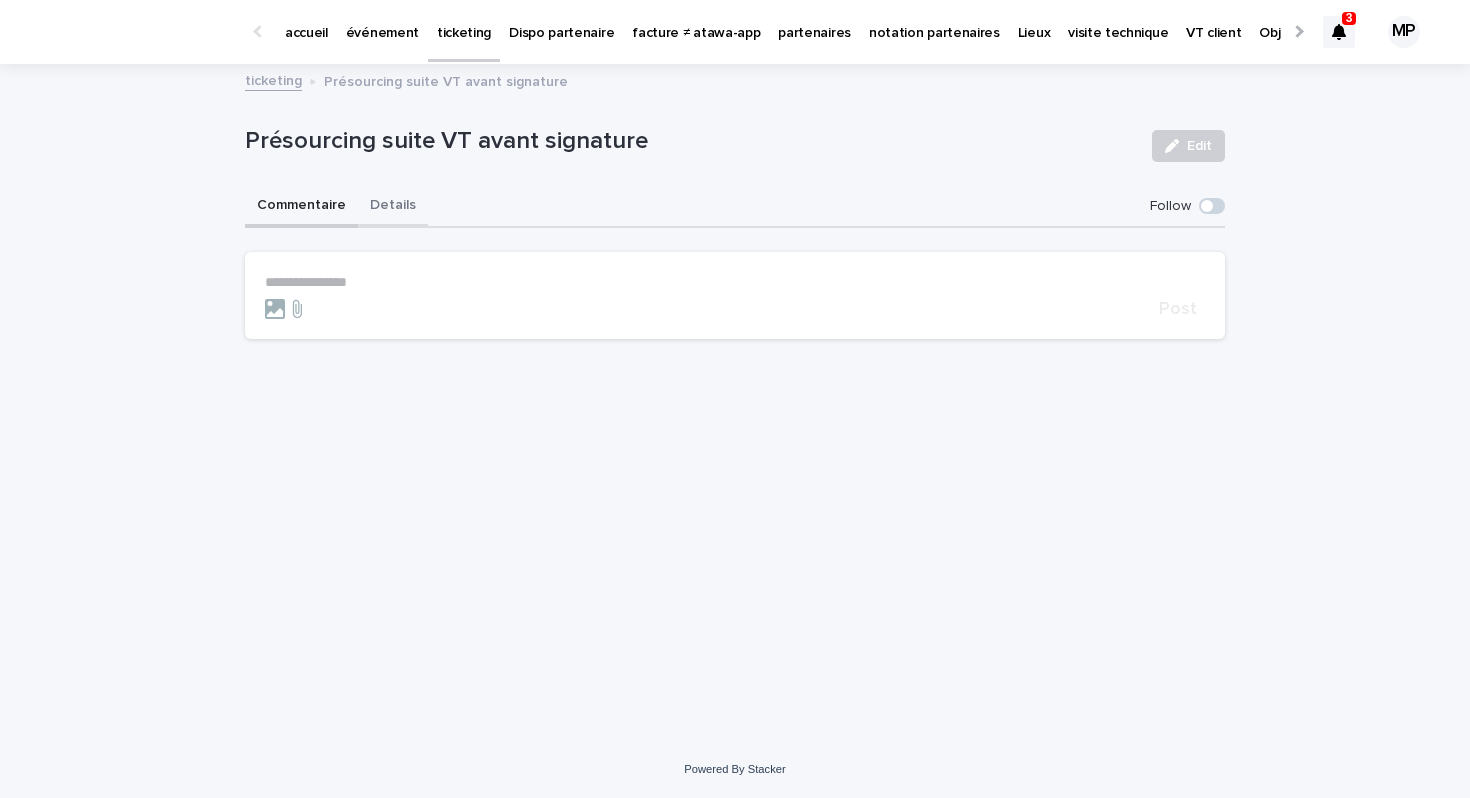 click on "Details" at bounding box center [393, 207] 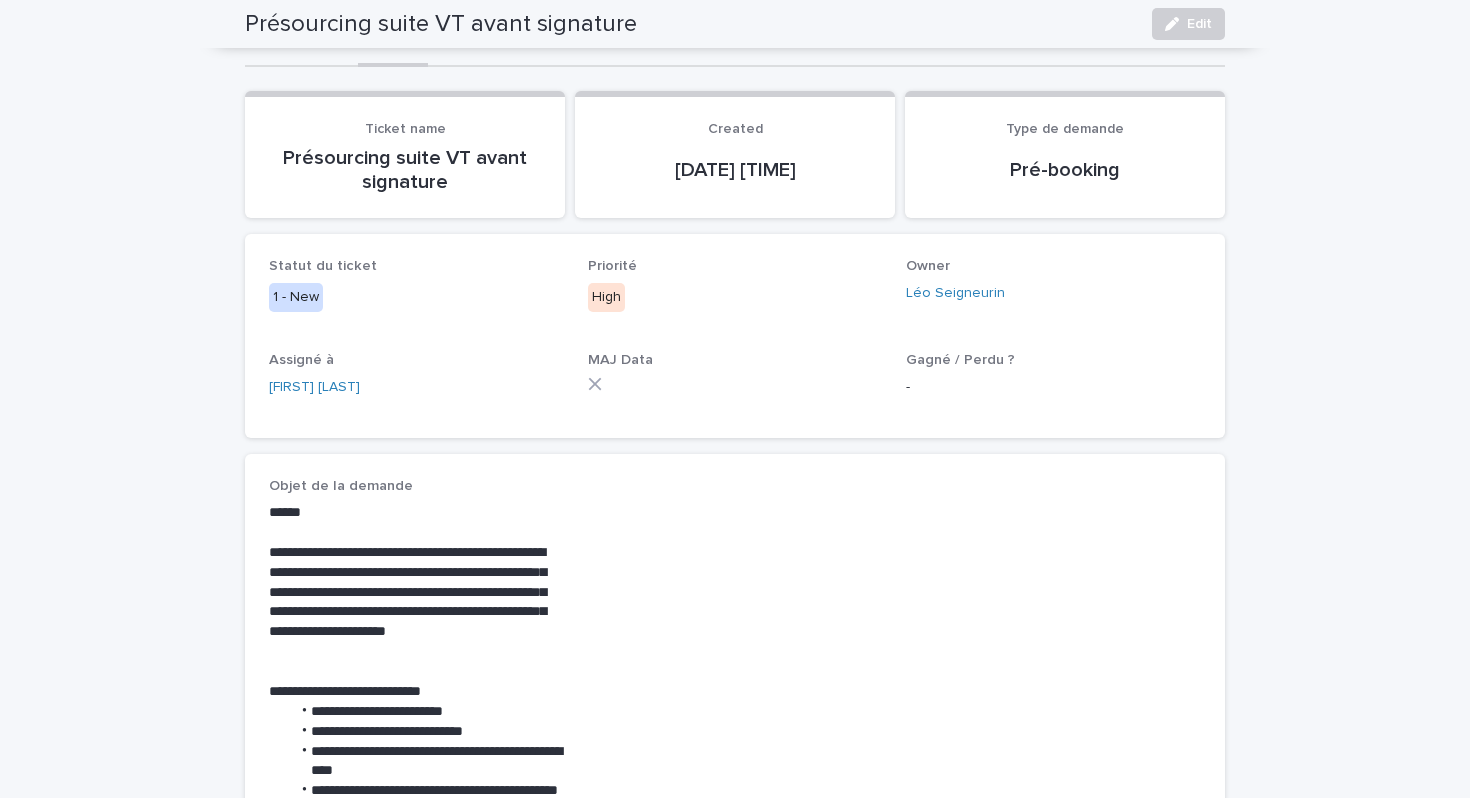 scroll, scrollTop: 0, scrollLeft: 0, axis: both 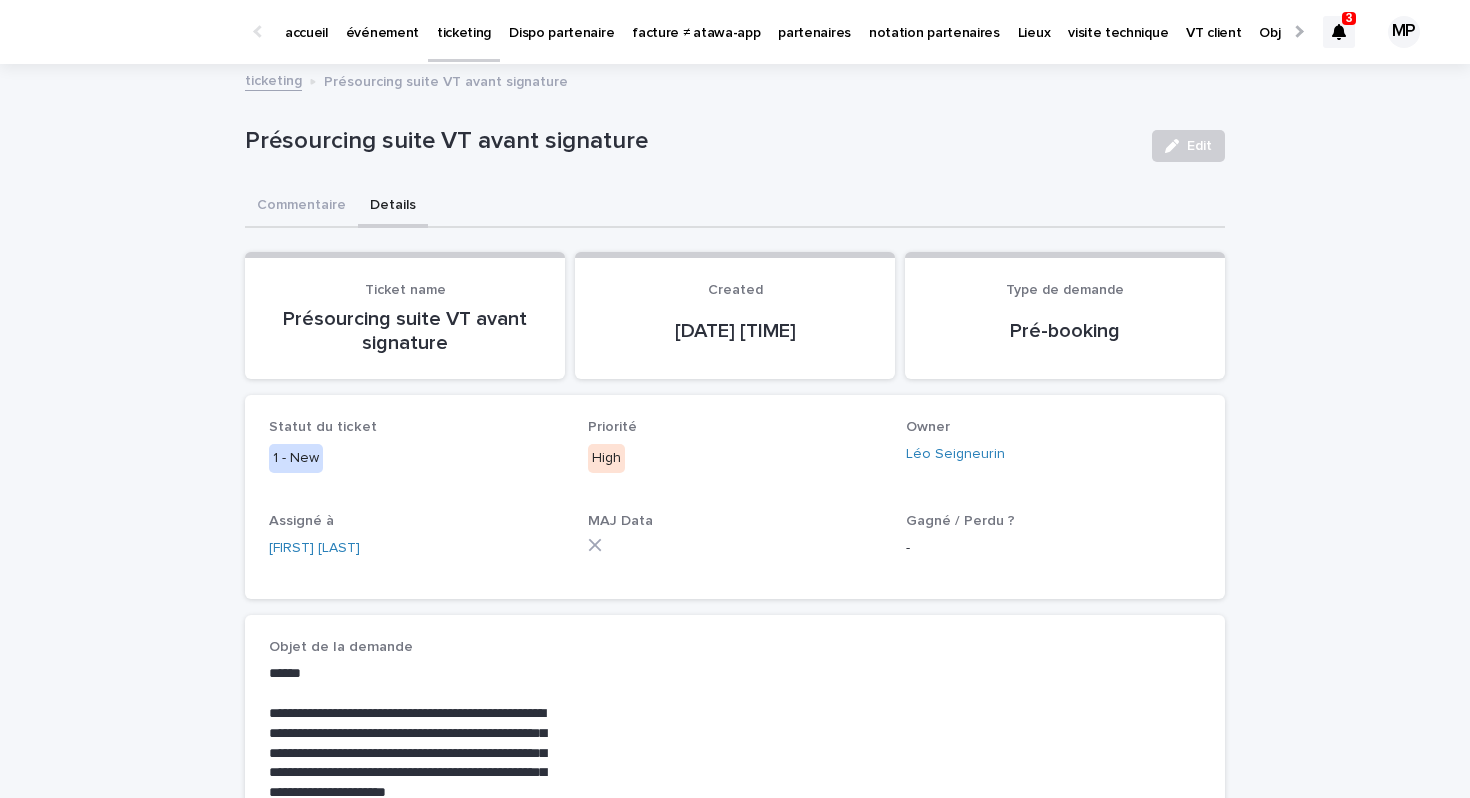 click 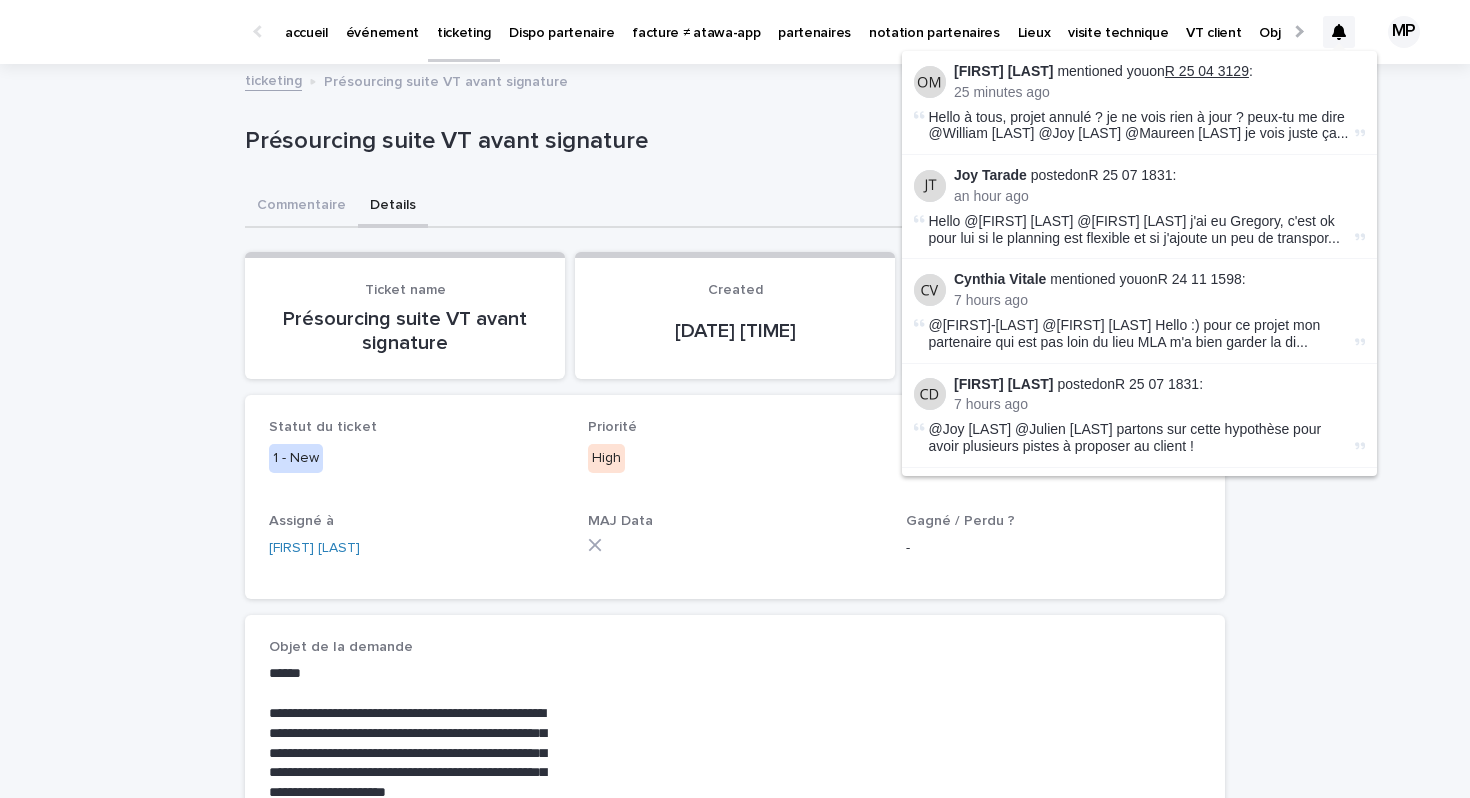 click on "R 25 04 3129" at bounding box center (1207, 71) 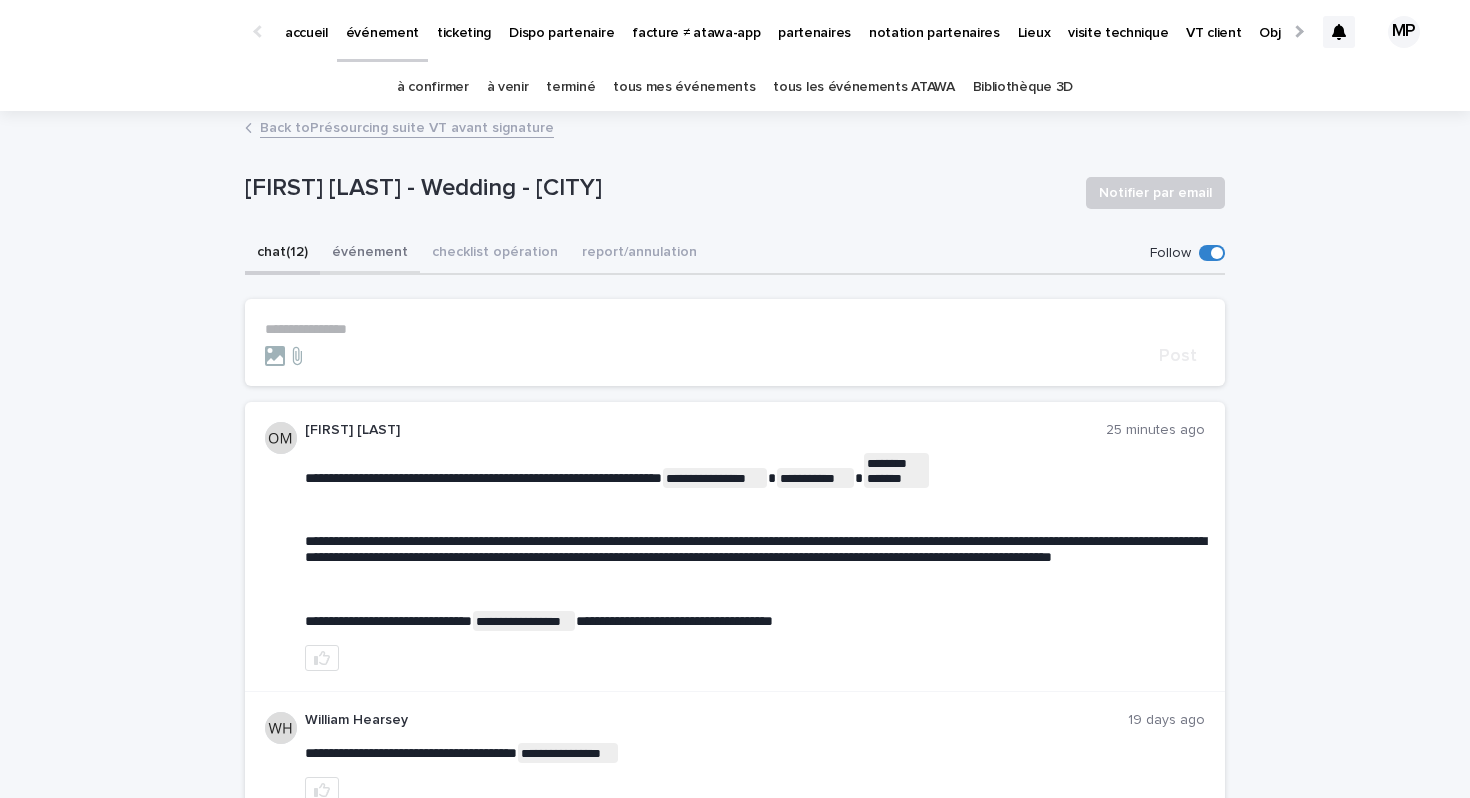 drag, startPoint x: 488, startPoint y: 247, endPoint x: 359, endPoint y: 266, distance: 130.39172 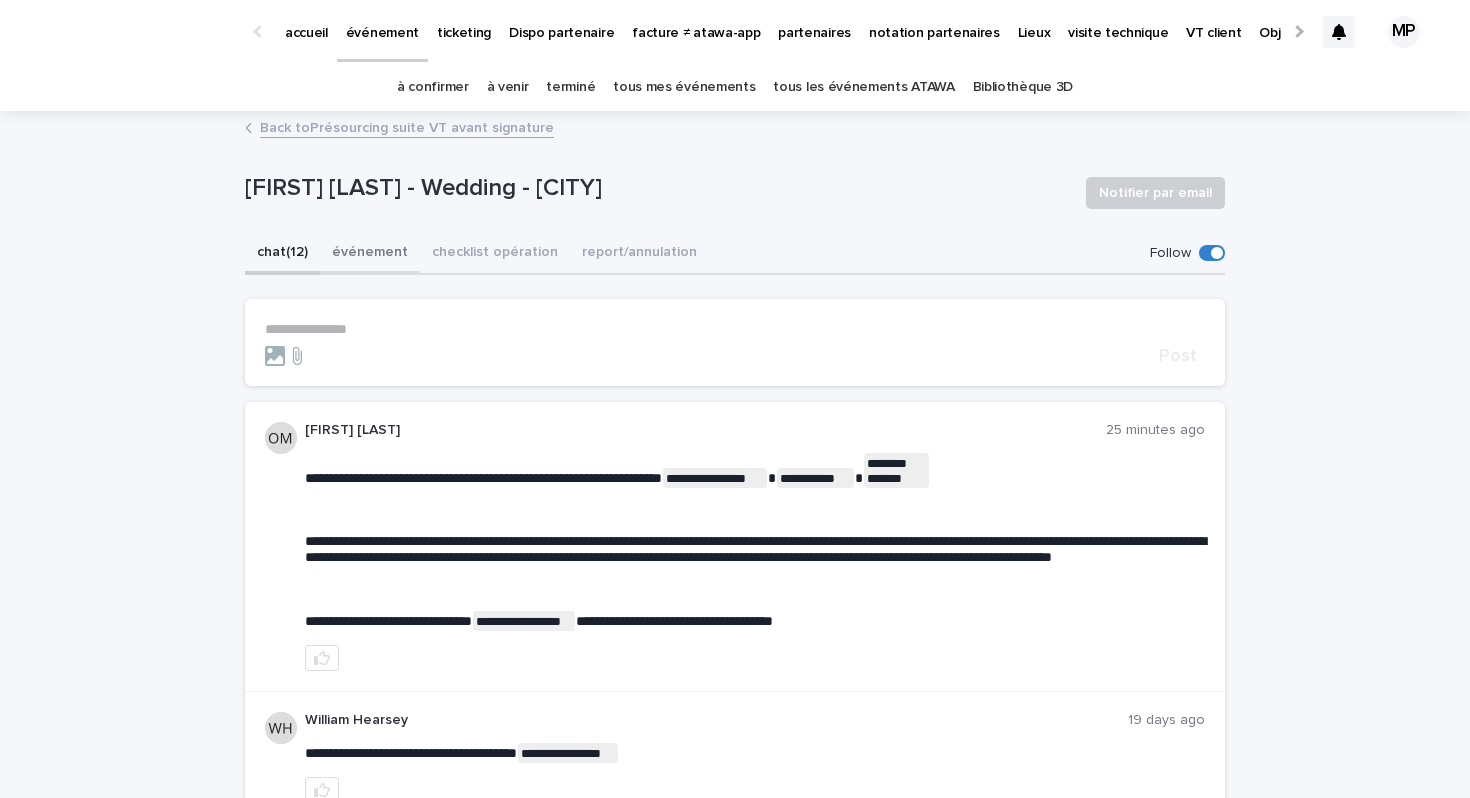 click on "checklist opération" at bounding box center (495, 254) 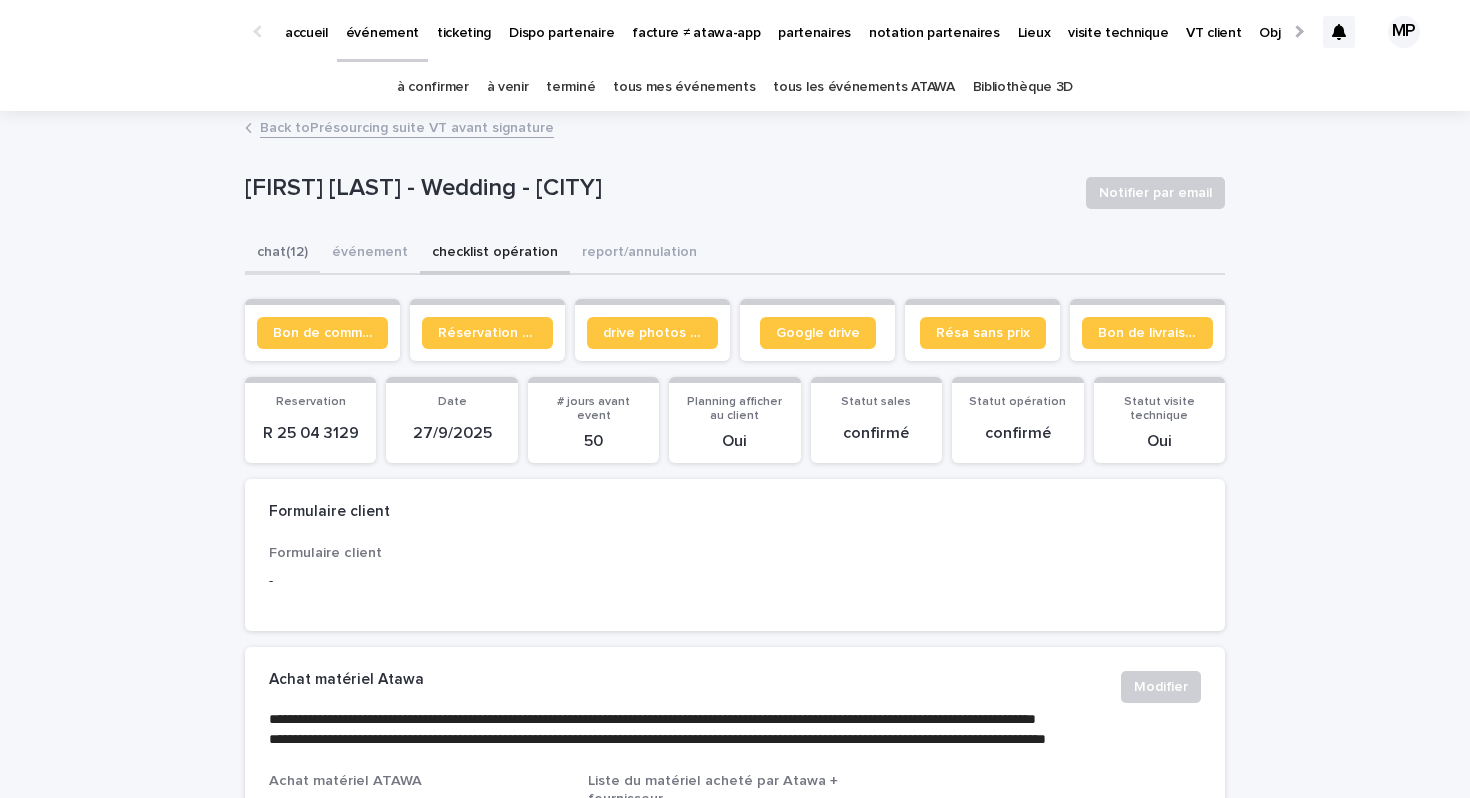 click on "chat  (12)" at bounding box center (282, 254) 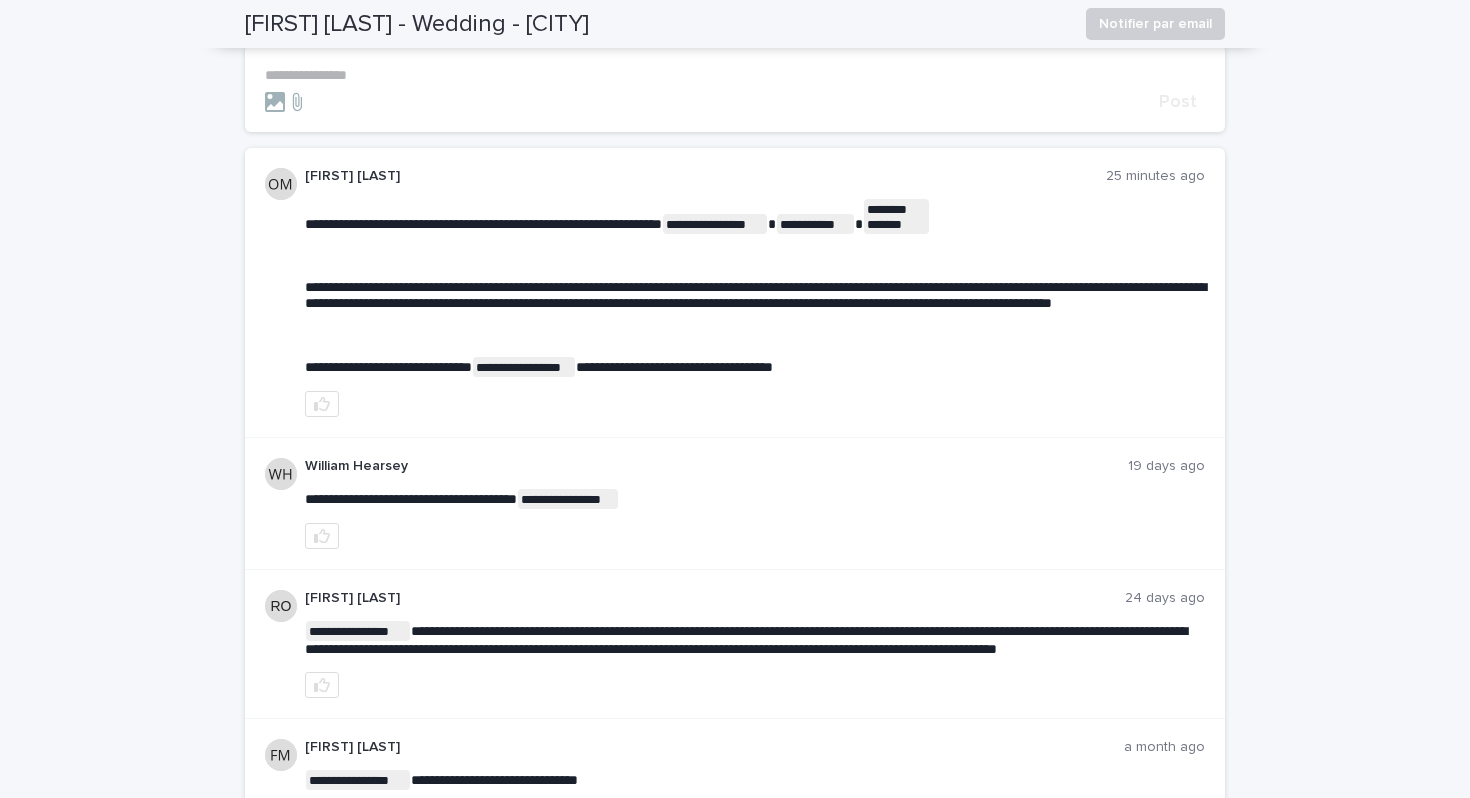 scroll, scrollTop: 0, scrollLeft: 0, axis: both 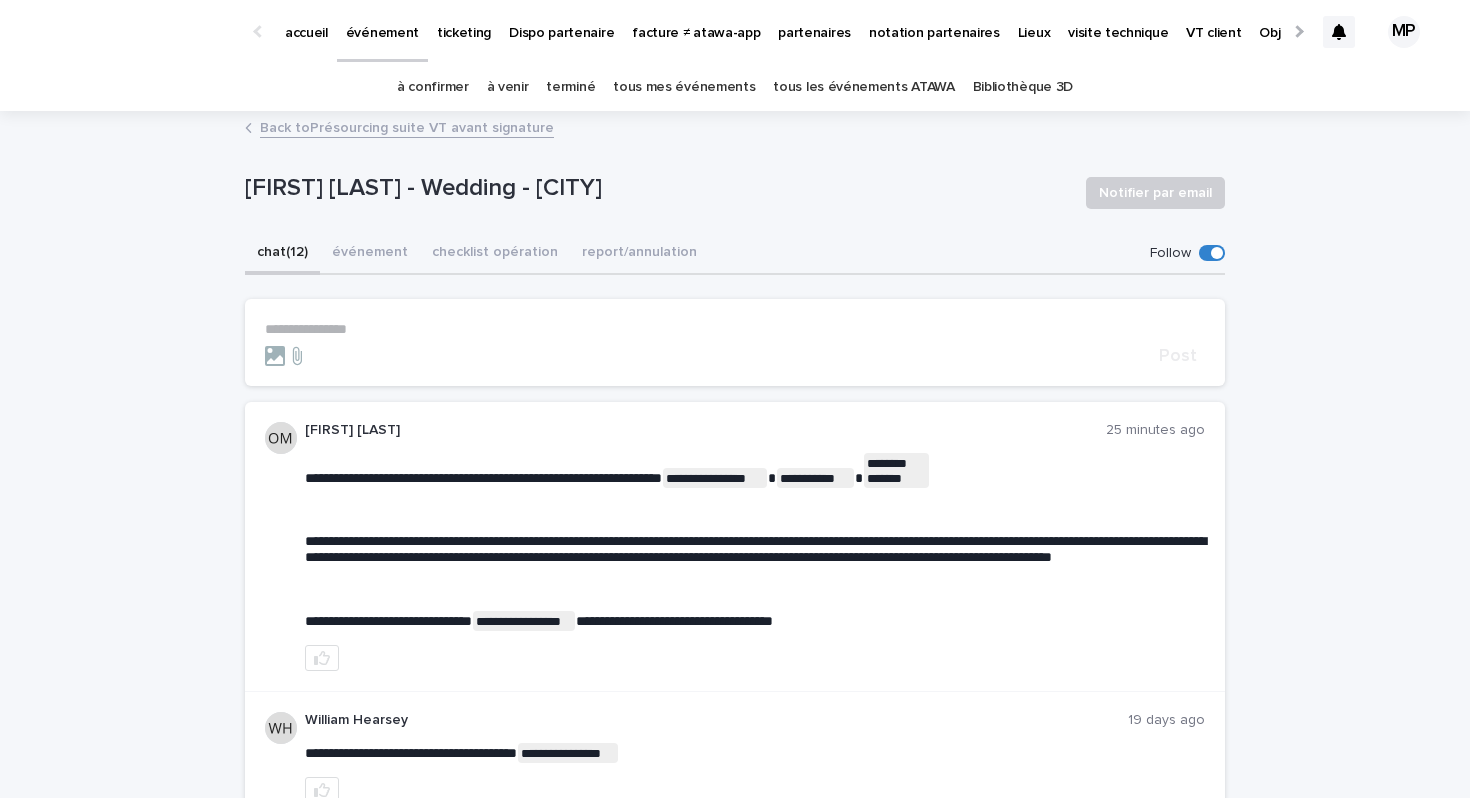 click at bounding box center (1339, 32) 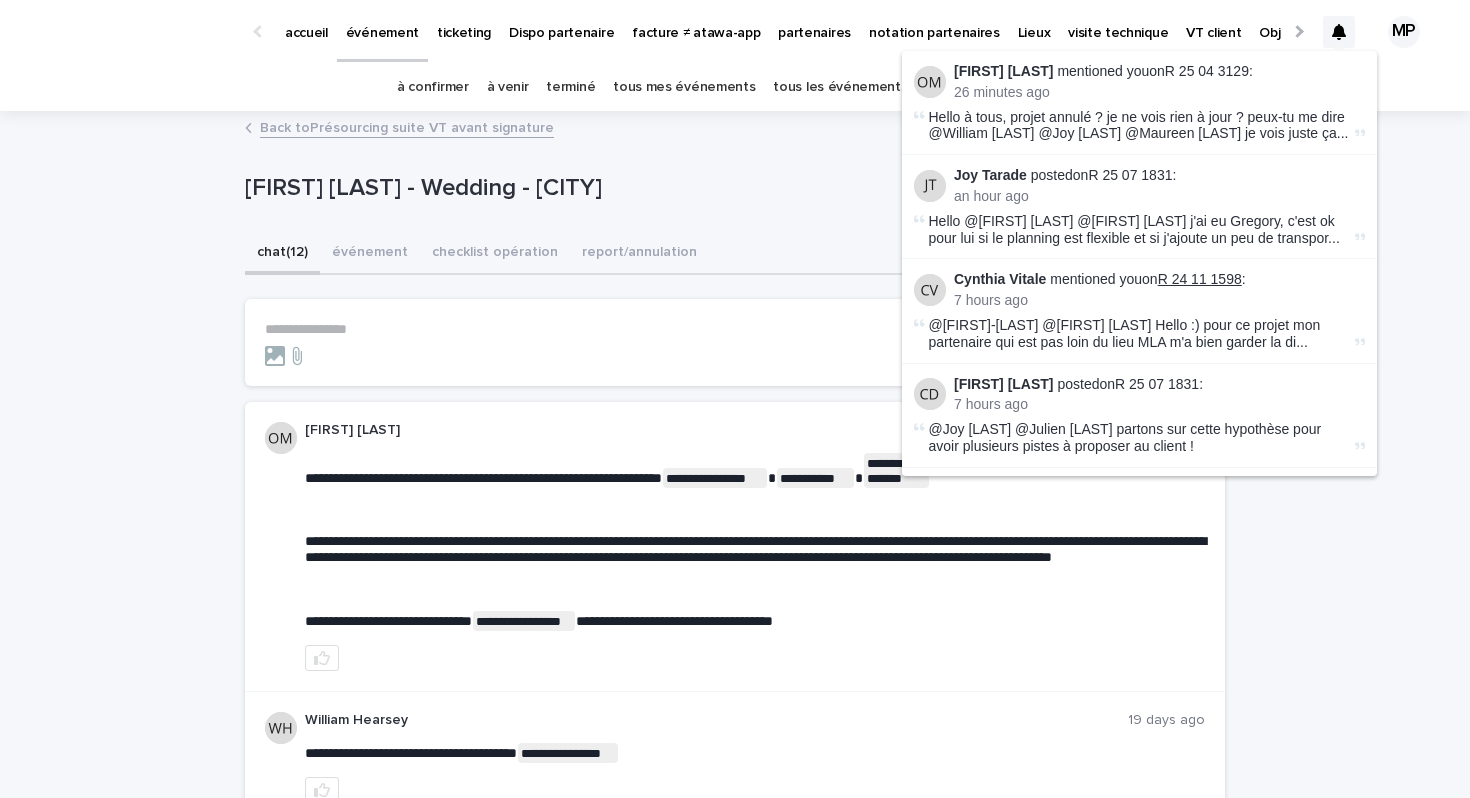 click on "R 24 11 1598" at bounding box center [1200, 279] 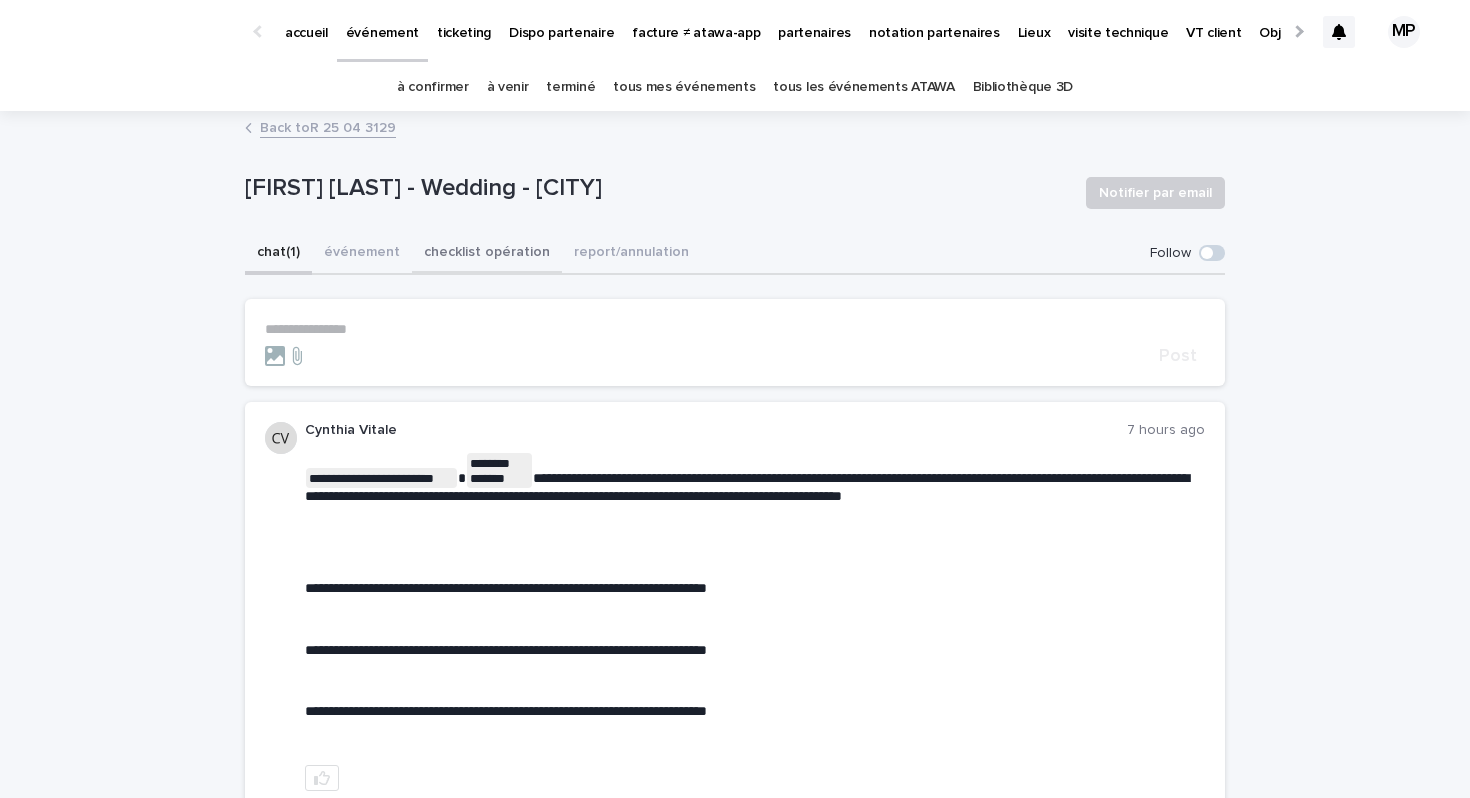 click on "checklist opération" at bounding box center [487, 254] 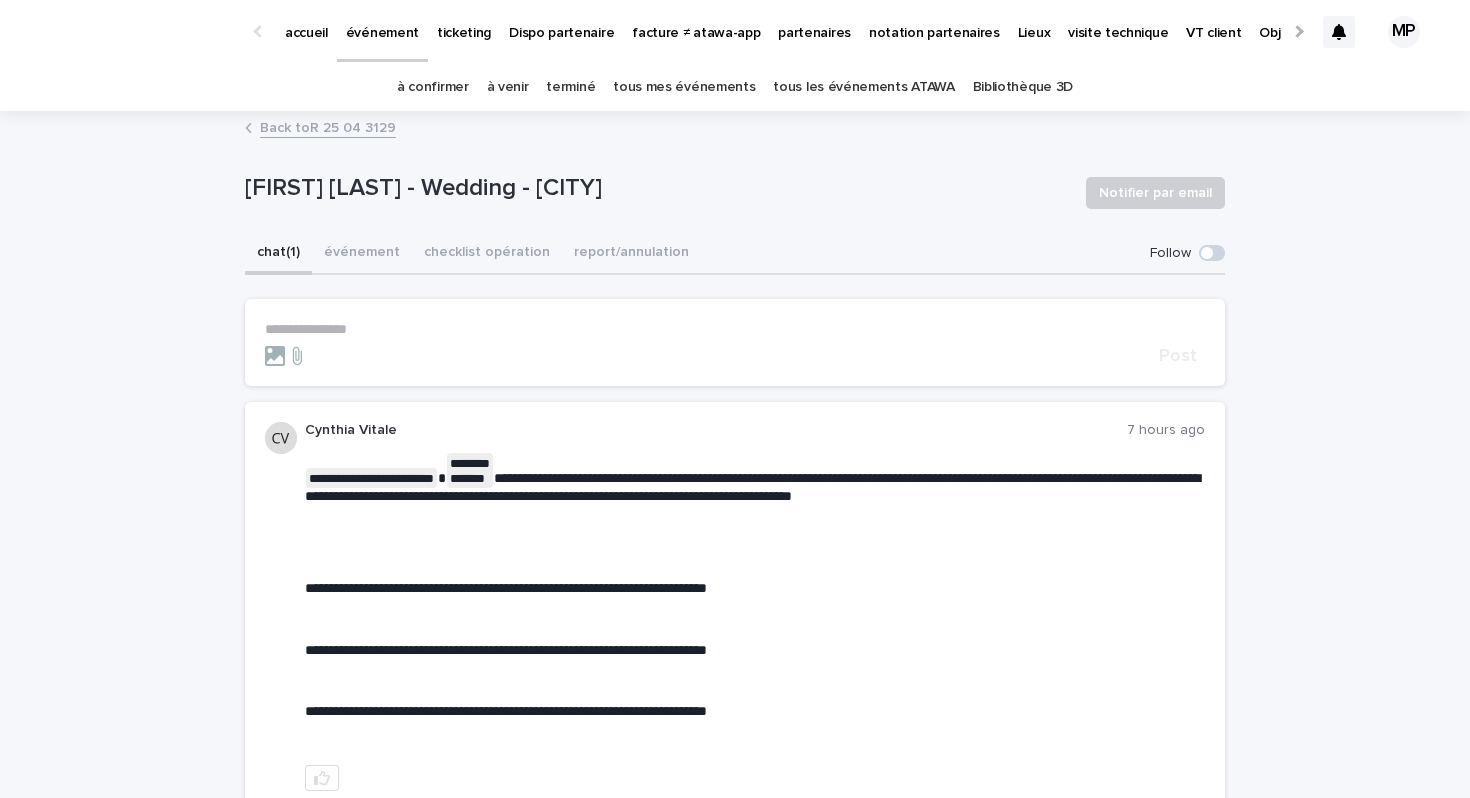 click on "chat  (1)" at bounding box center (278, 254) 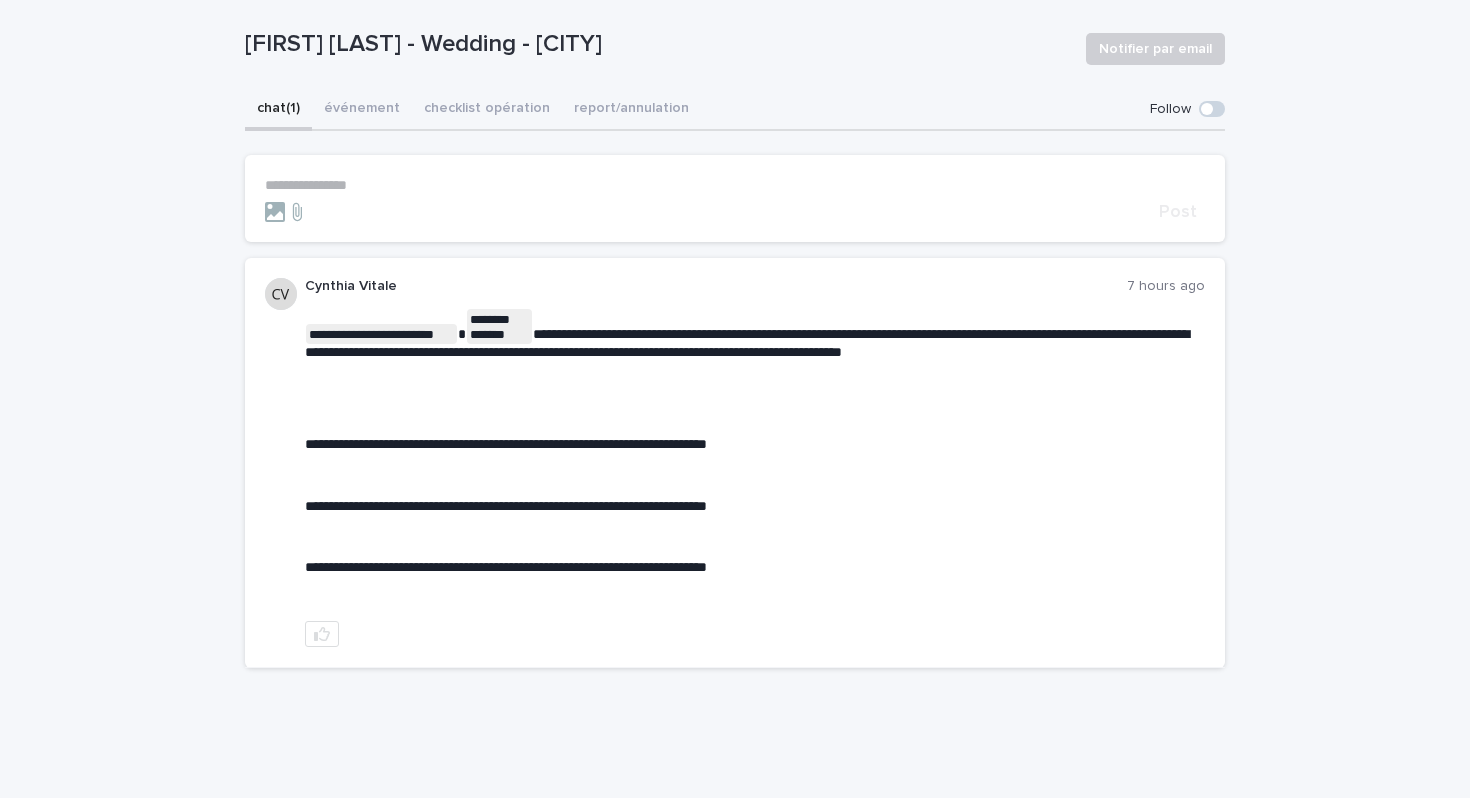 scroll, scrollTop: 155, scrollLeft: 0, axis: vertical 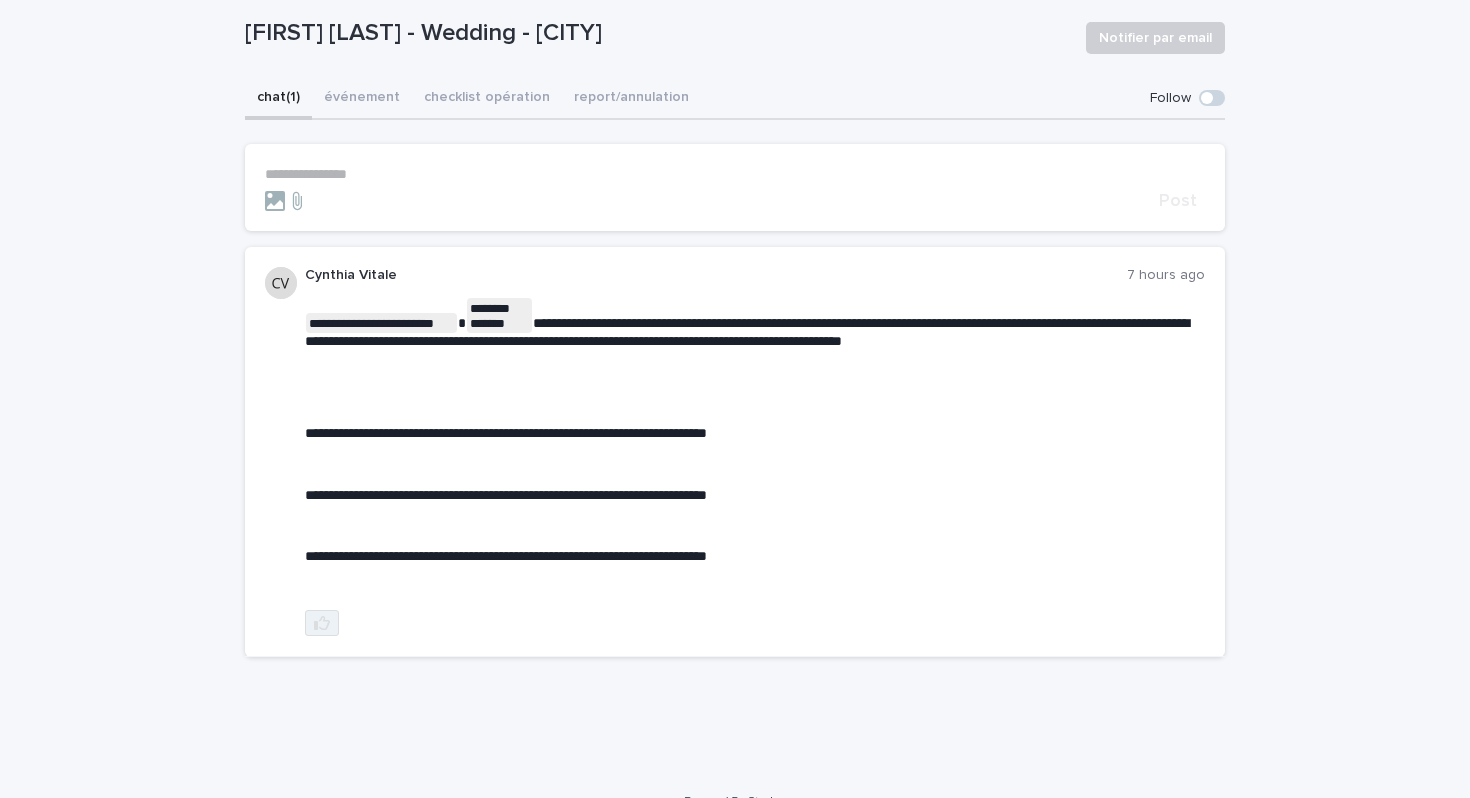 click at bounding box center [322, 623] 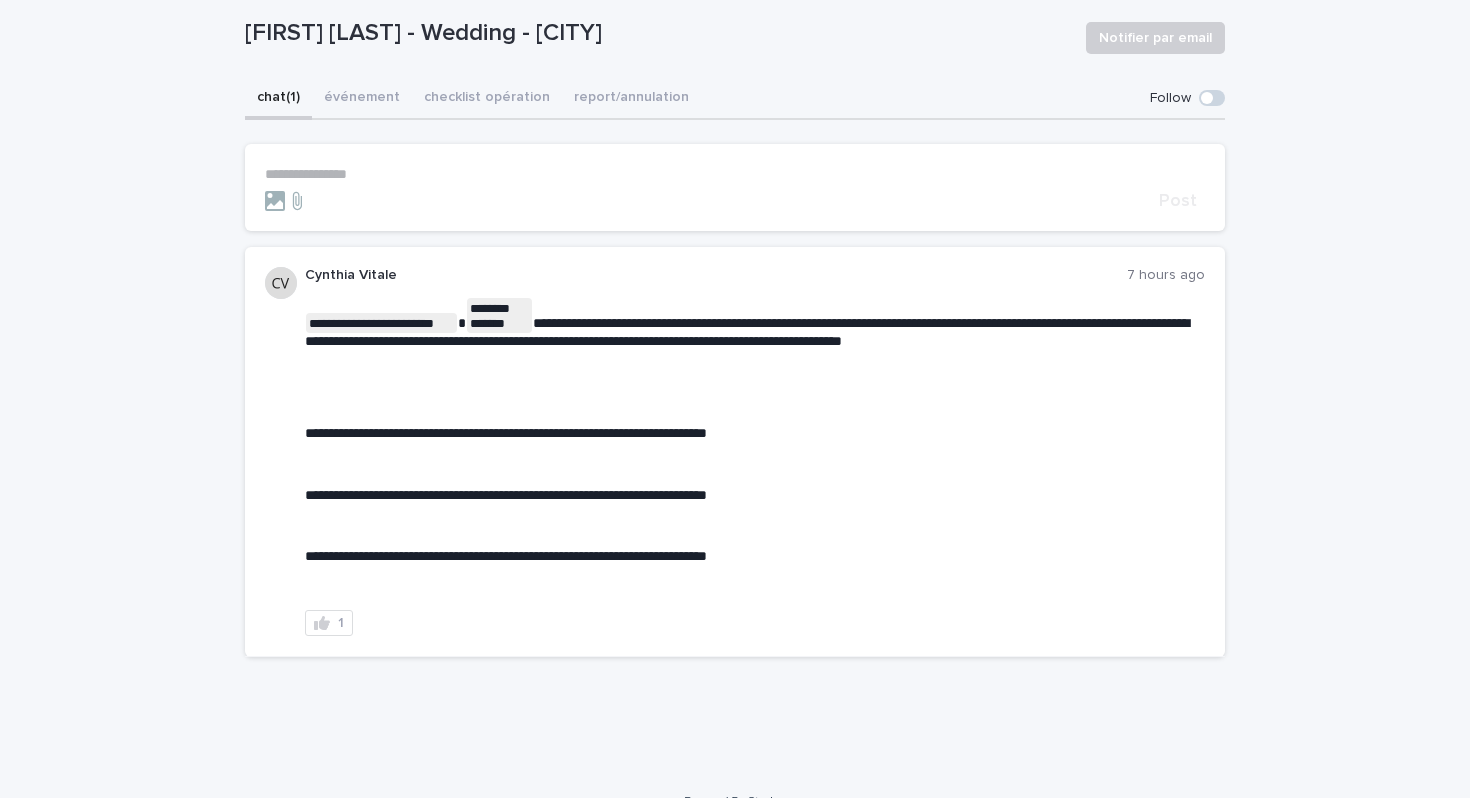 scroll, scrollTop: 0, scrollLeft: 0, axis: both 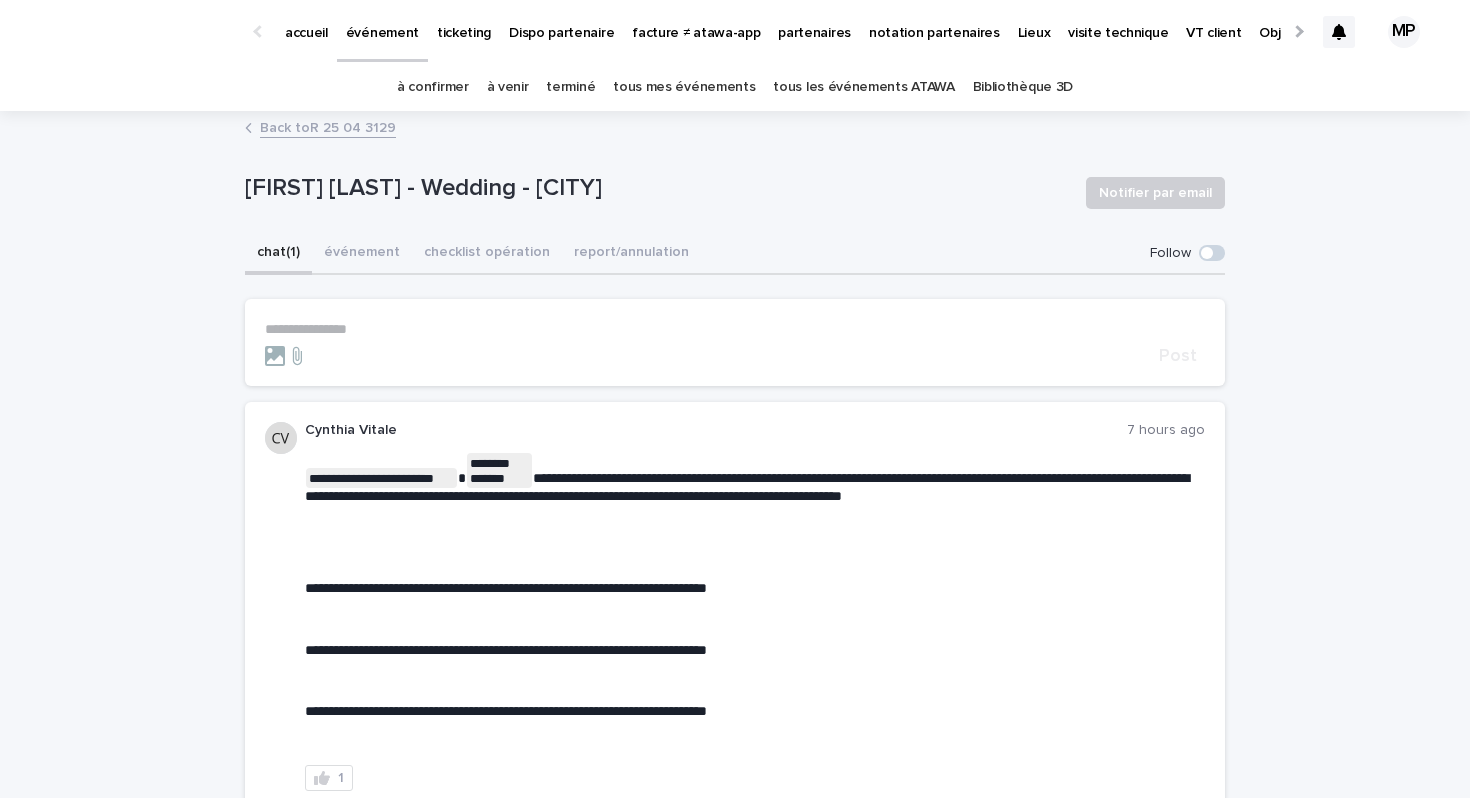 click on "ticketing" at bounding box center (464, 21) 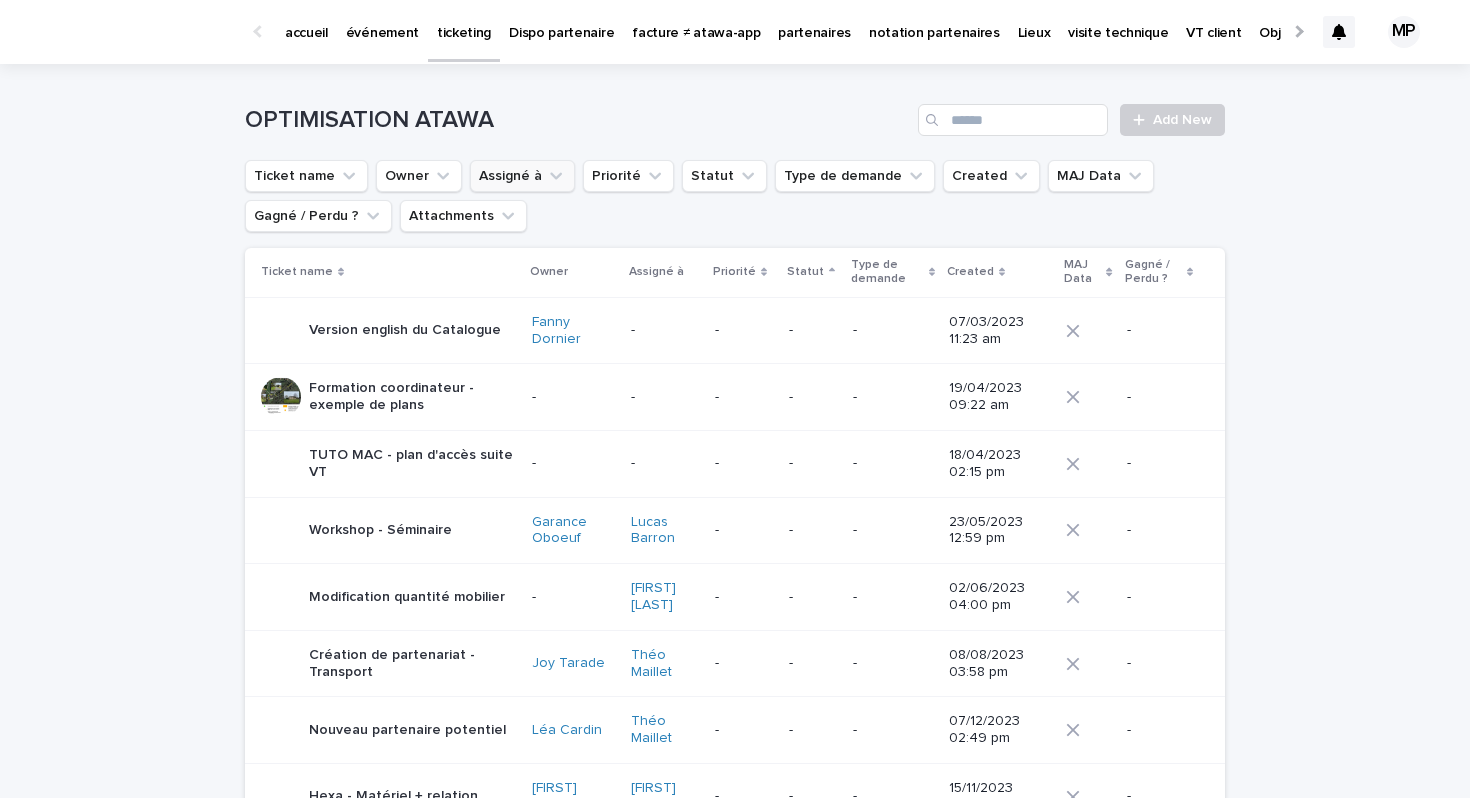 click 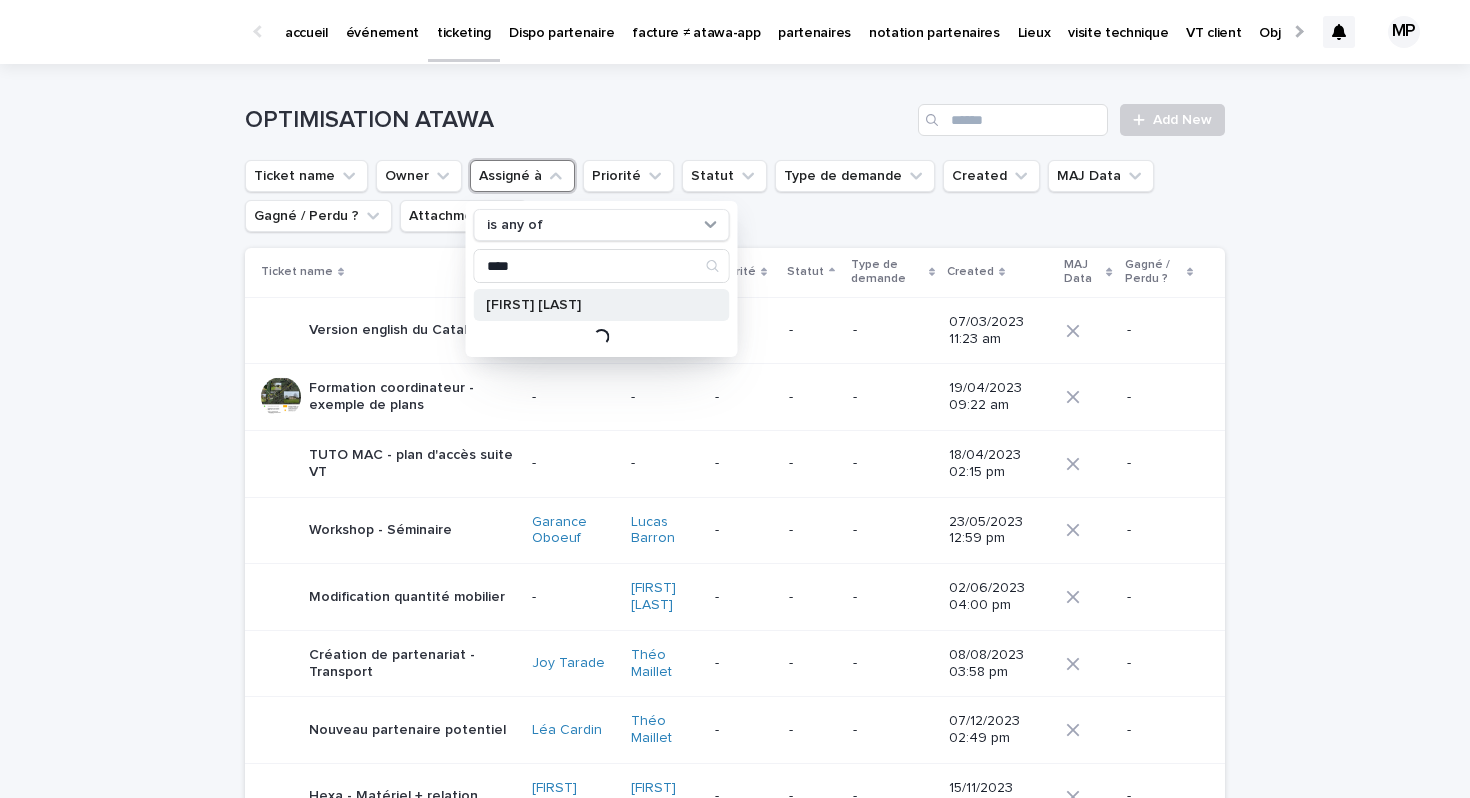 type on "****" 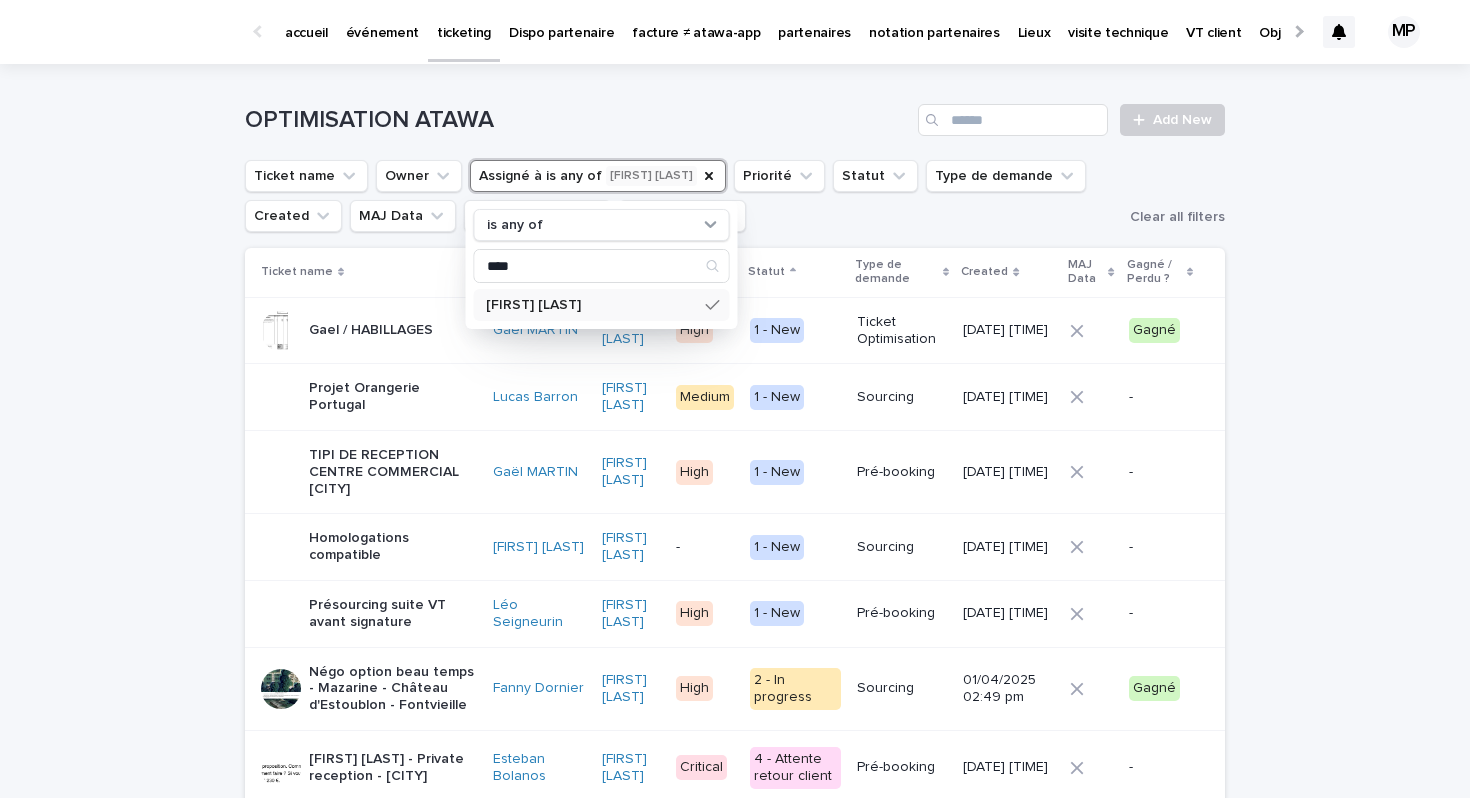 click on "**********" at bounding box center [735, 661] 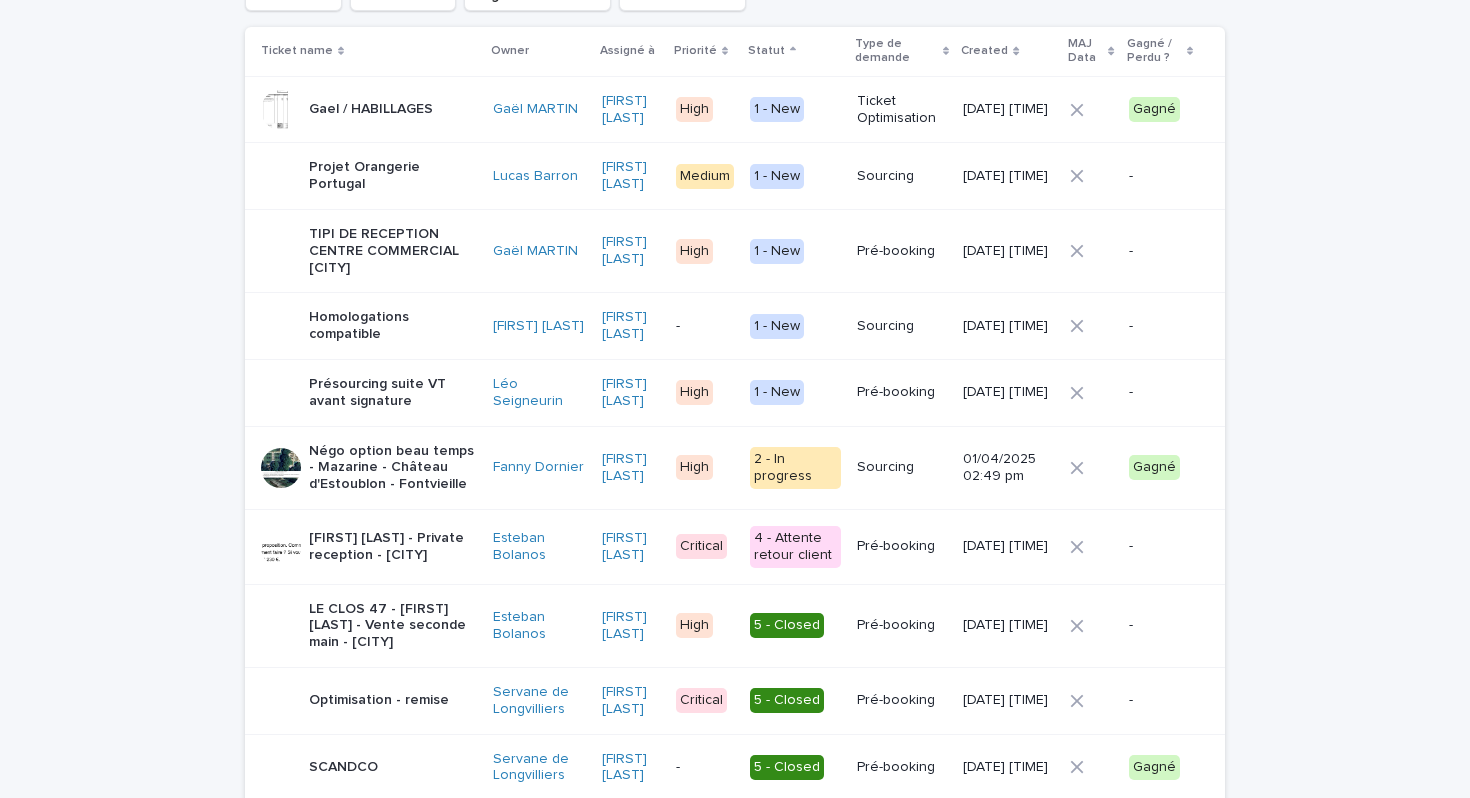 scroll, scrollTop: 242, scrollLeft: 0, axis: vertical 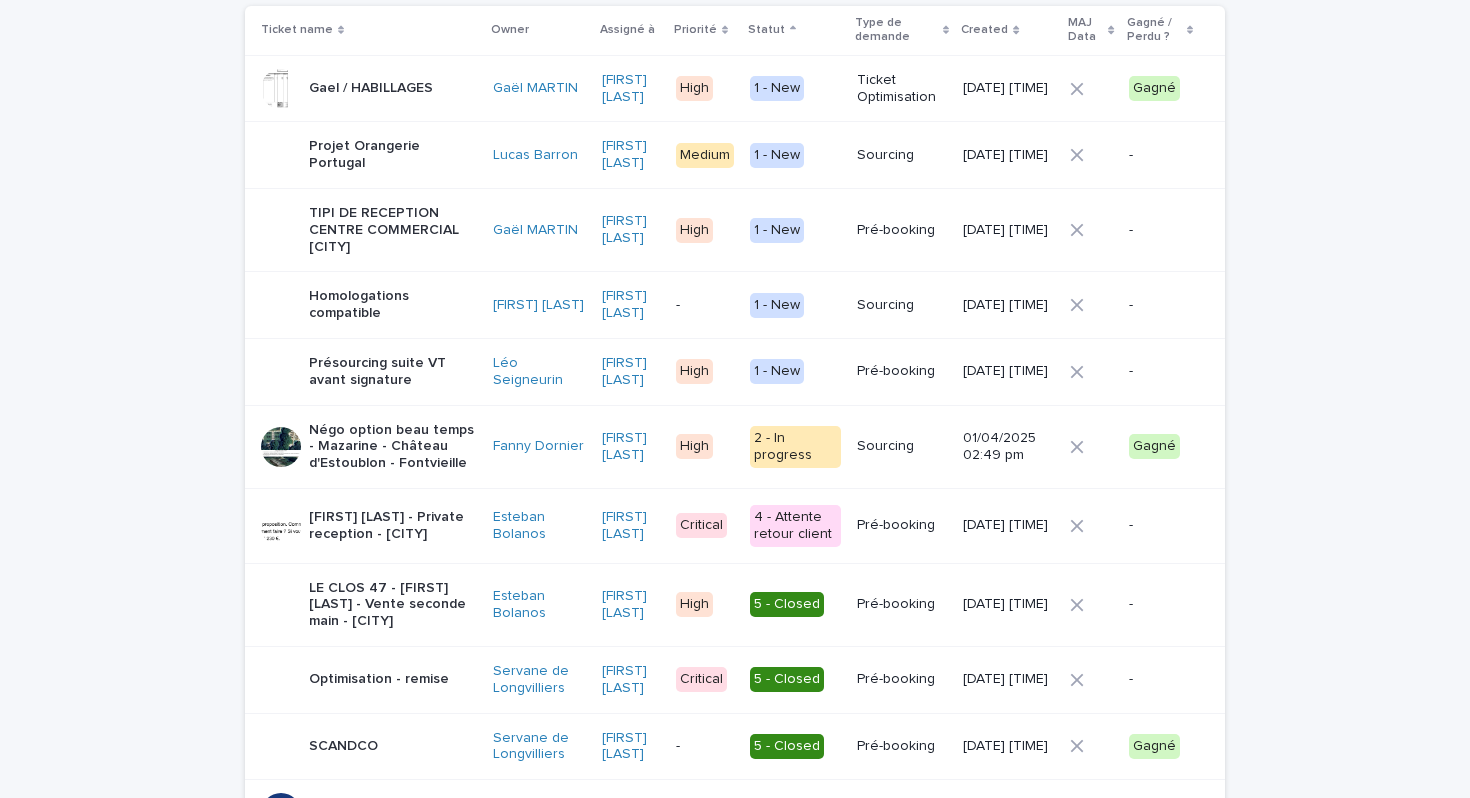 click on "Présourcing suite VT avant signature" at bounding box center (393, 372) 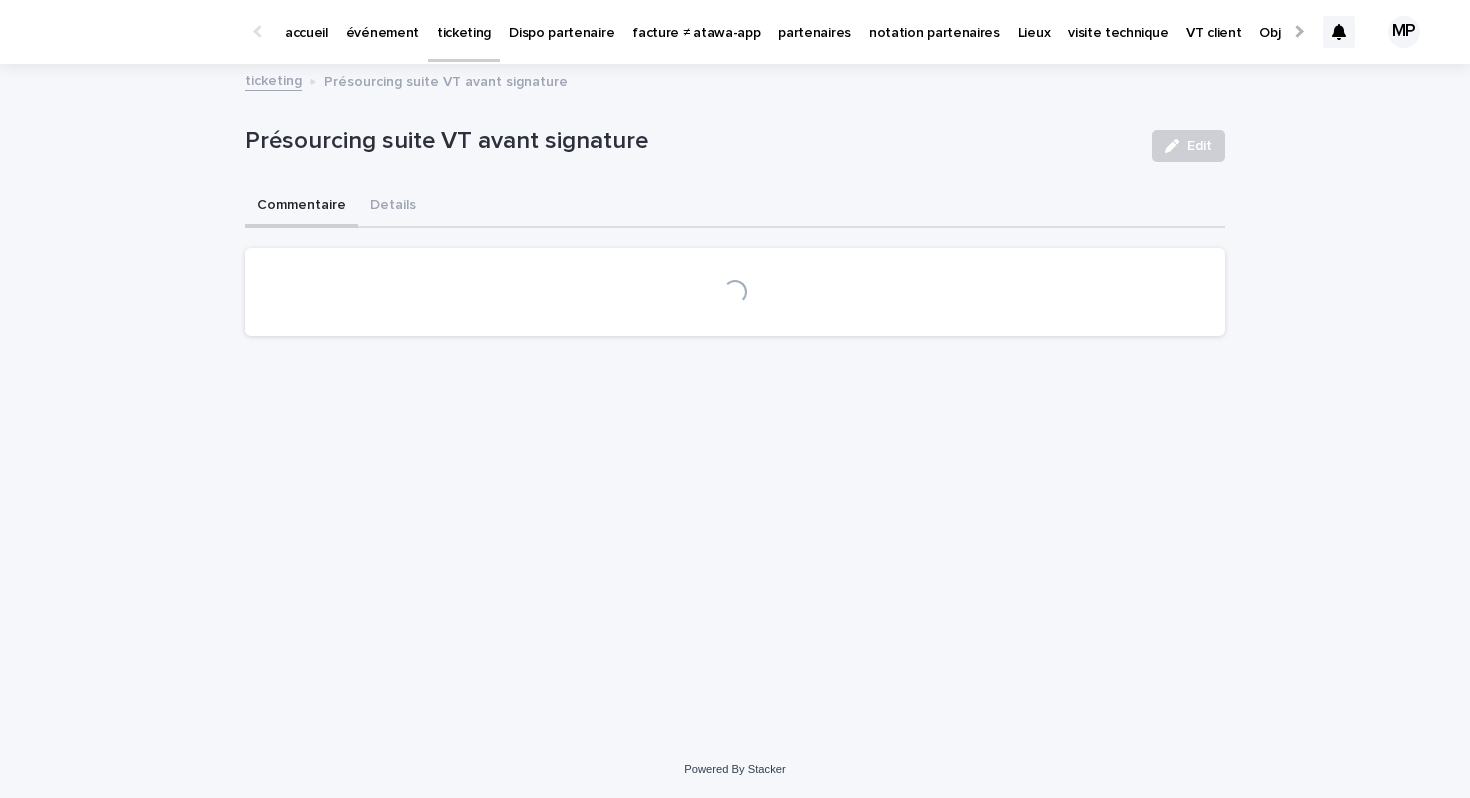 scroll, scrollTop: 0, scrollLeft: 0, axis: both 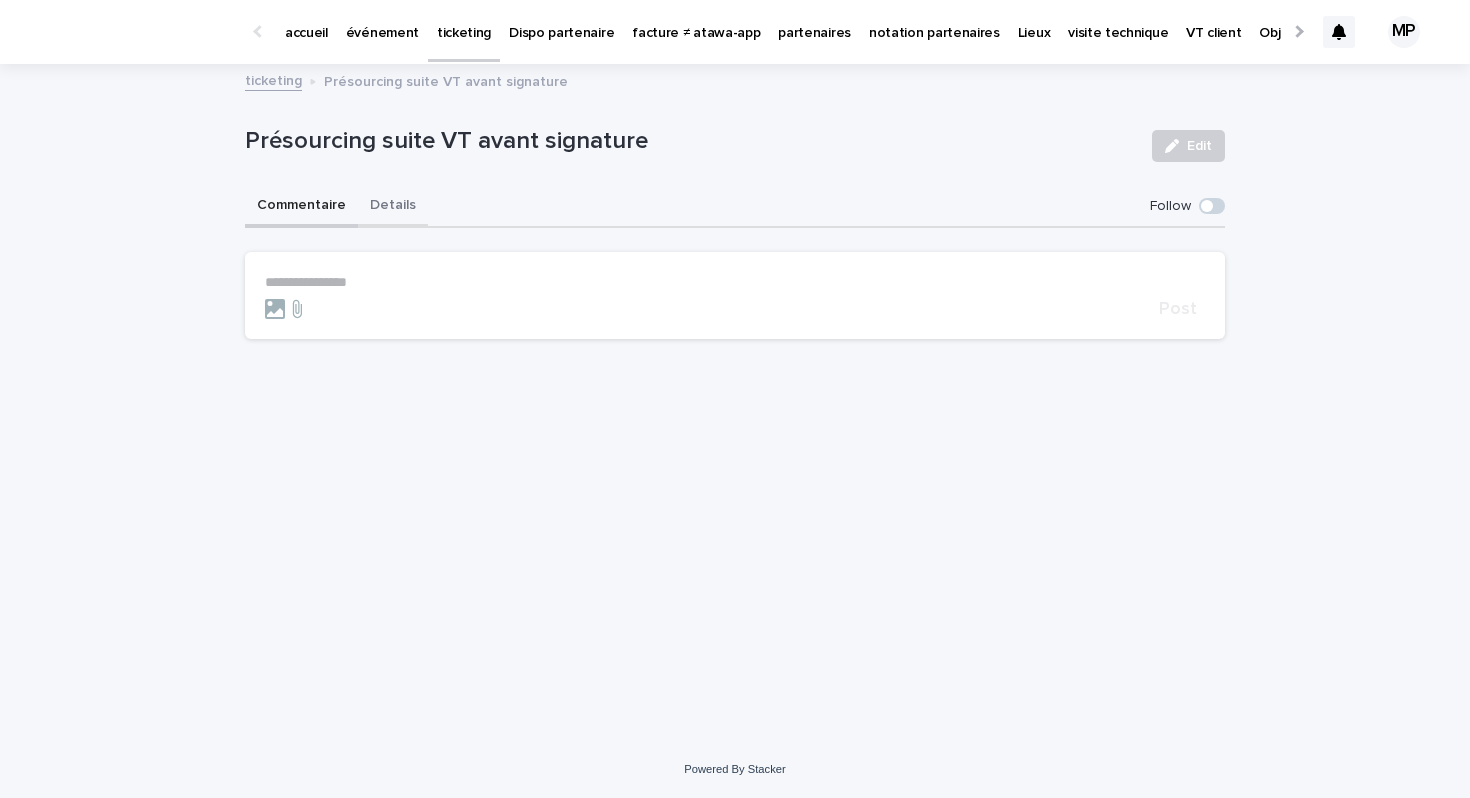 click on "Details" at bounding box center (393, 207) 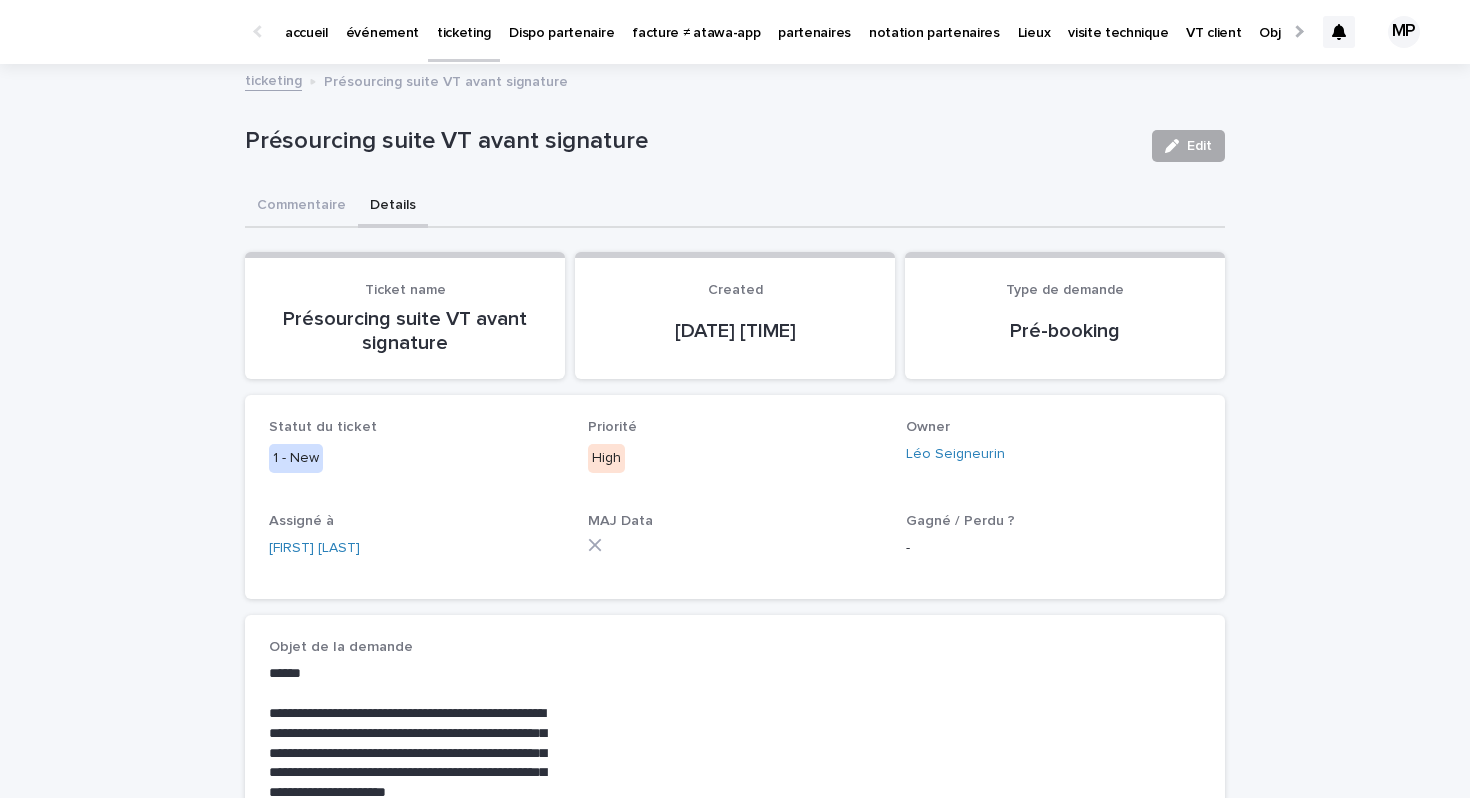 click 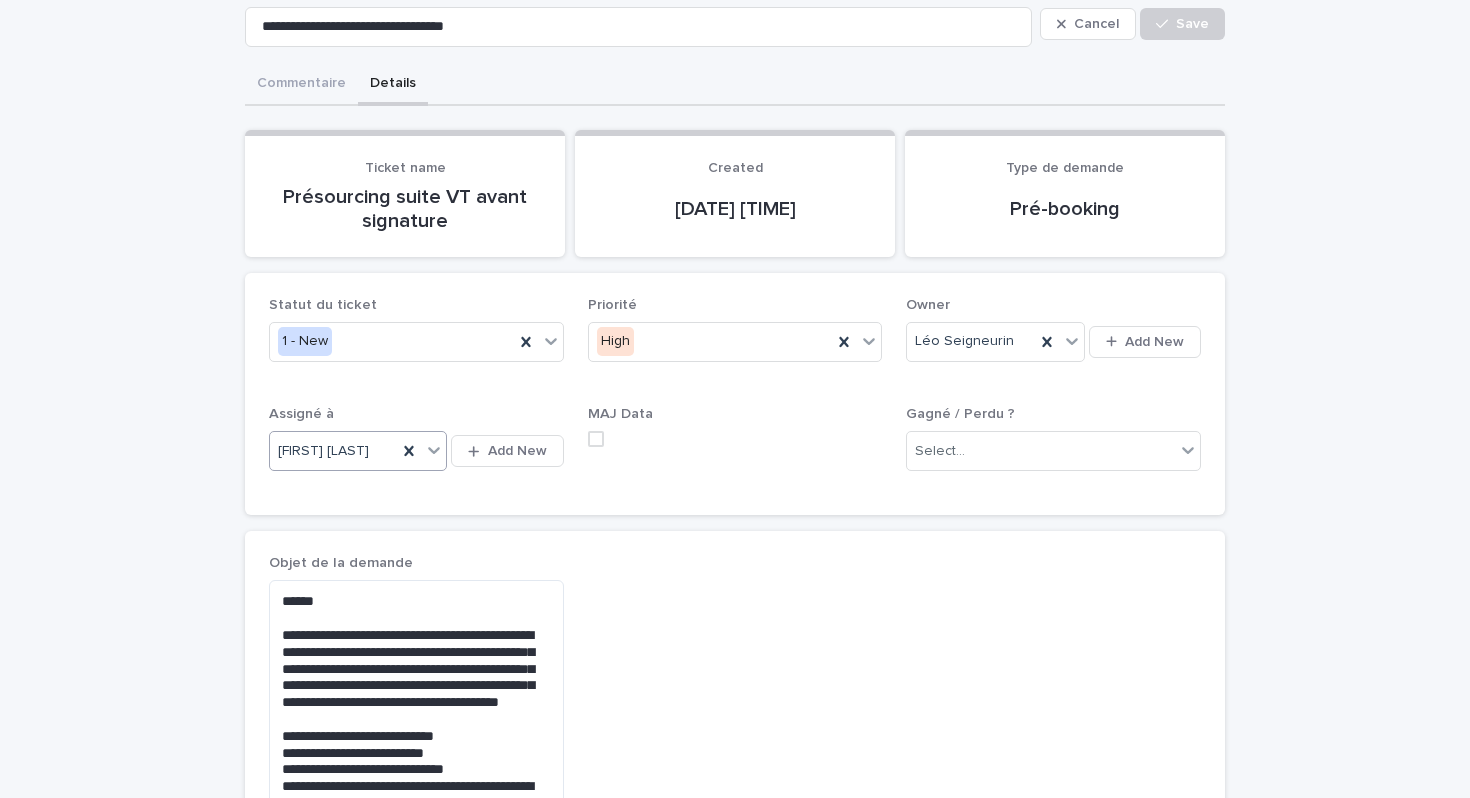 scroll, scrollTop: 127, scrollLeft: 0, axis: vertical 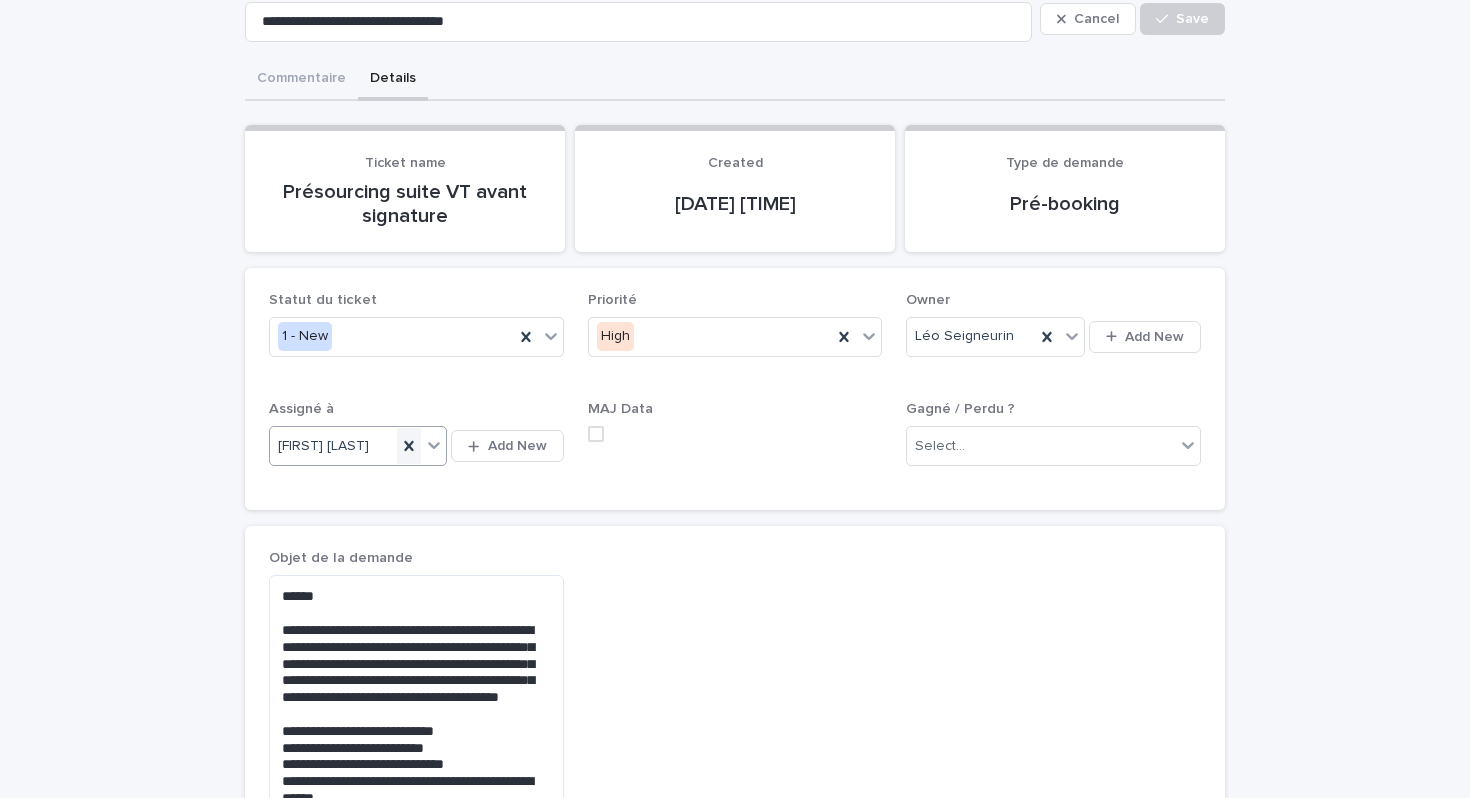 click 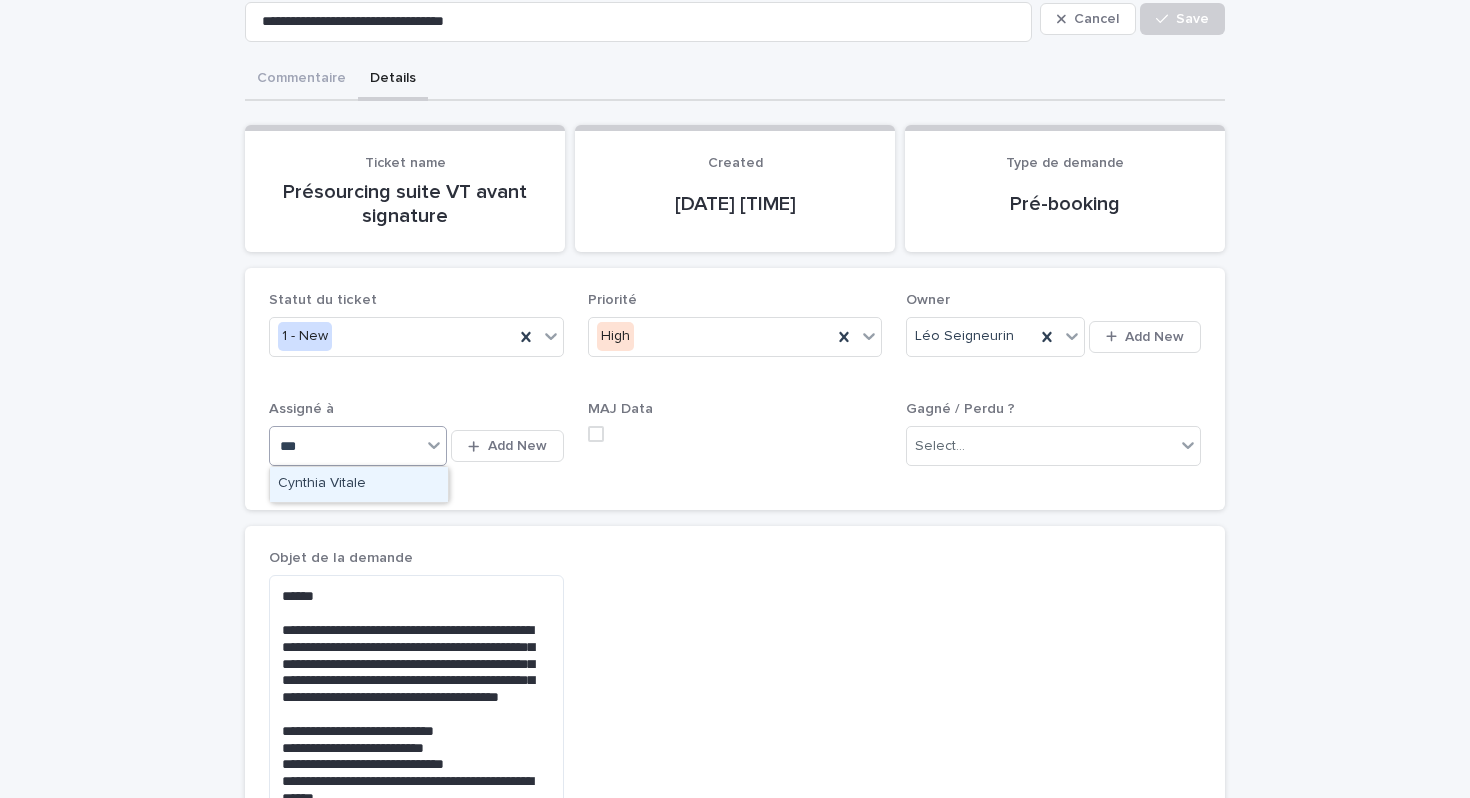 type on "****" 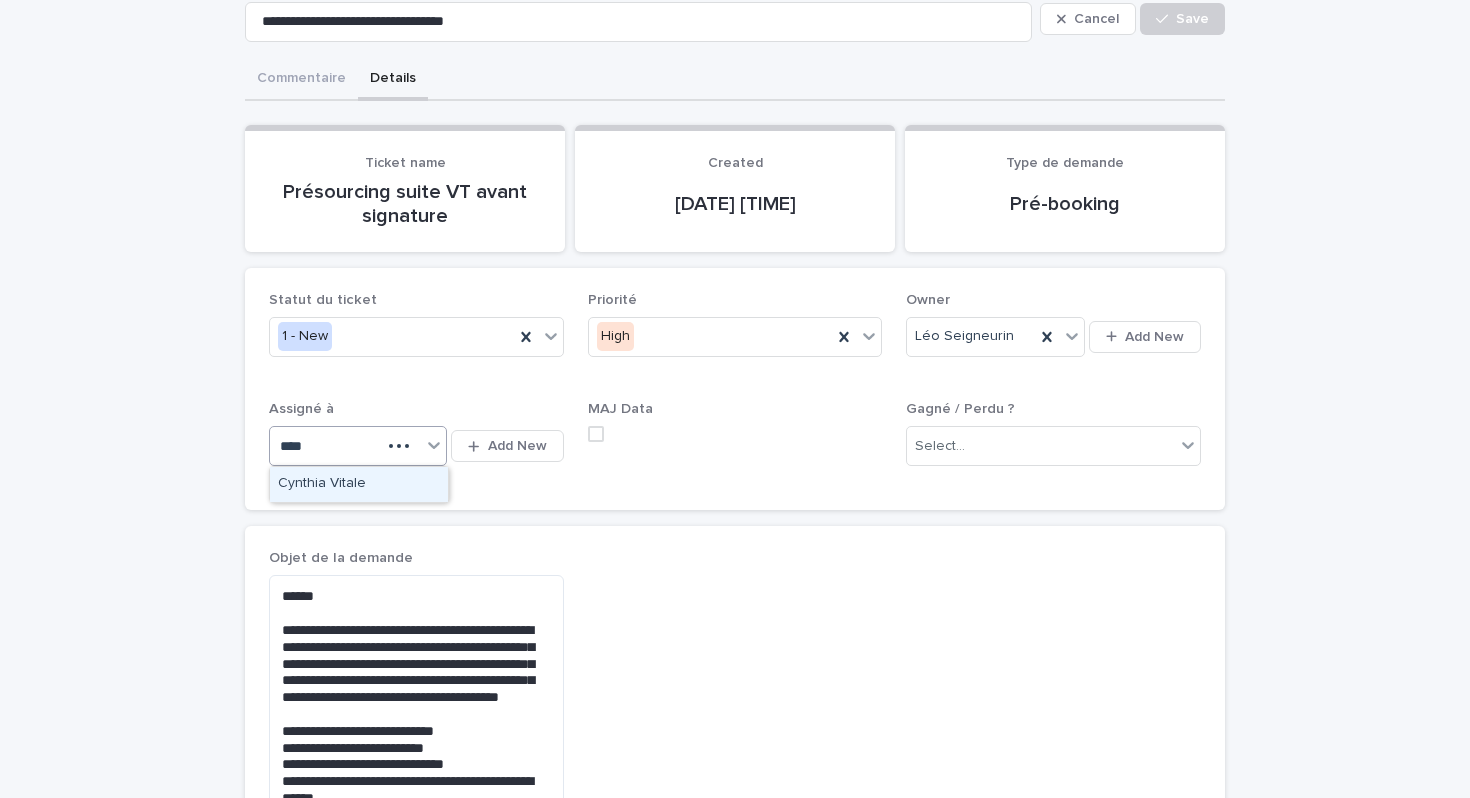 click on "Cynthia Vitale" at bounding box center (359, 484) 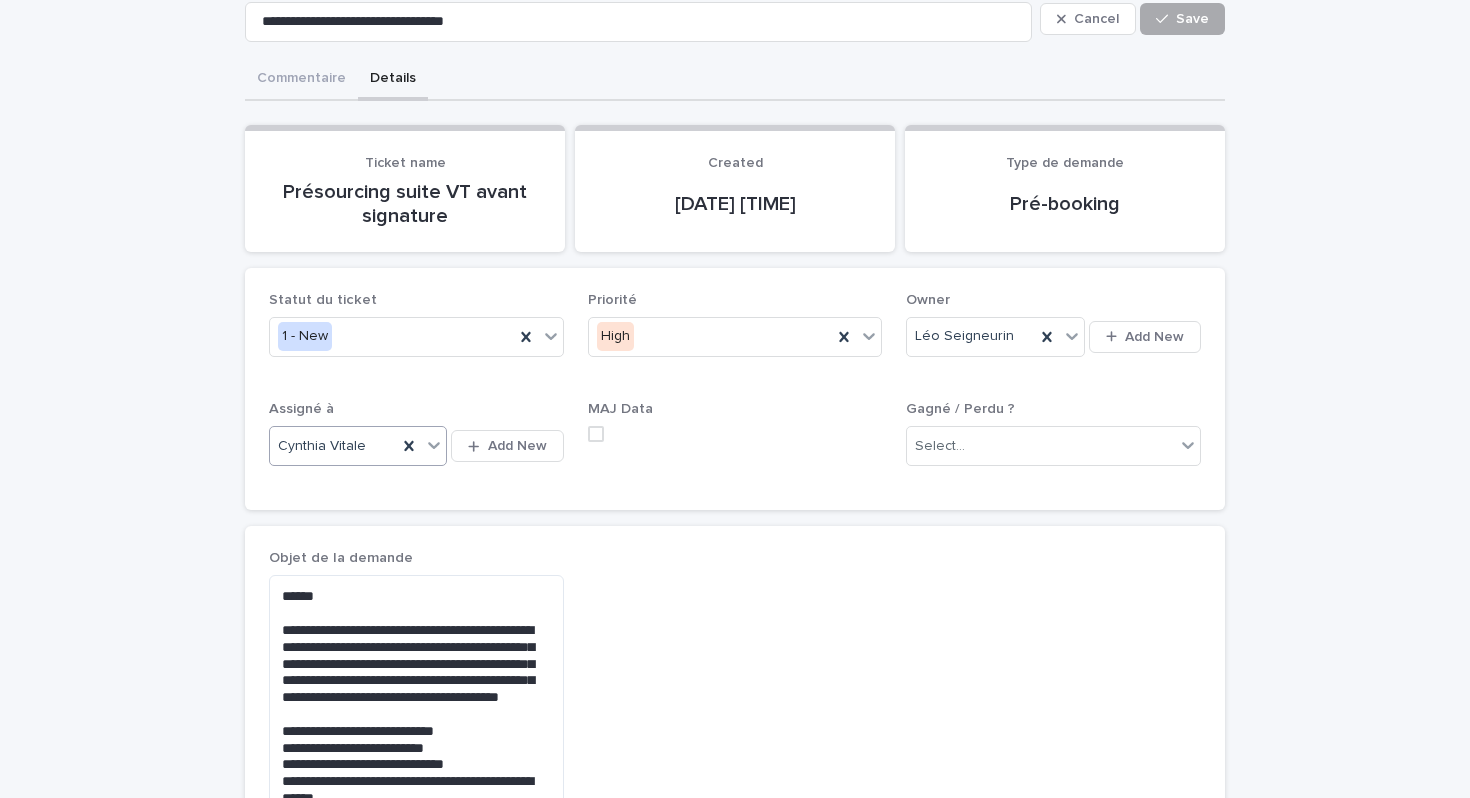 click on "Save" at bounding box center [1192, 19] 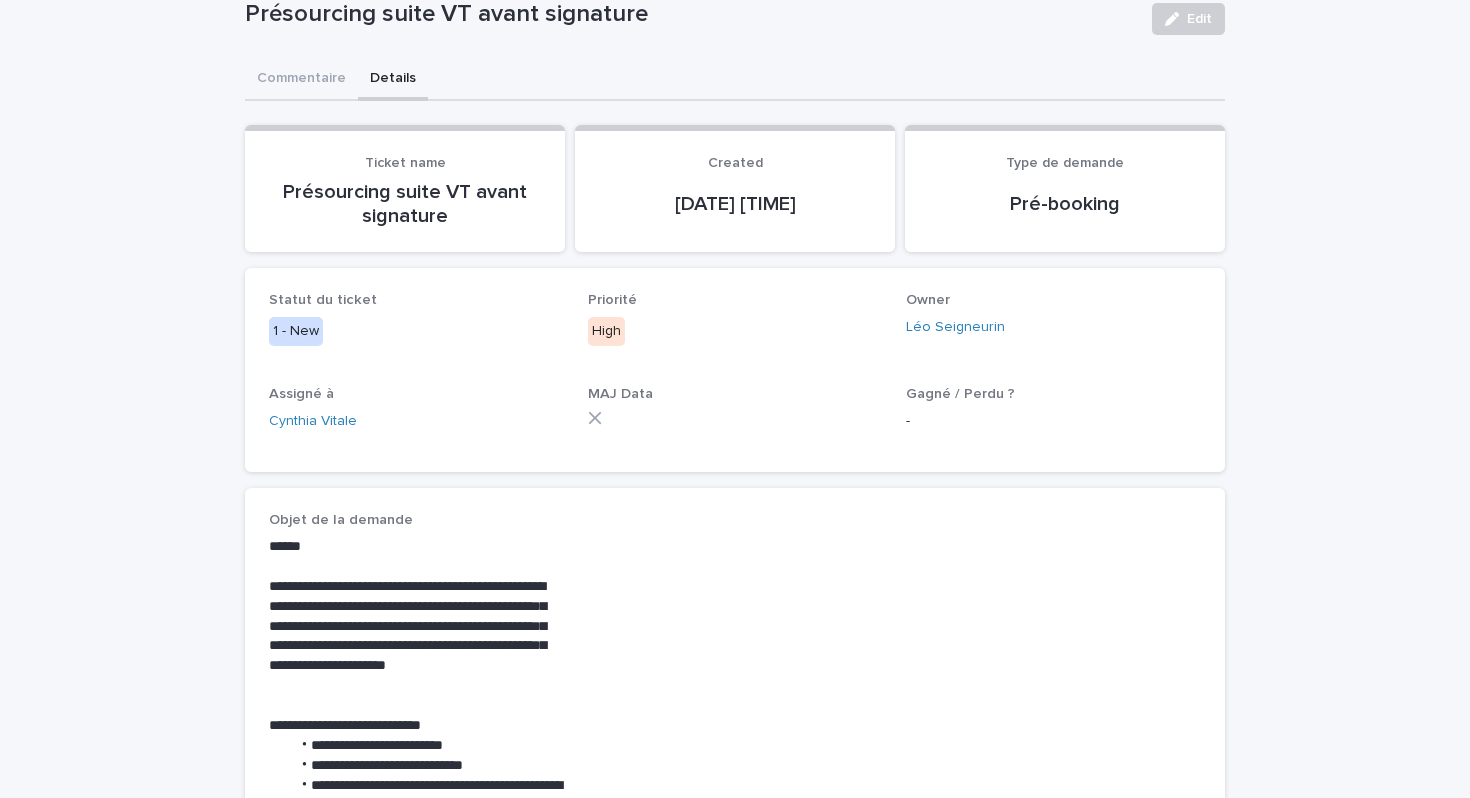 scroll, scrollTop: 0, scrollLeft: 0, axis: both 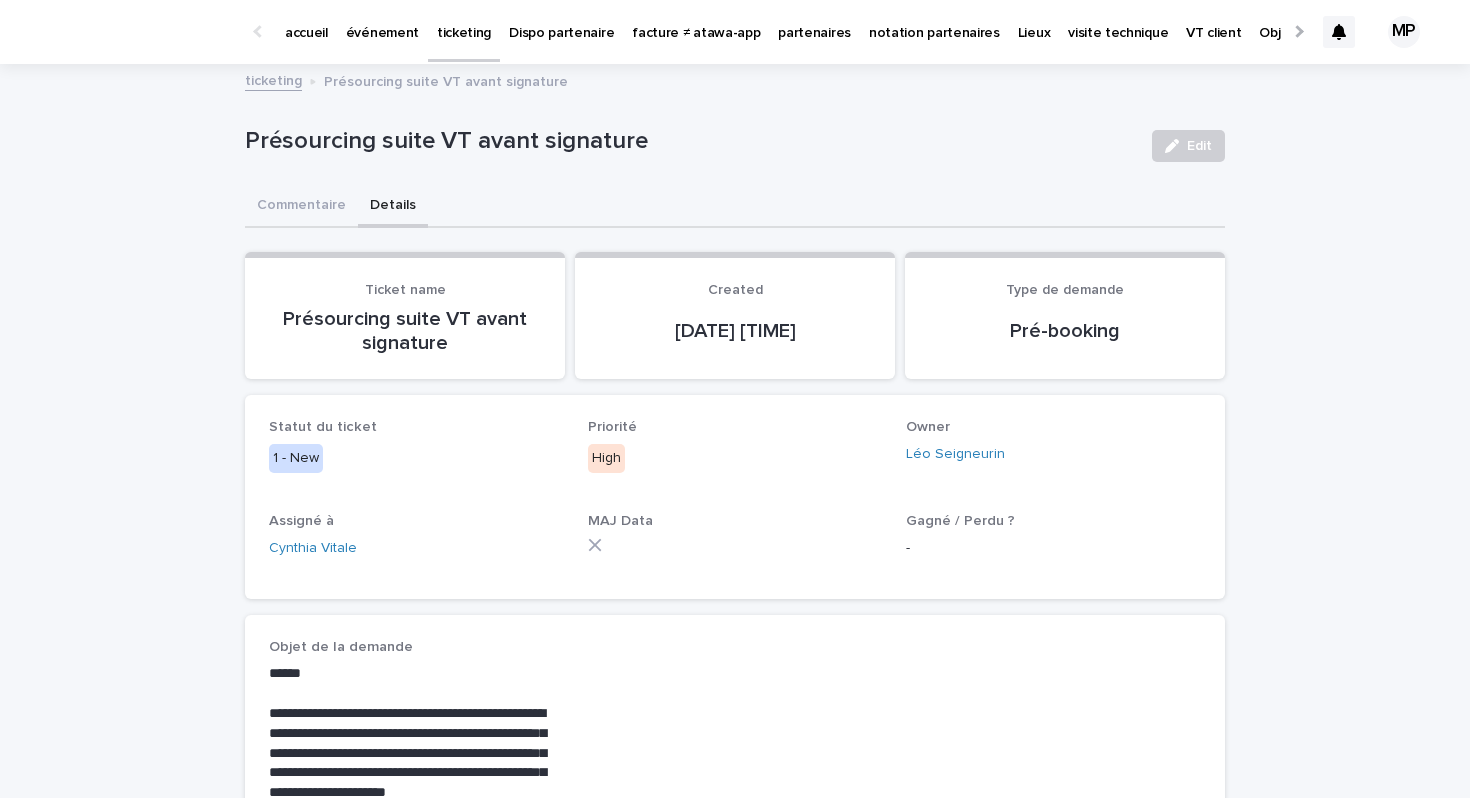 click on "événement" at bounding box center [382, 21] 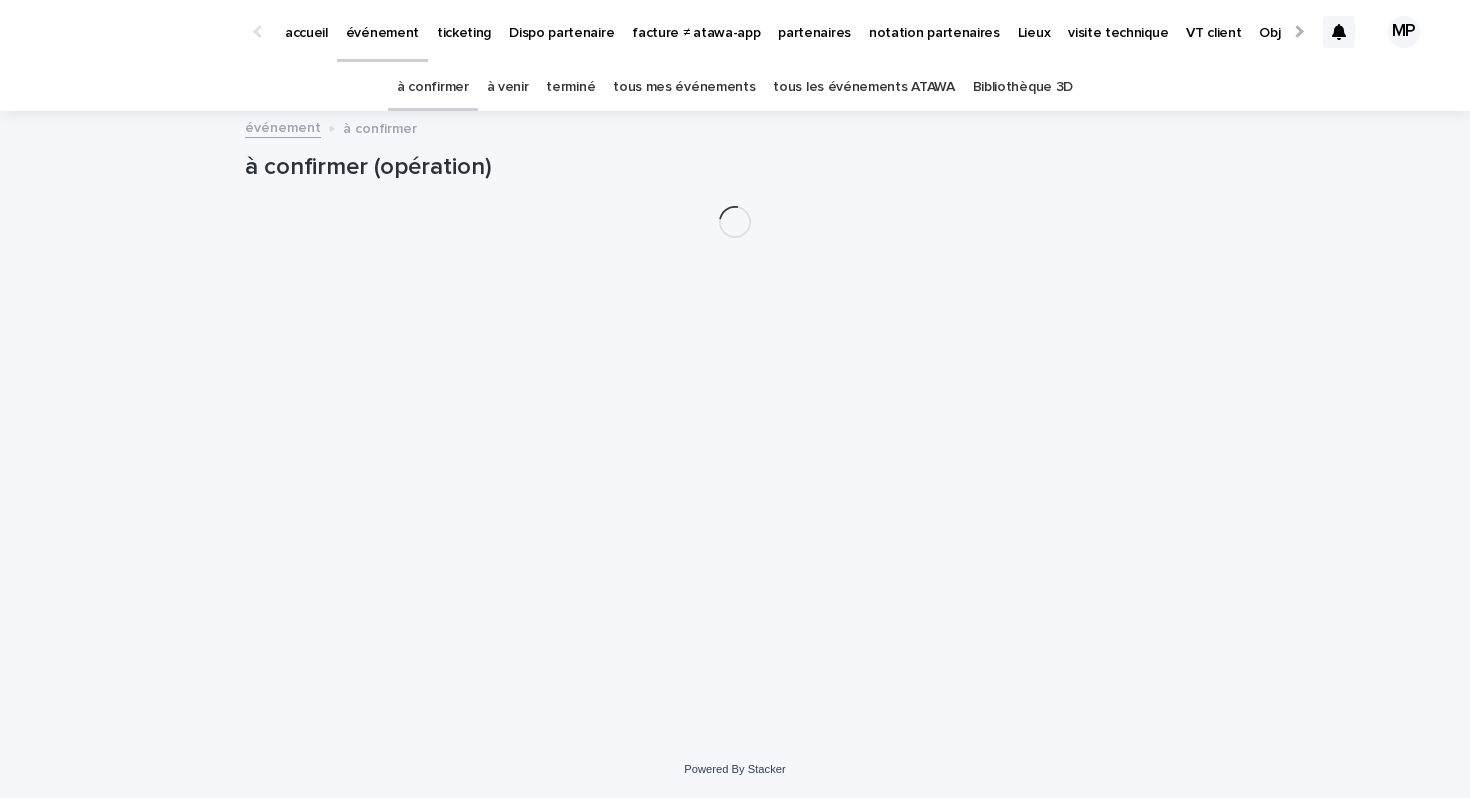 click on "tous les événements ATAWA" at bounding box center (863, 87) 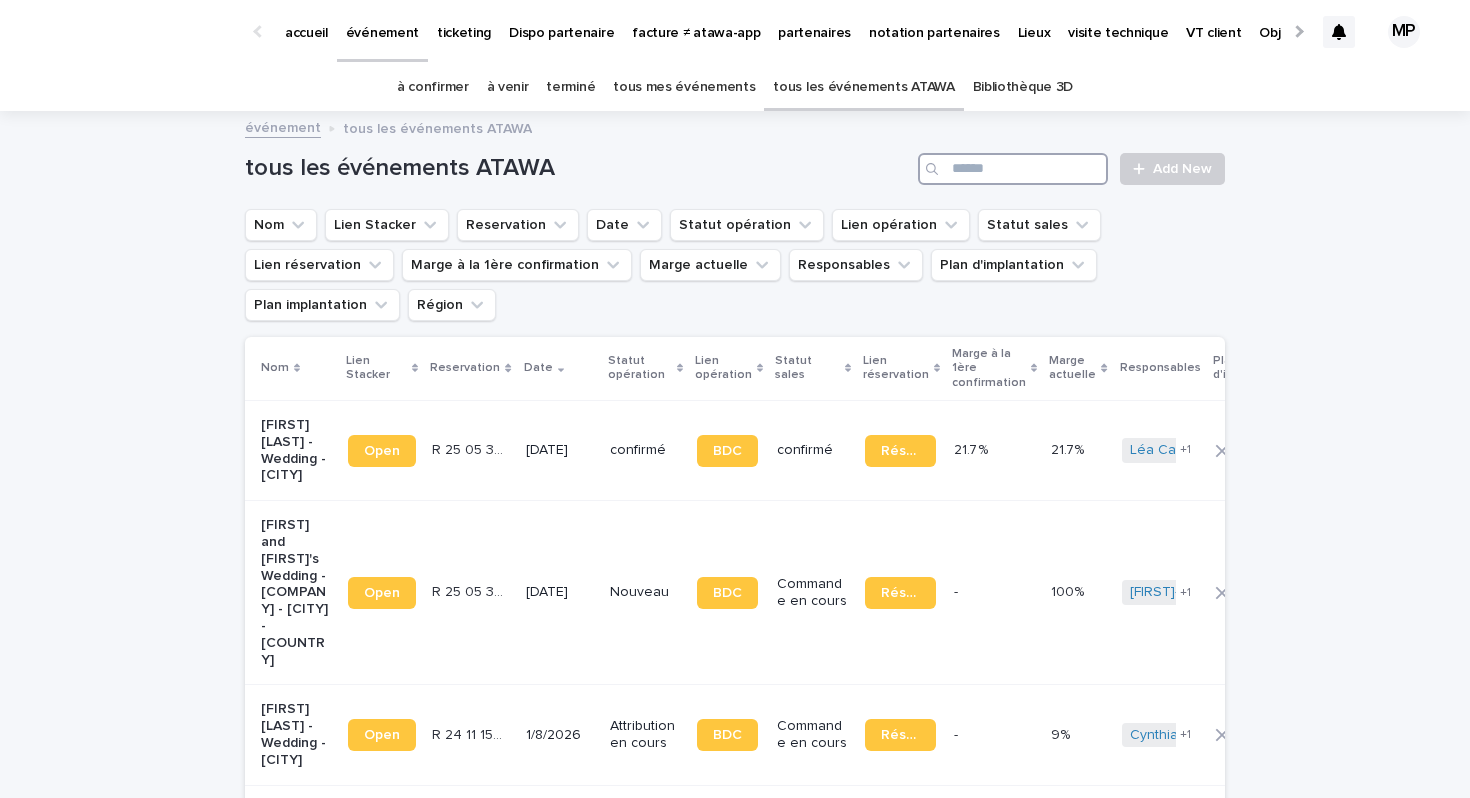 click at bounding box center (1013, 169) 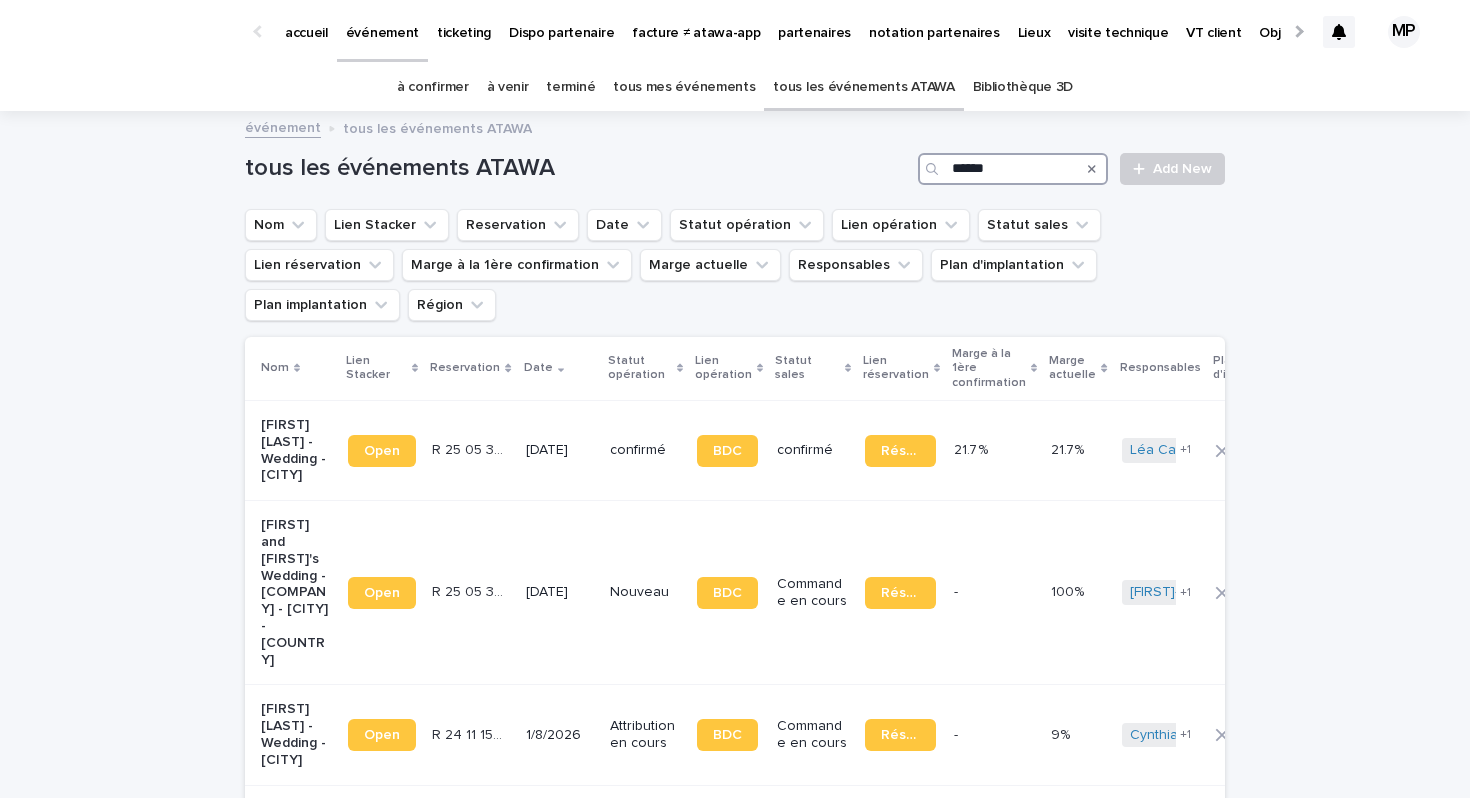 type on "*******" 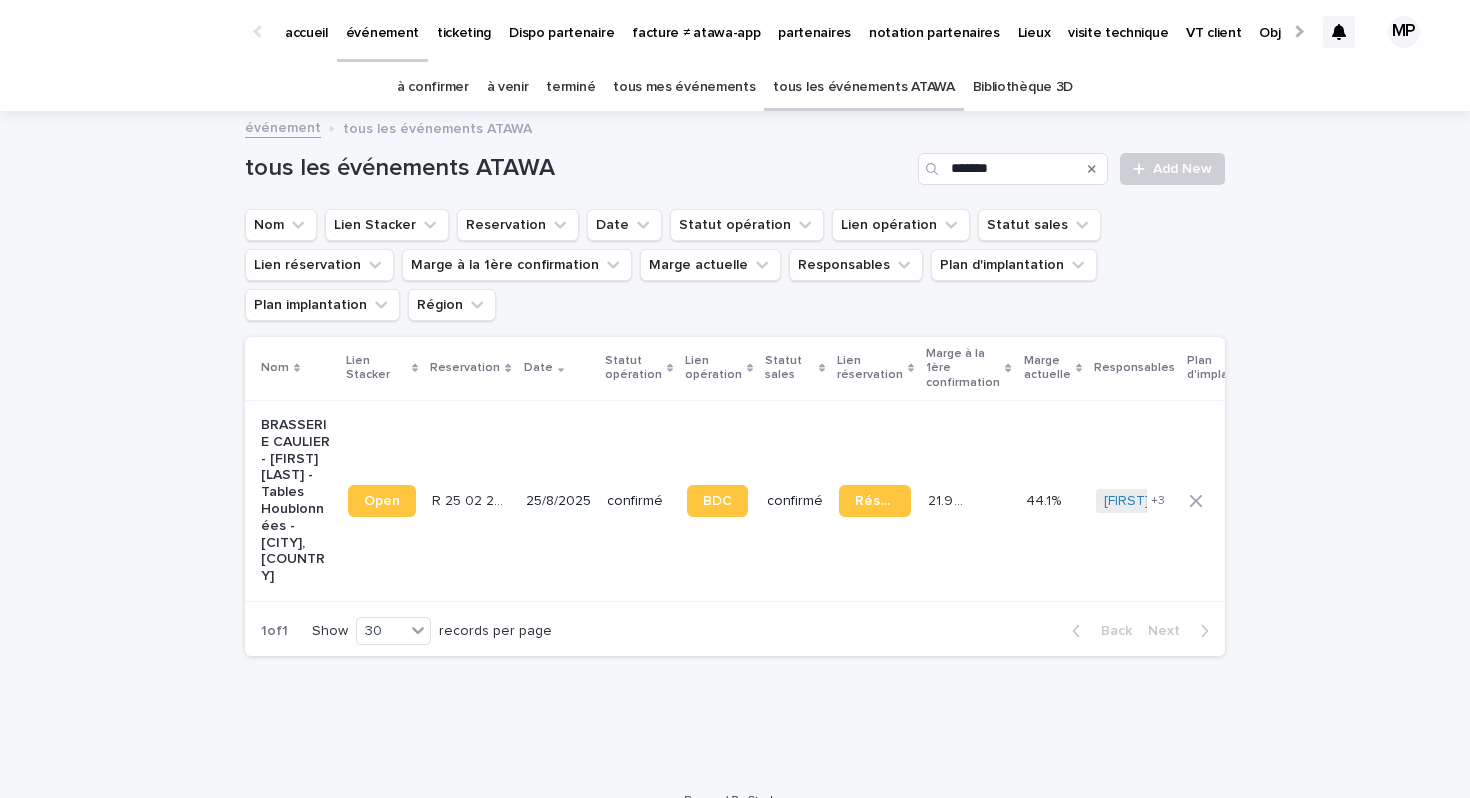 click on "BRASSERIE CAULIER - [FIRST] [LAST] - Tables Houblonnées - [CITY], [COUNTRY]" at bounding box center [296, 501] 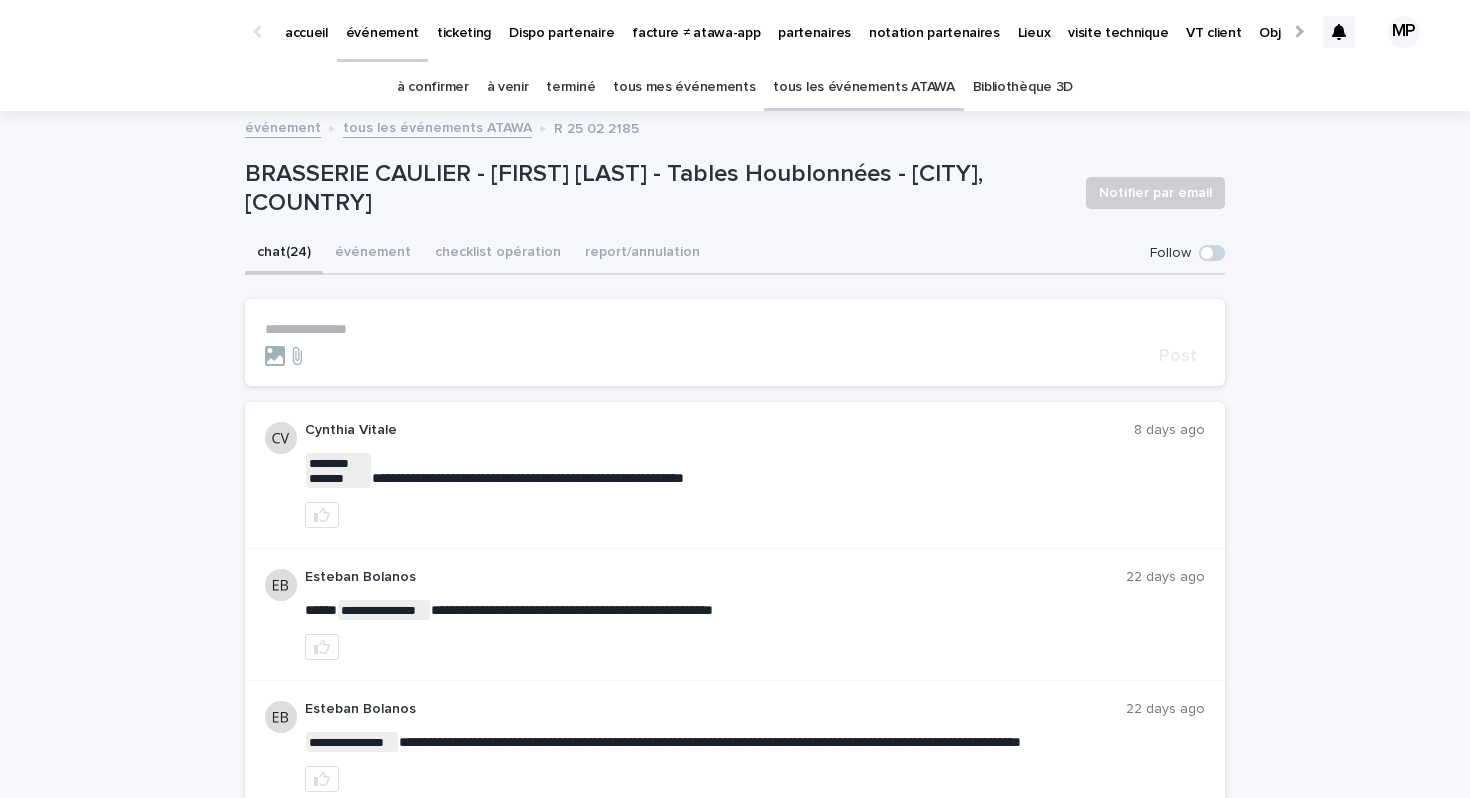 click on "BRASSERIE CAULIER - [FIRST] [LAST] - Tables Houblonnées - [CITY], [COUNTRY]" at bounding box center (657, 189) 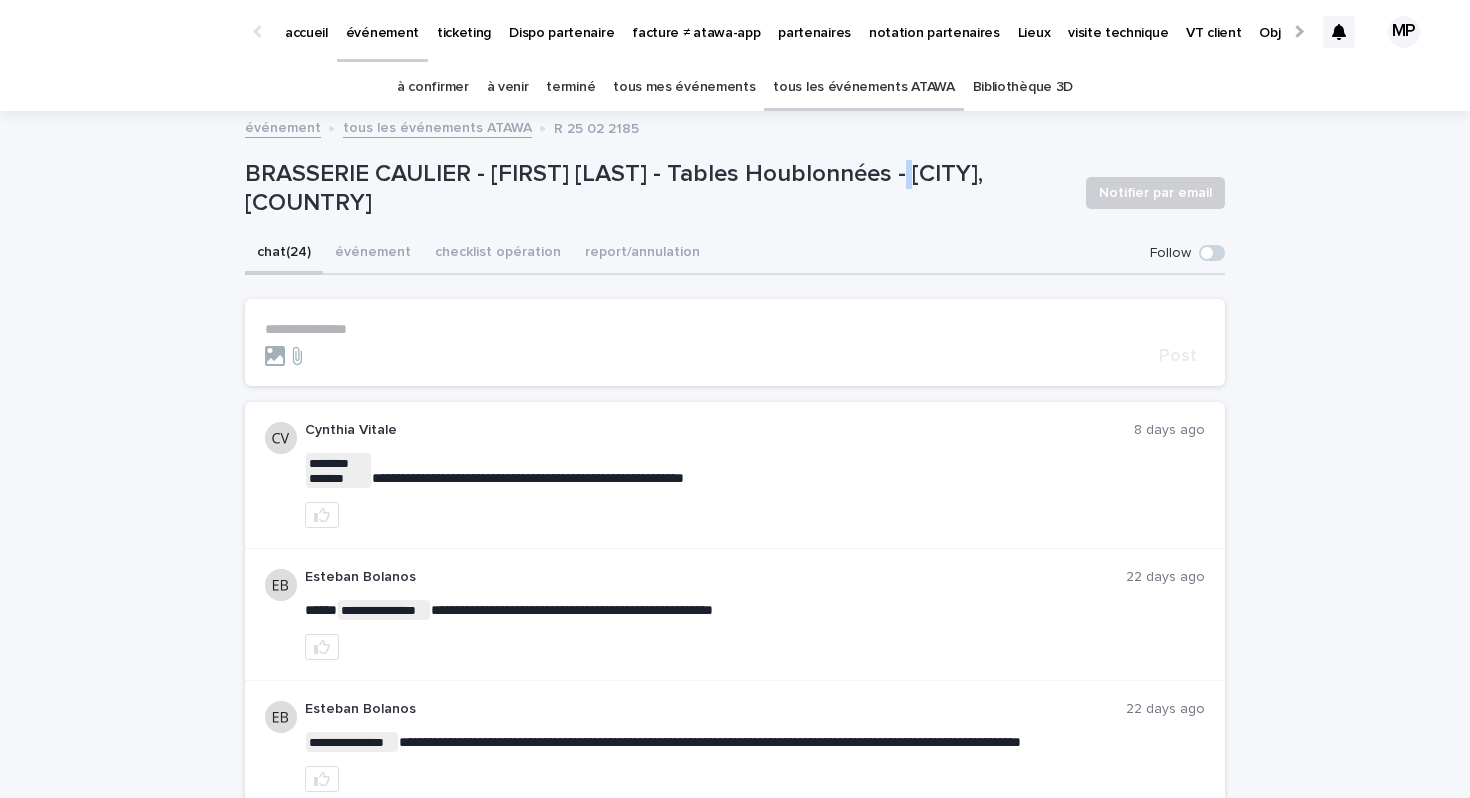 click on "BRASSERIE CAULIER - [FIRST] [LAST] - Tables Houblonnées - [CITY], [COUNTRY]" at bounding box center [657, 189] 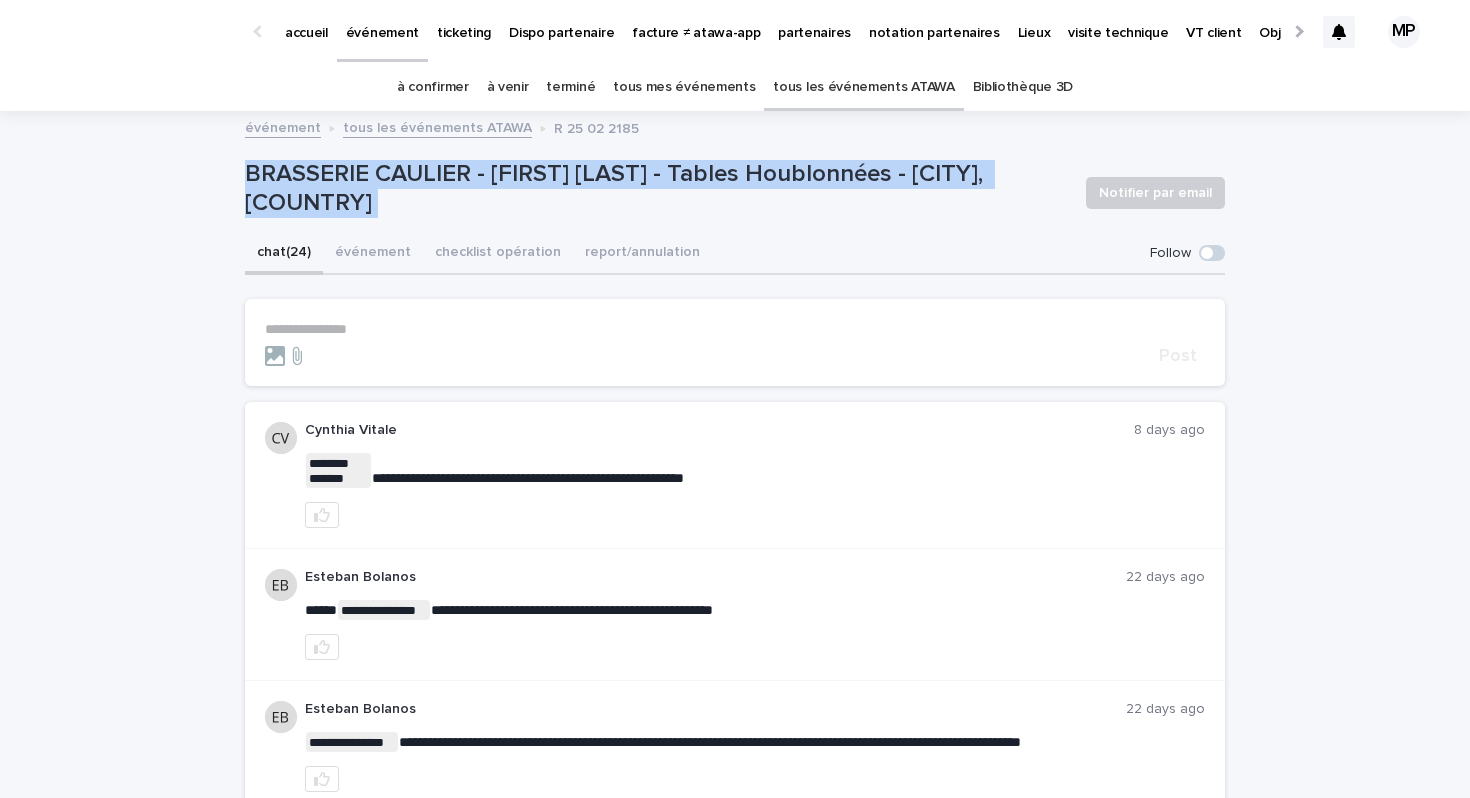 click on "BRASSERIE CAULIER - [FIRST] [LAST] - Tables Houblonnées - [CITY], [COUNTRY]" at bounding box center (657, 189) 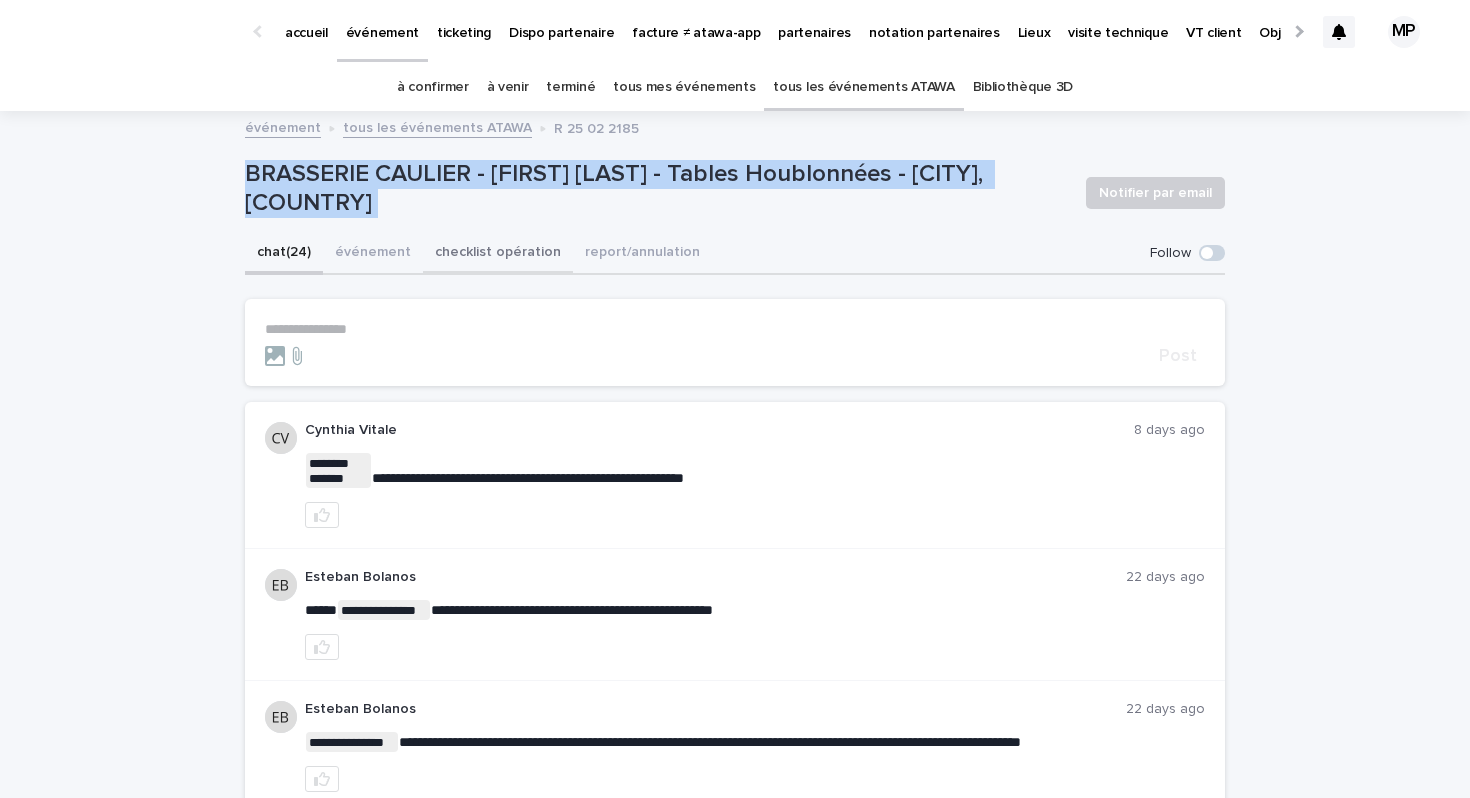 click on "checklist opération" at bounding box center (498, 254) 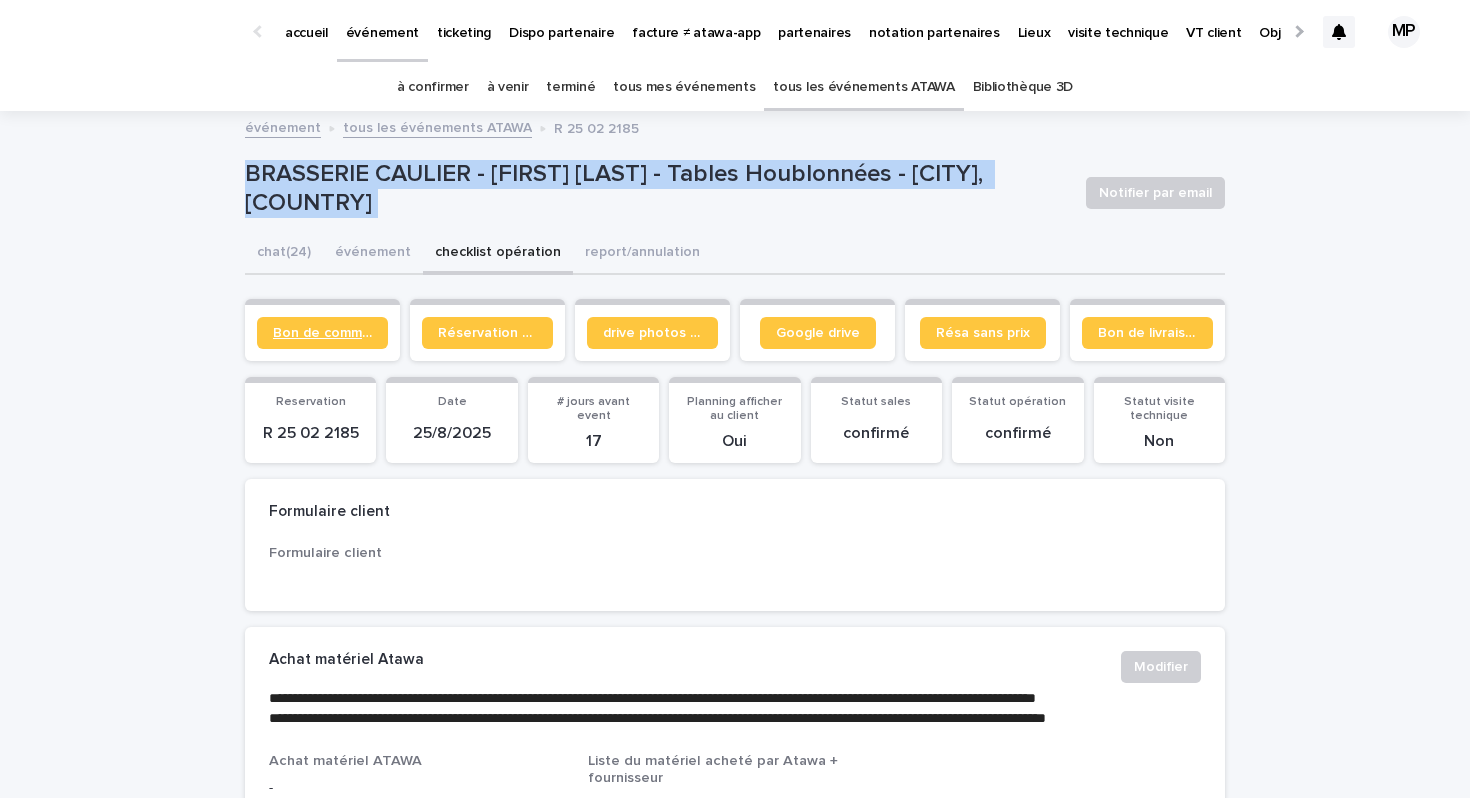click on "Bon de commande" at bounding box center (322, 333) 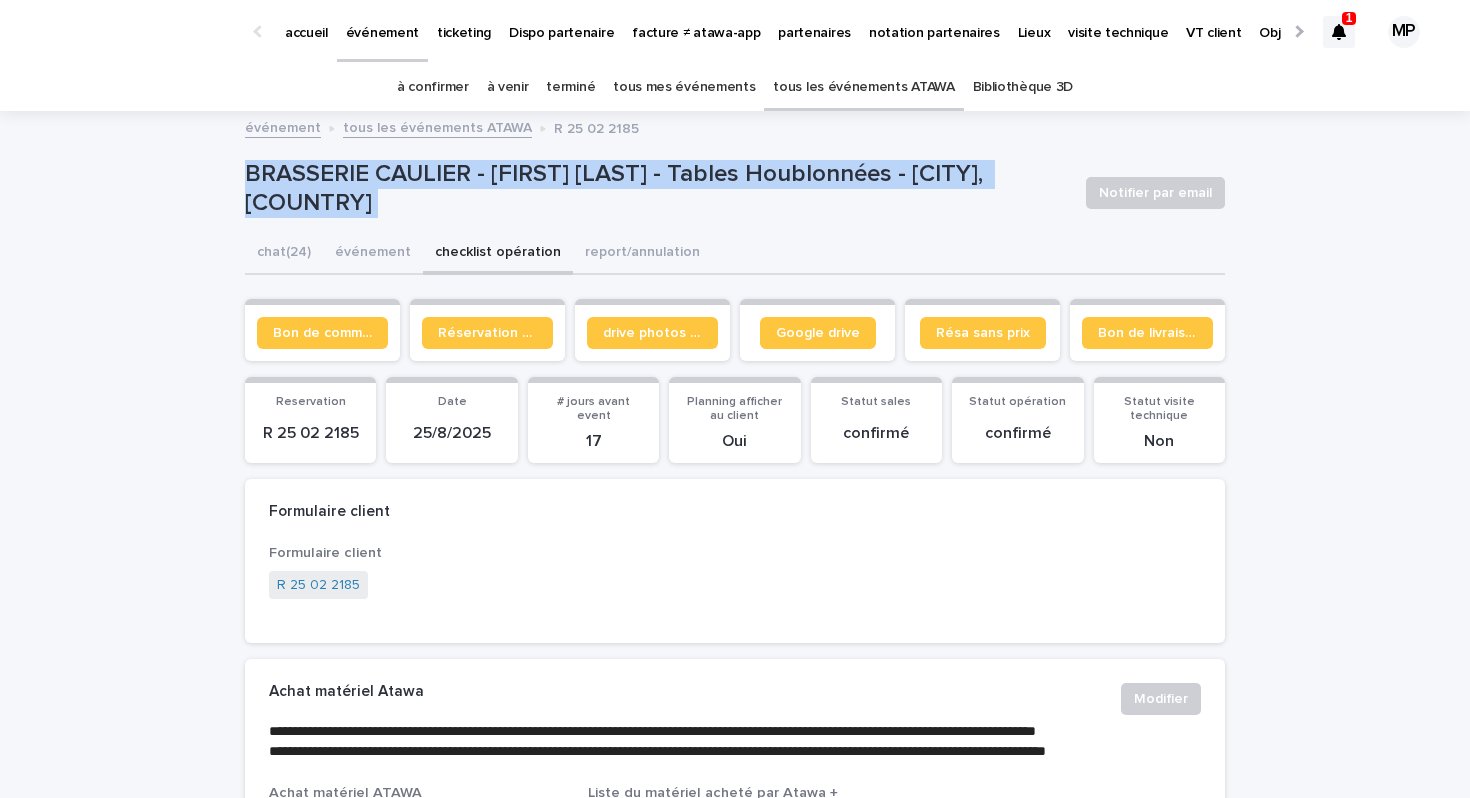 click on "tous les événements ATAWA" at bounding box center (863, 87) 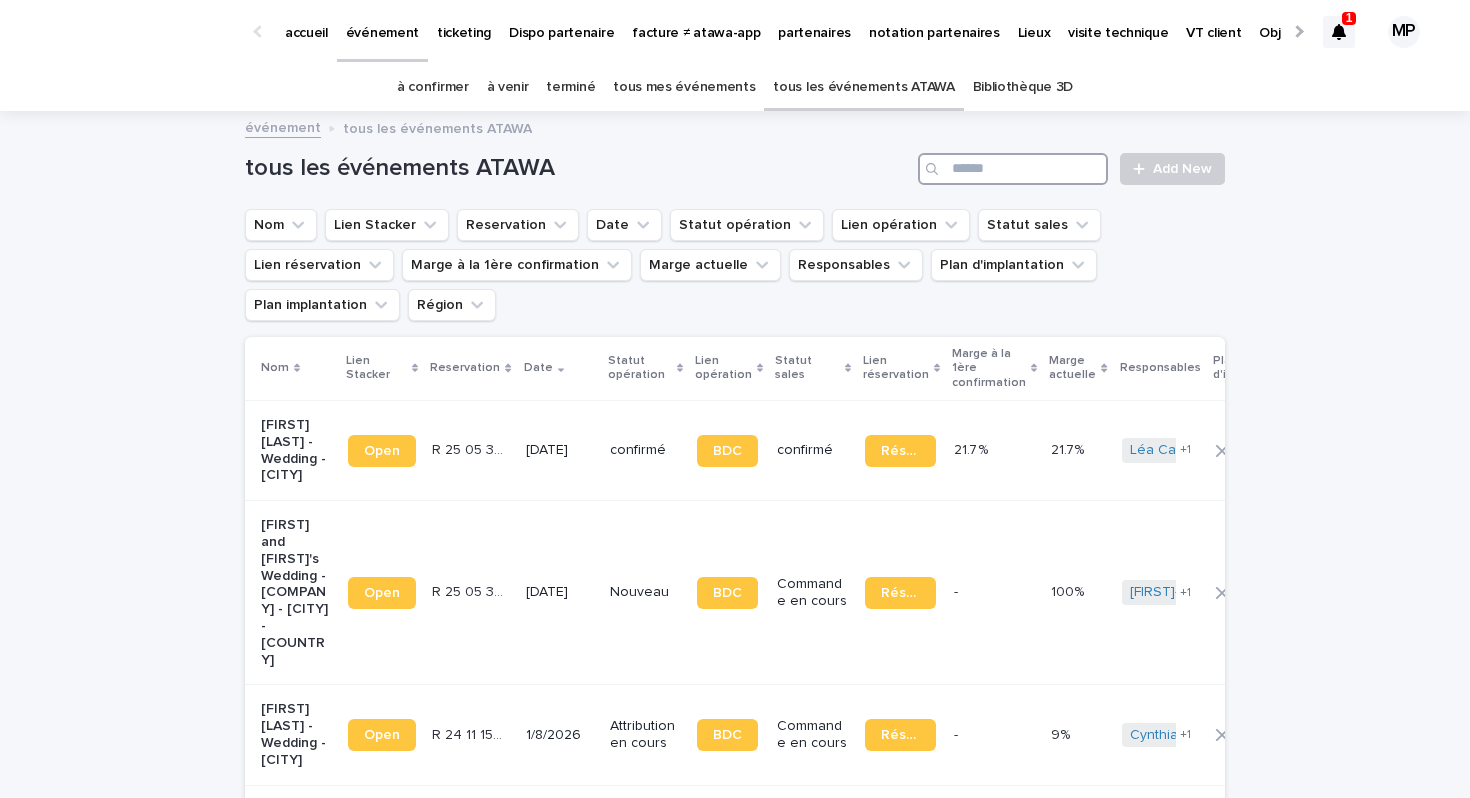 click at bounding box center [1013, 169] 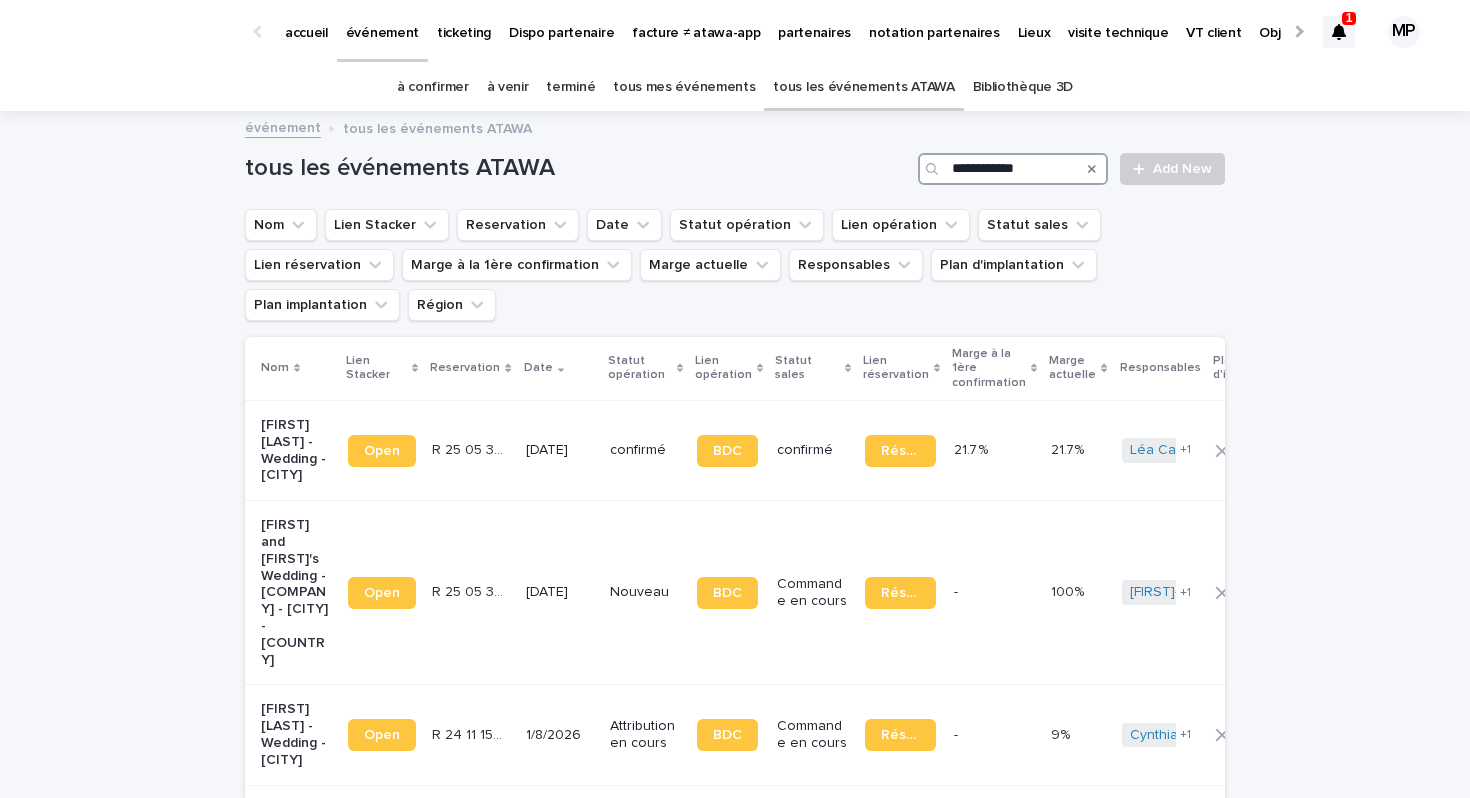 type on "**********" 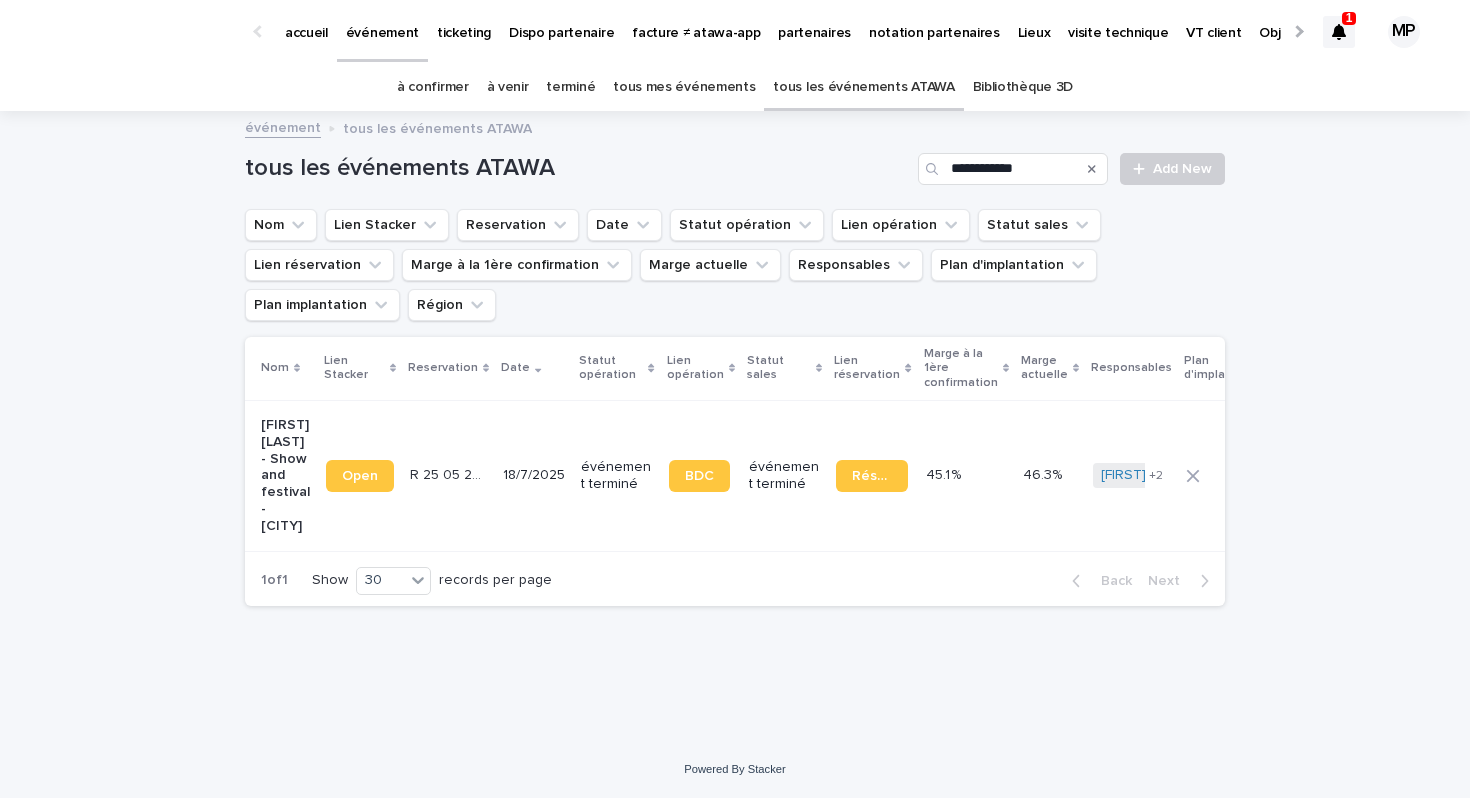 click on "[FIRST] [LAST] - Show and festival - [CITY]" at bounding box center (285, 476) 